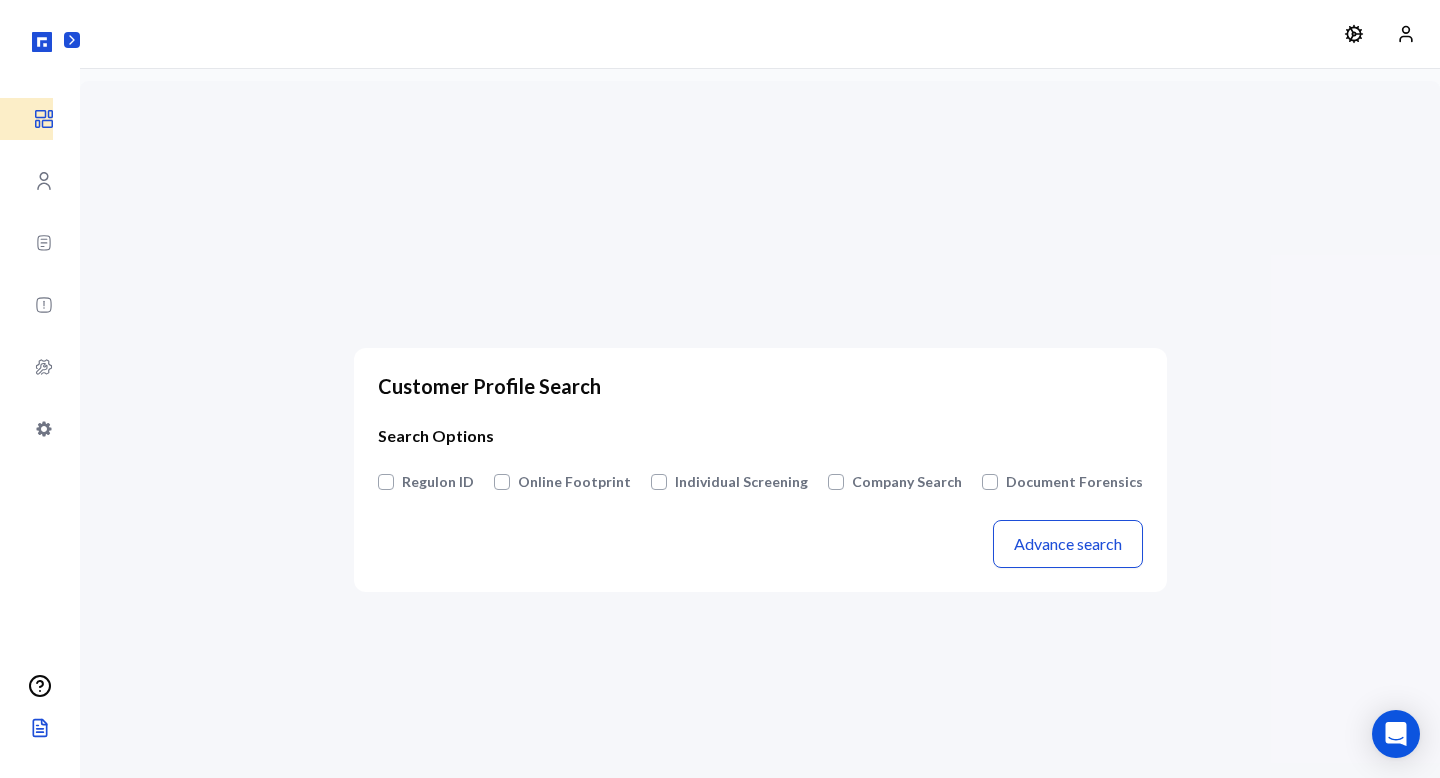 scroll, scrollTop: 76, scrollLeft: 0, axis: vertical 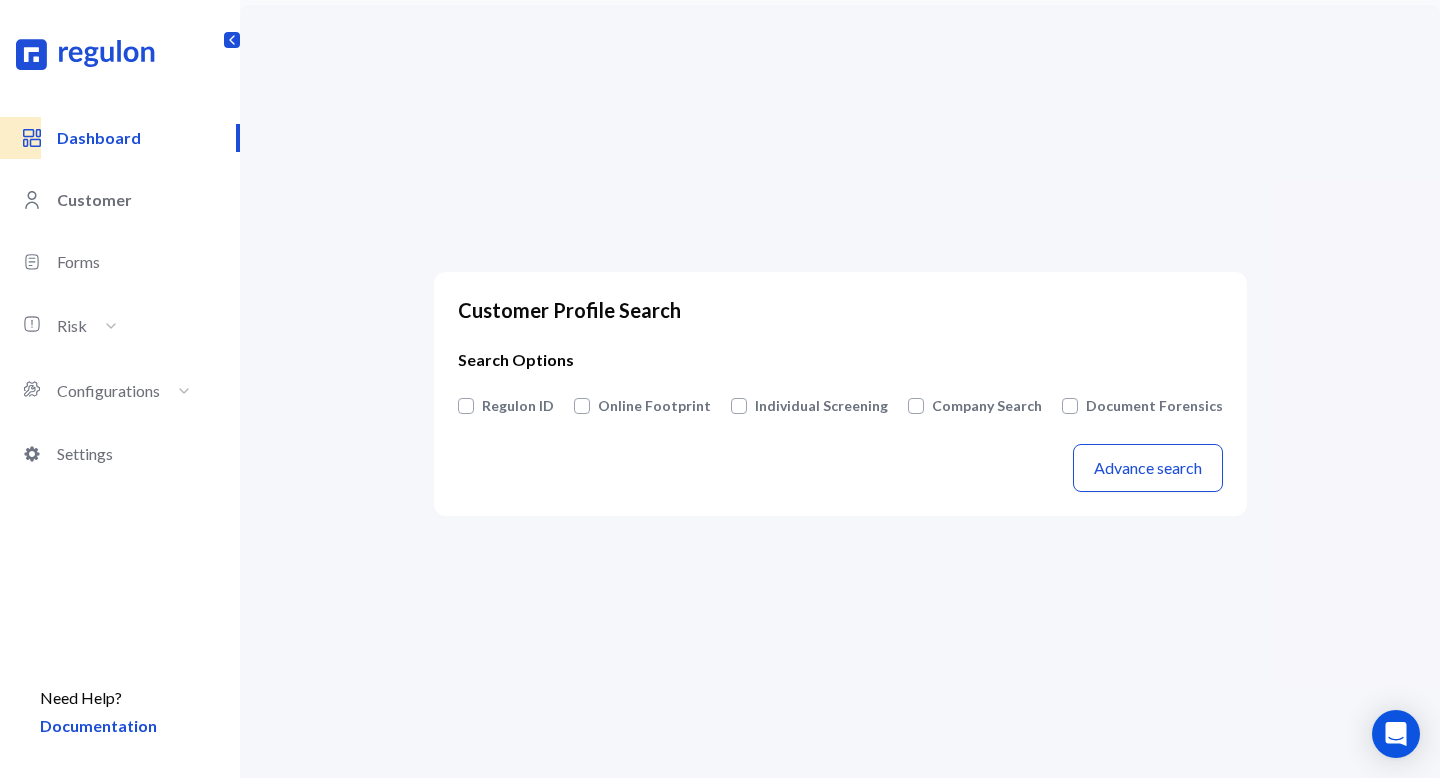 click on "Customer" at bounding box center (148, 200) 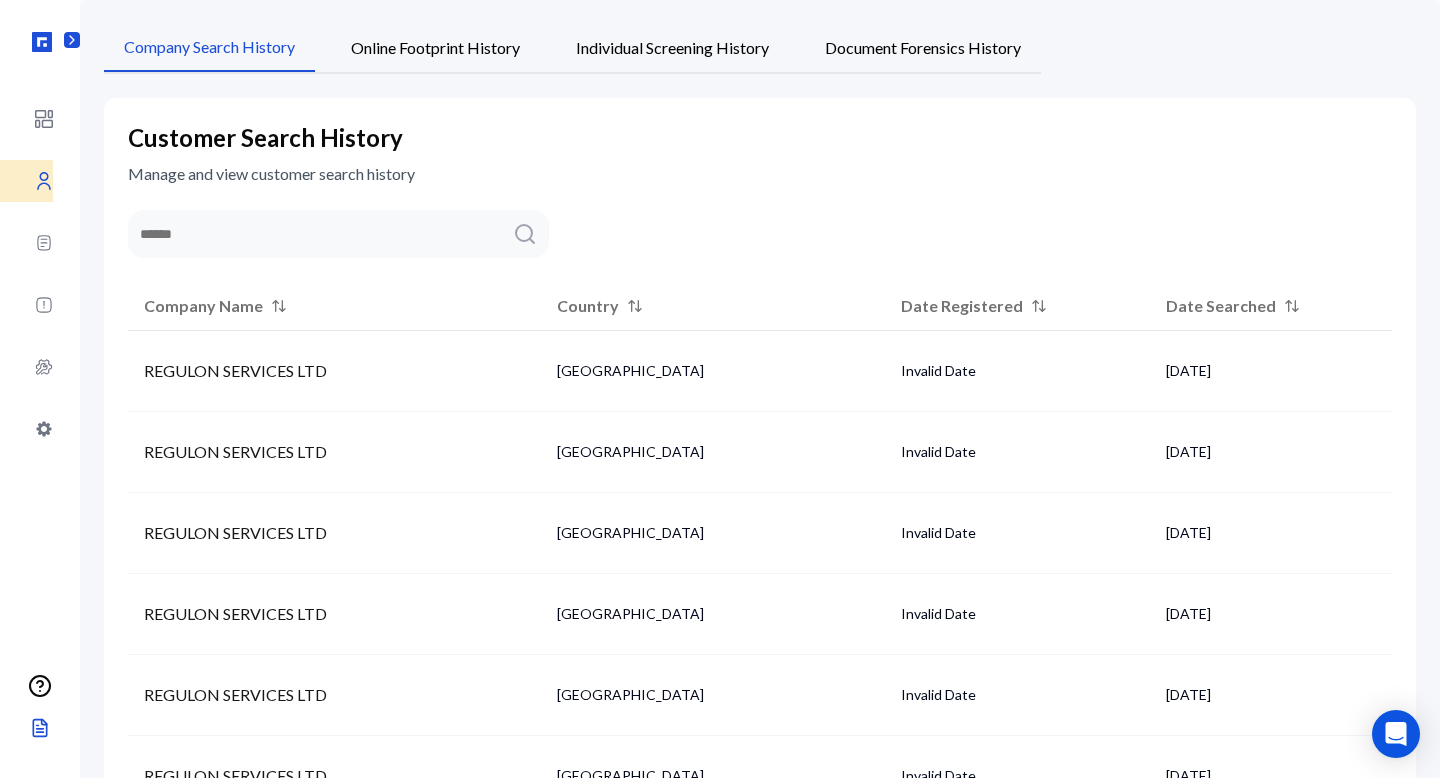 scroll, scrollTop: 76, scrollLeft: 0, axis: vertical 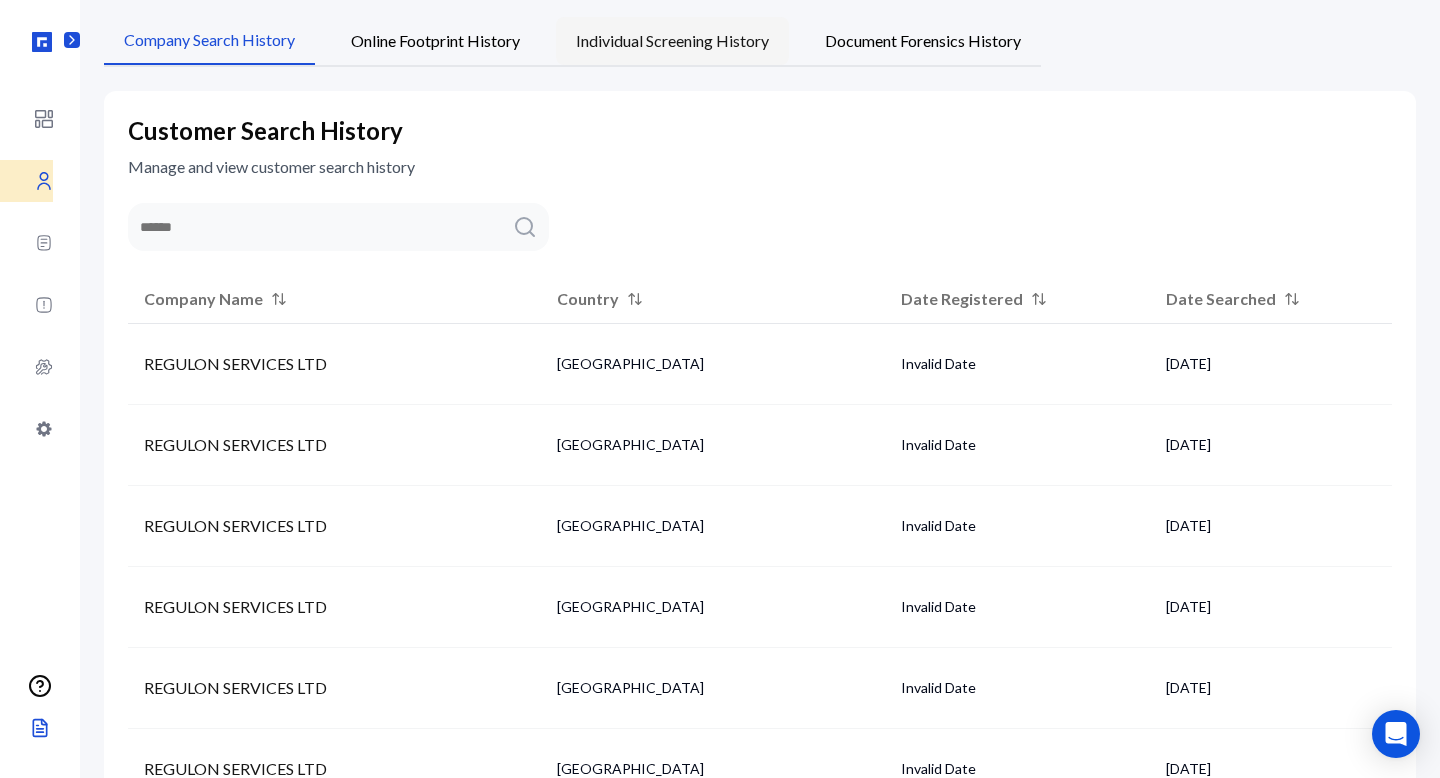 click on "Individual Screening History" at bounding box center [672, 41] 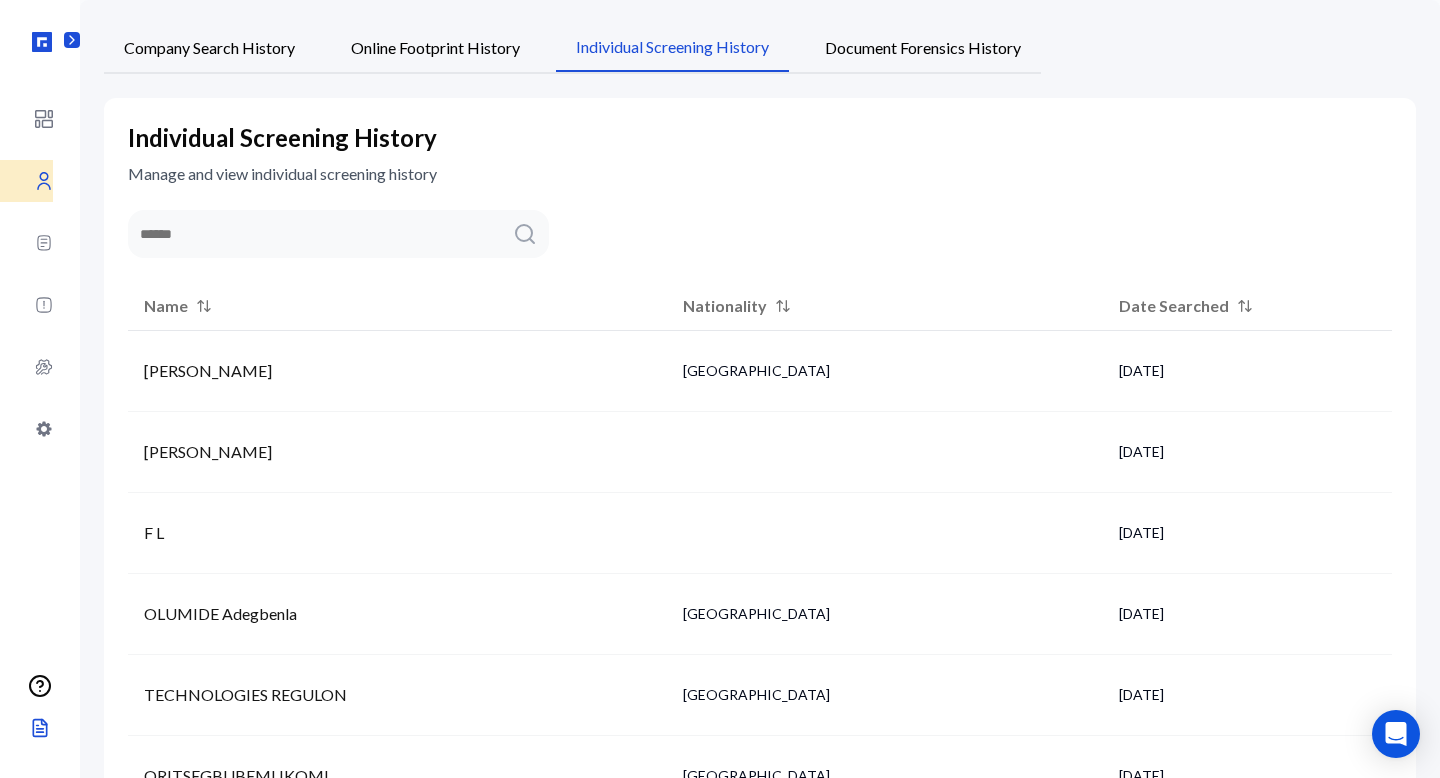 scroll, scrollTop: 76, scrollLeft: 0, axis: vertical 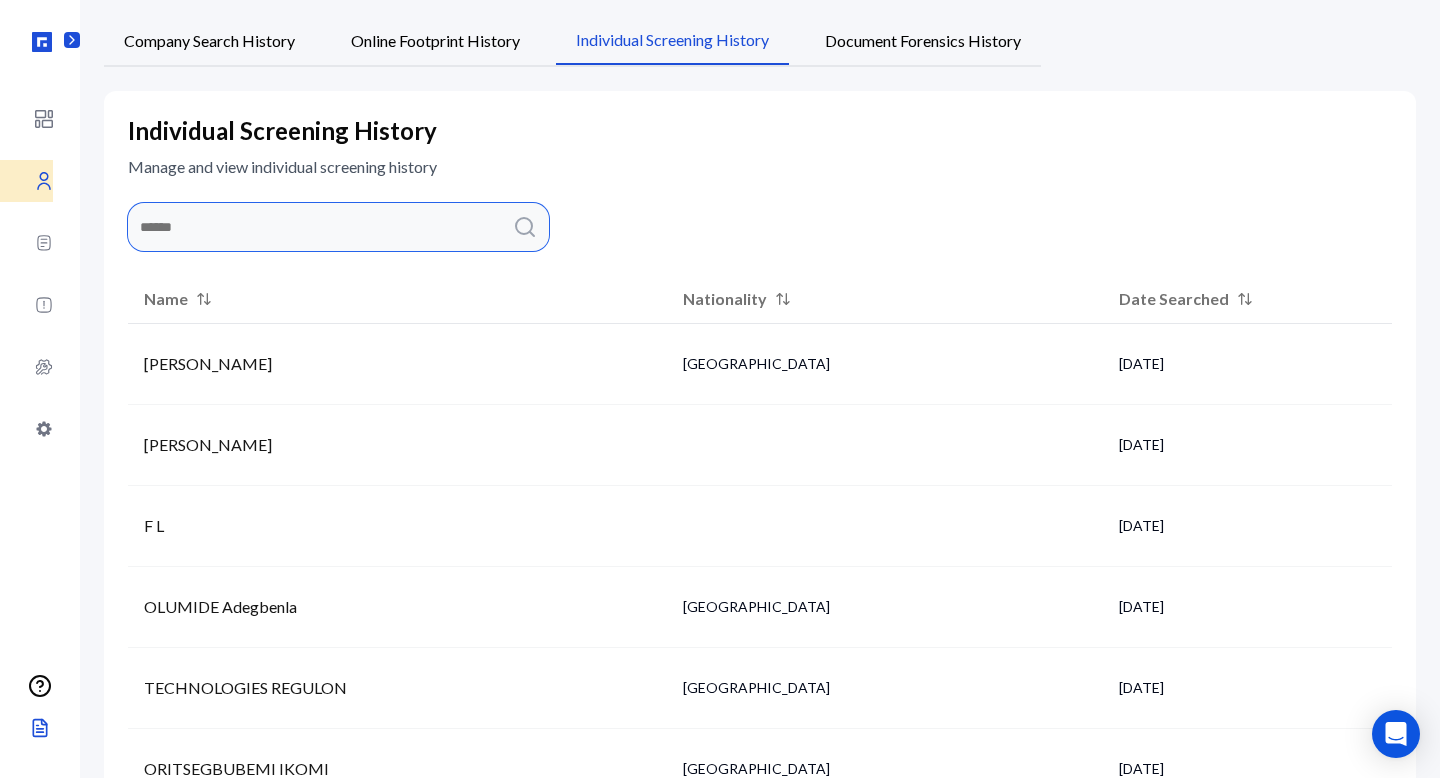 click at bounding box center [338, 227] 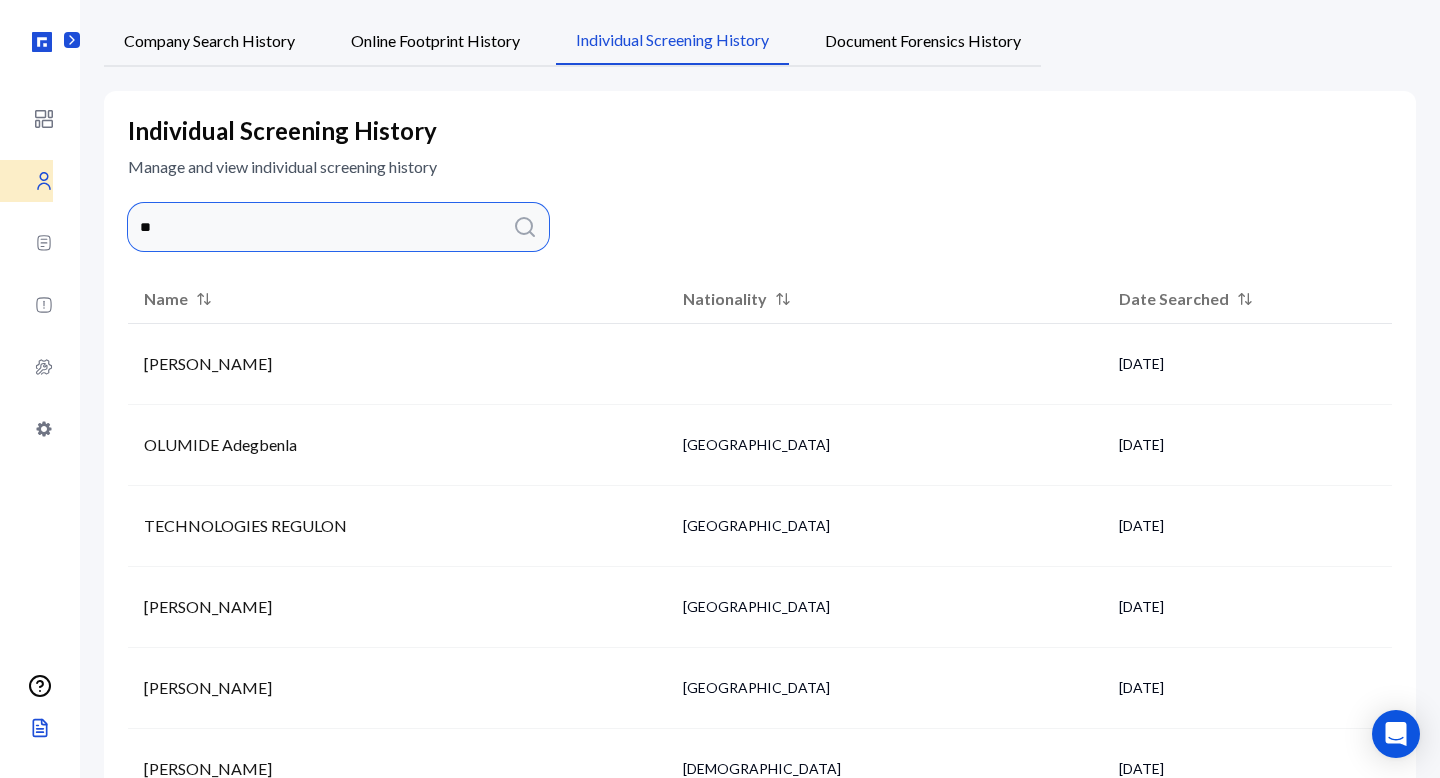scroll, scrollTop: 69, scrollLeft: 0, axis: vertical 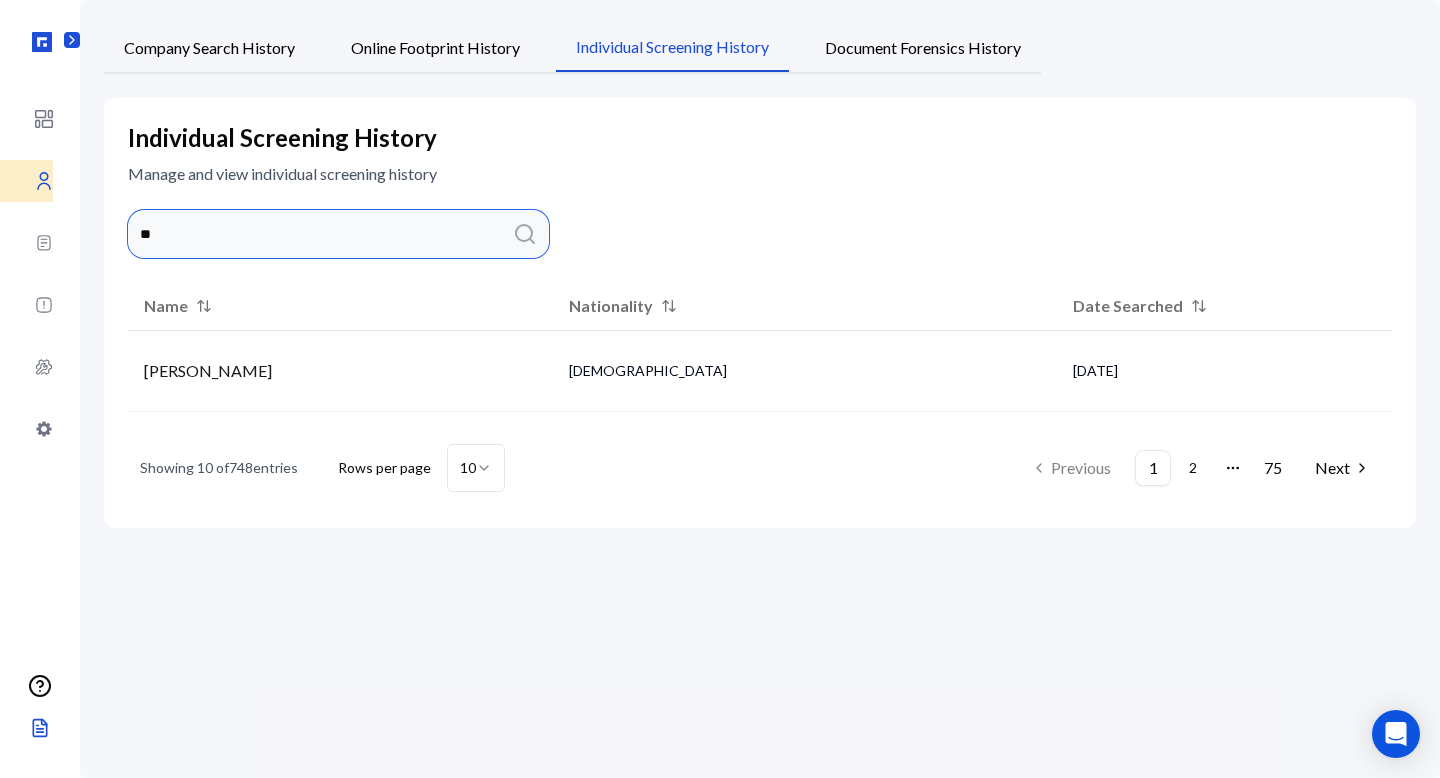 type on "*" 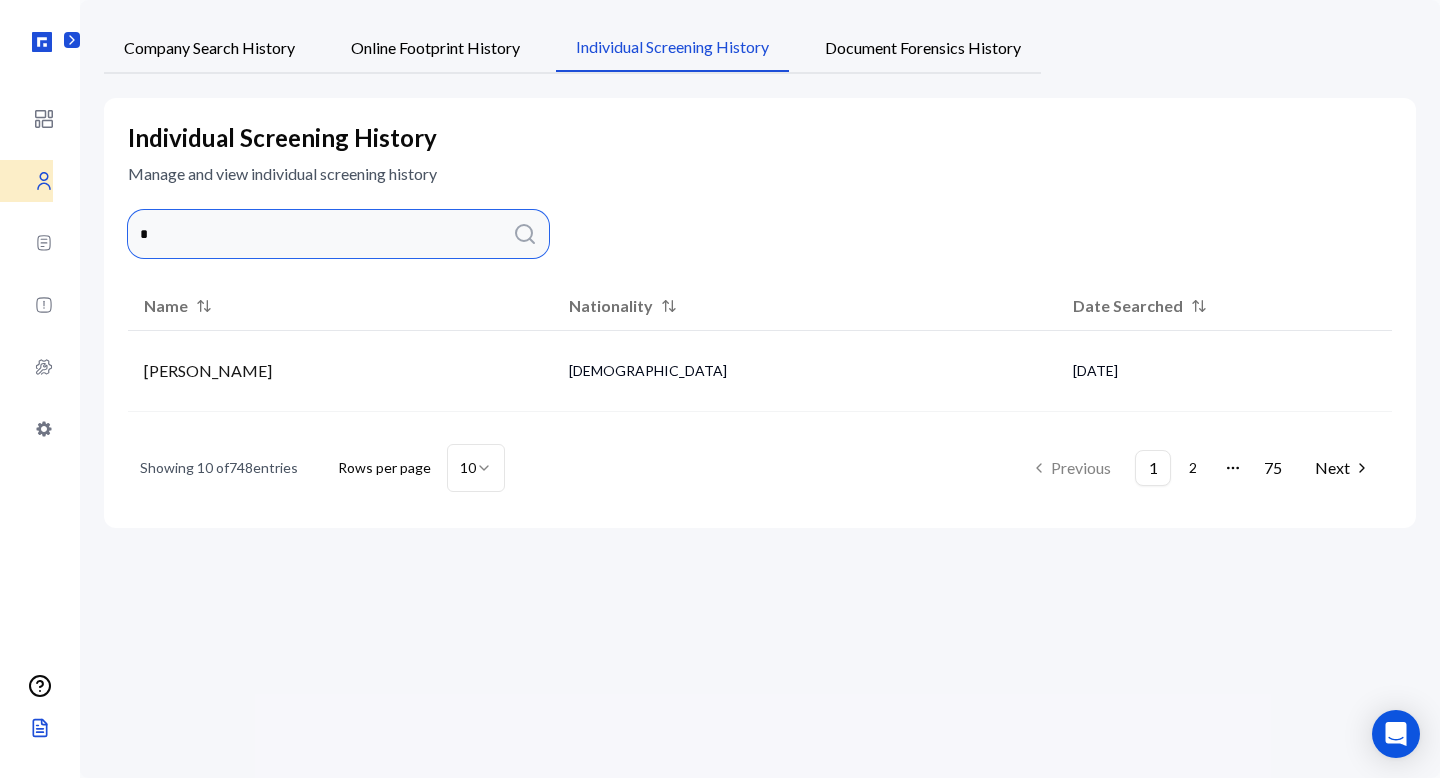 scroll, scrollTop: 76, scrollLeft: 0, axis: vertical 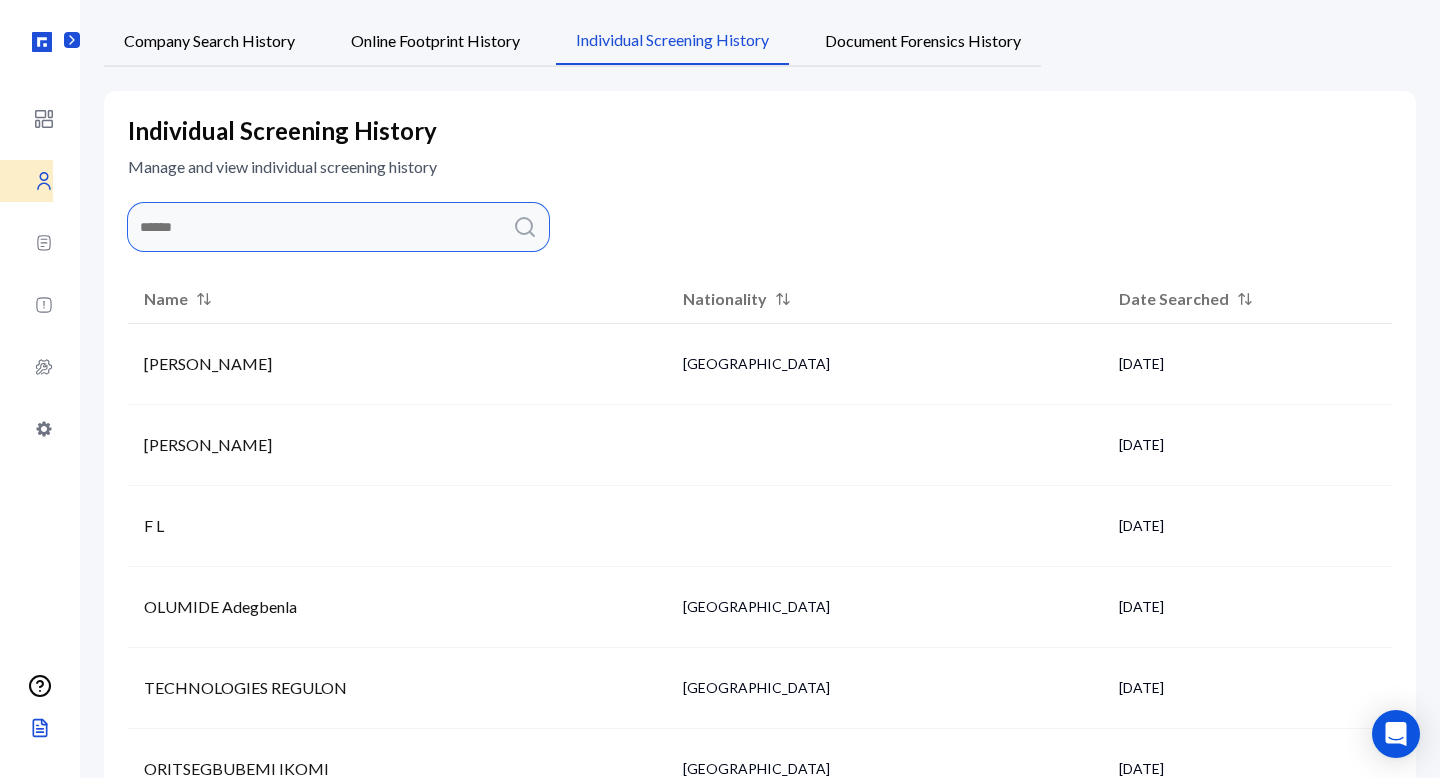 type on "*" 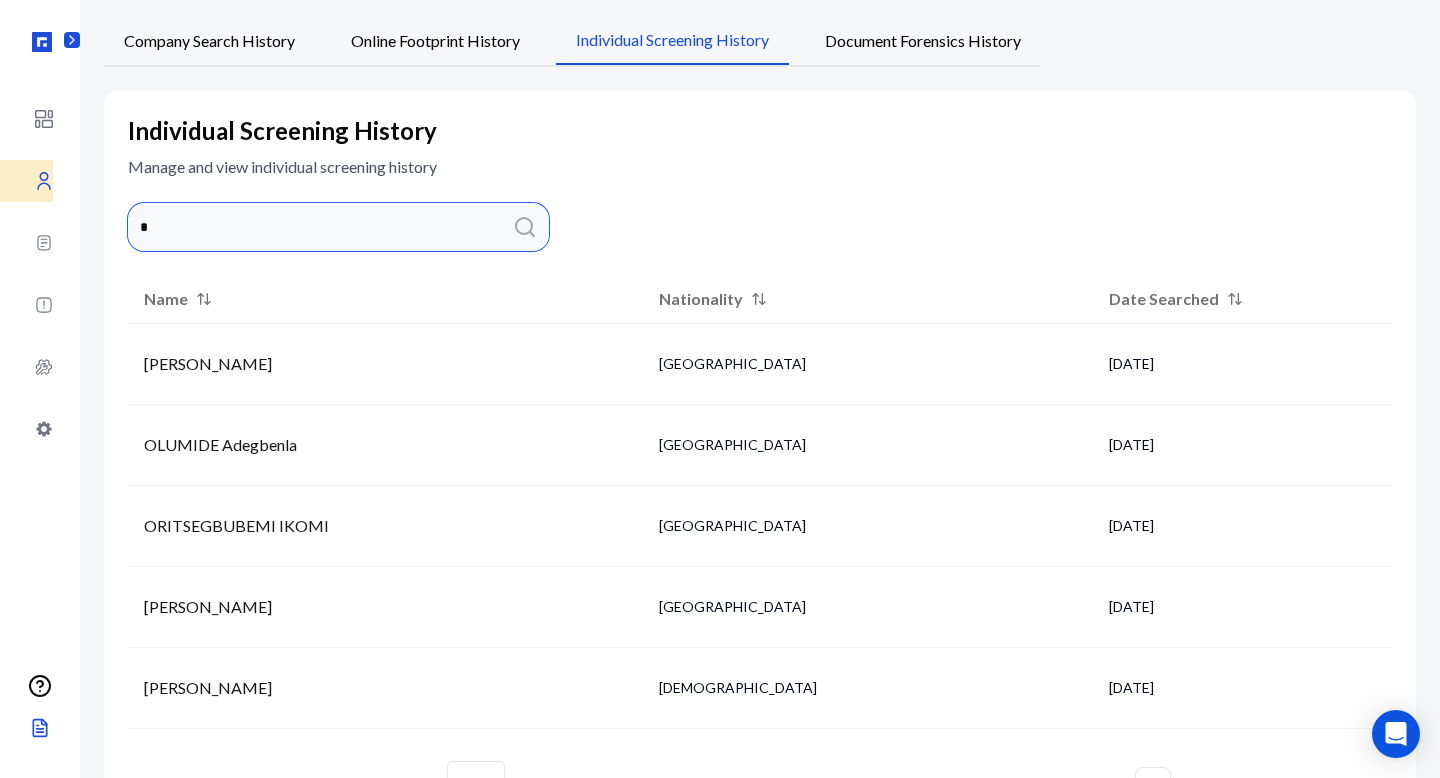 type 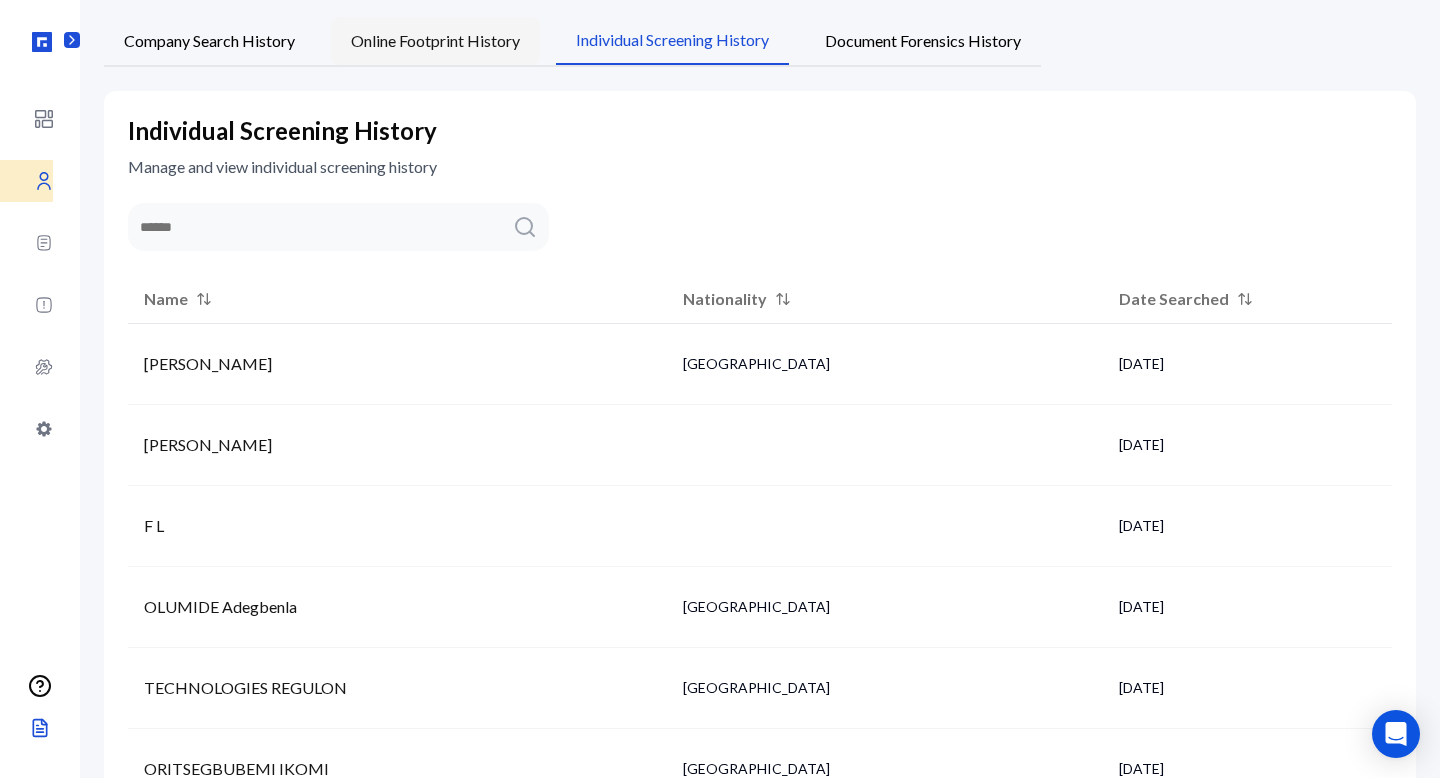 click on "Online Footprint History" at bounding box center [435, 41] 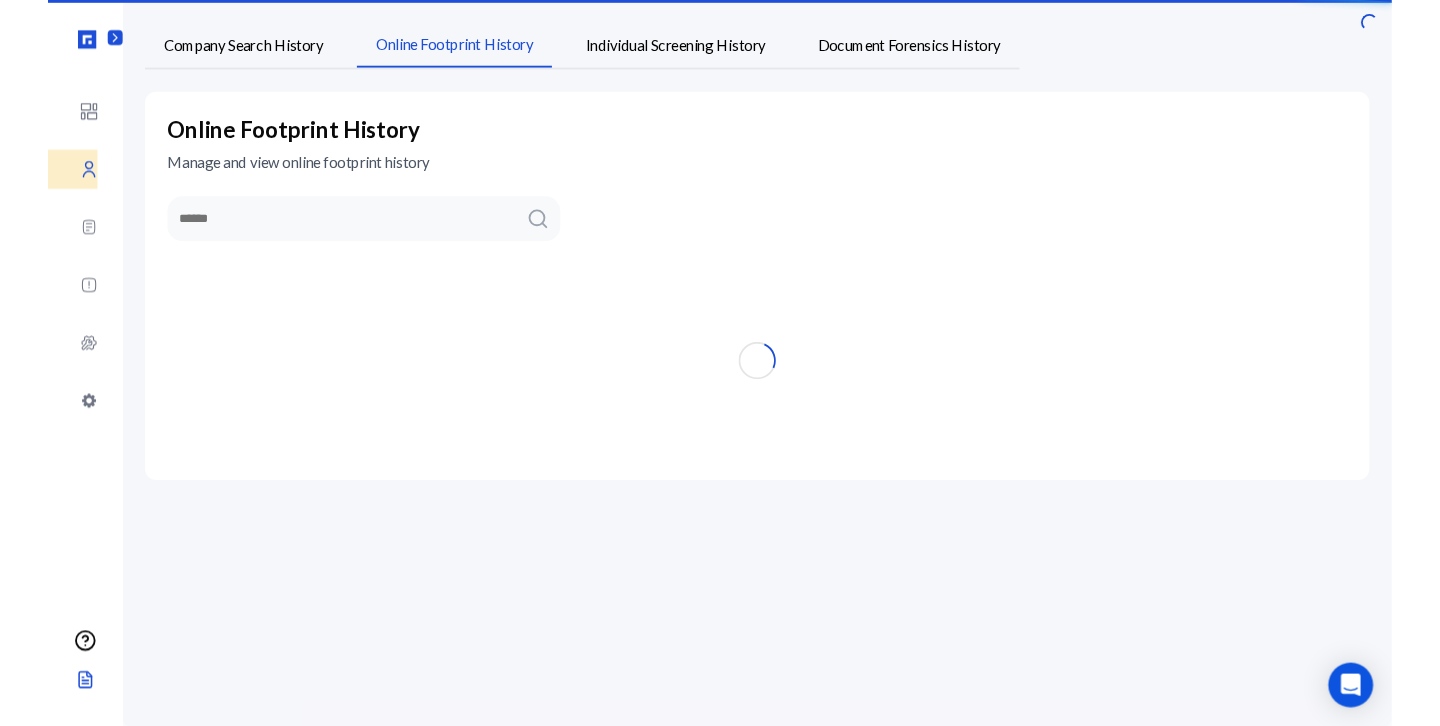 scroll, scrollTop: 69, scrollLeft: 0, axis: vertical 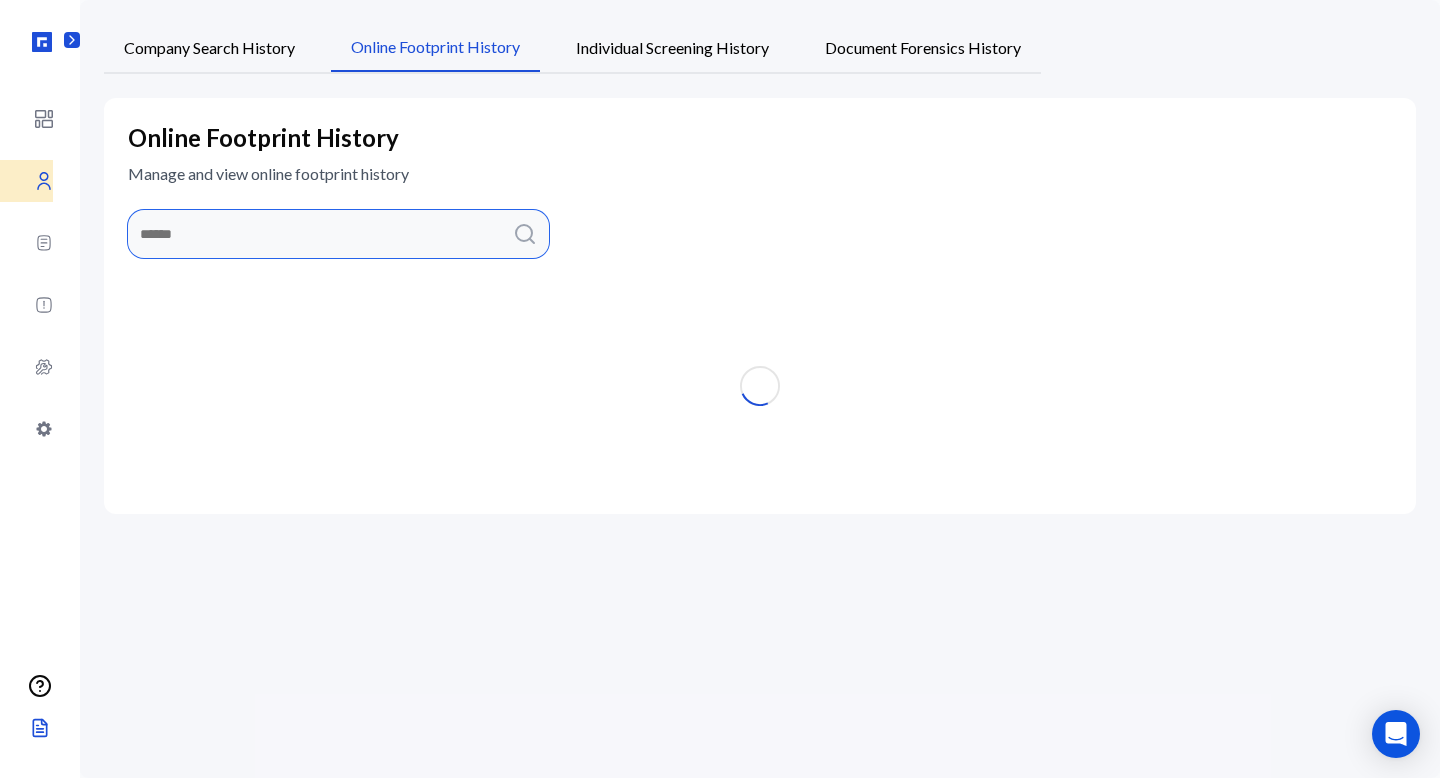 click at bounding box center (338, 234) 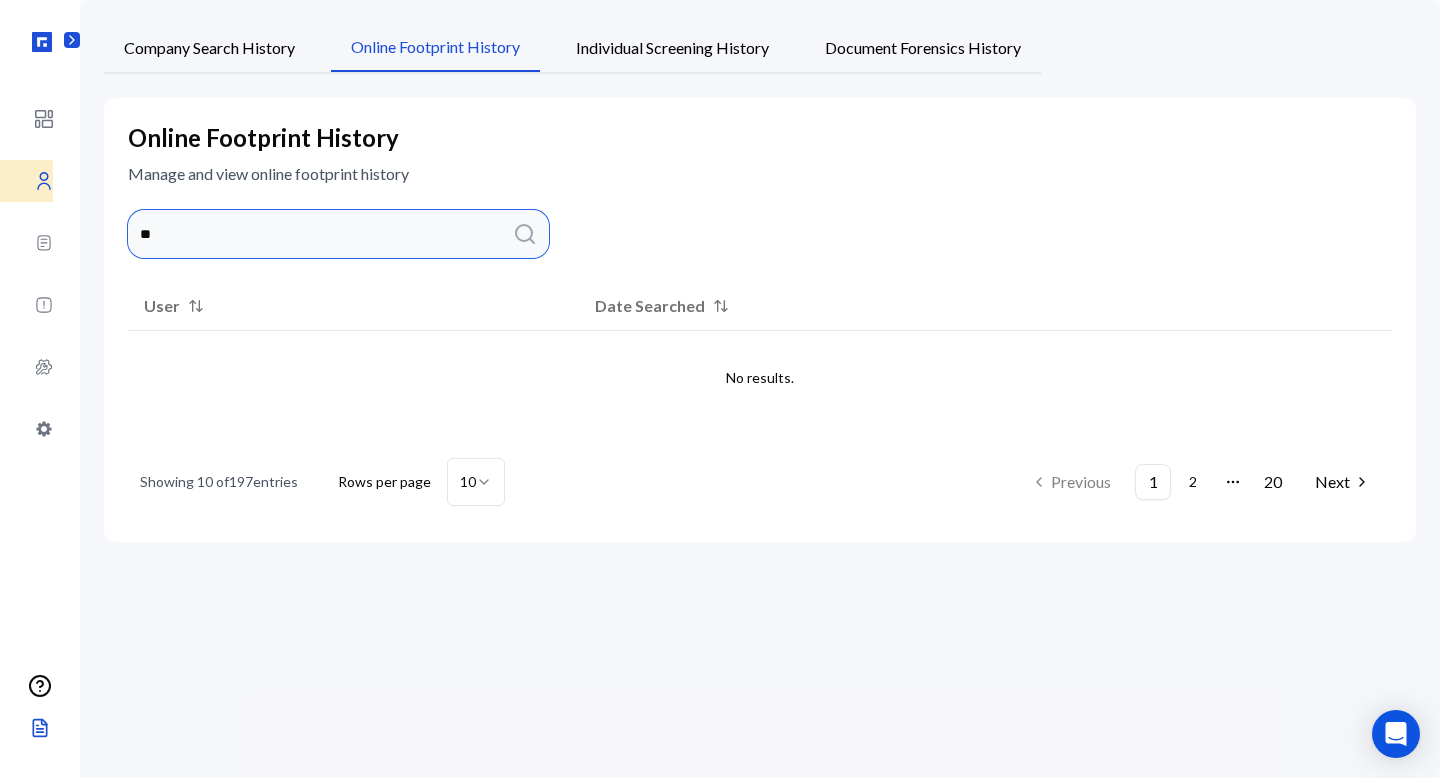 type on "*" 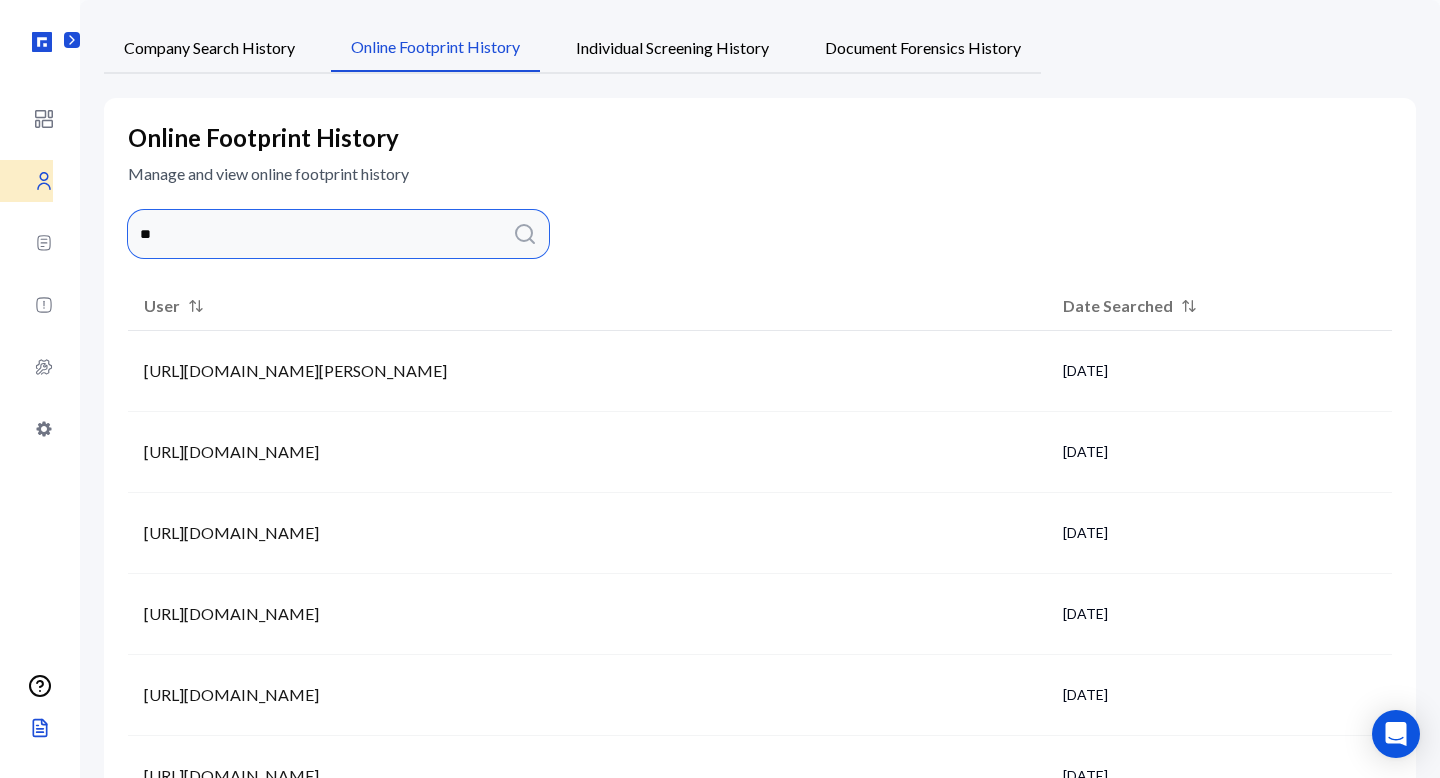 type on "*" 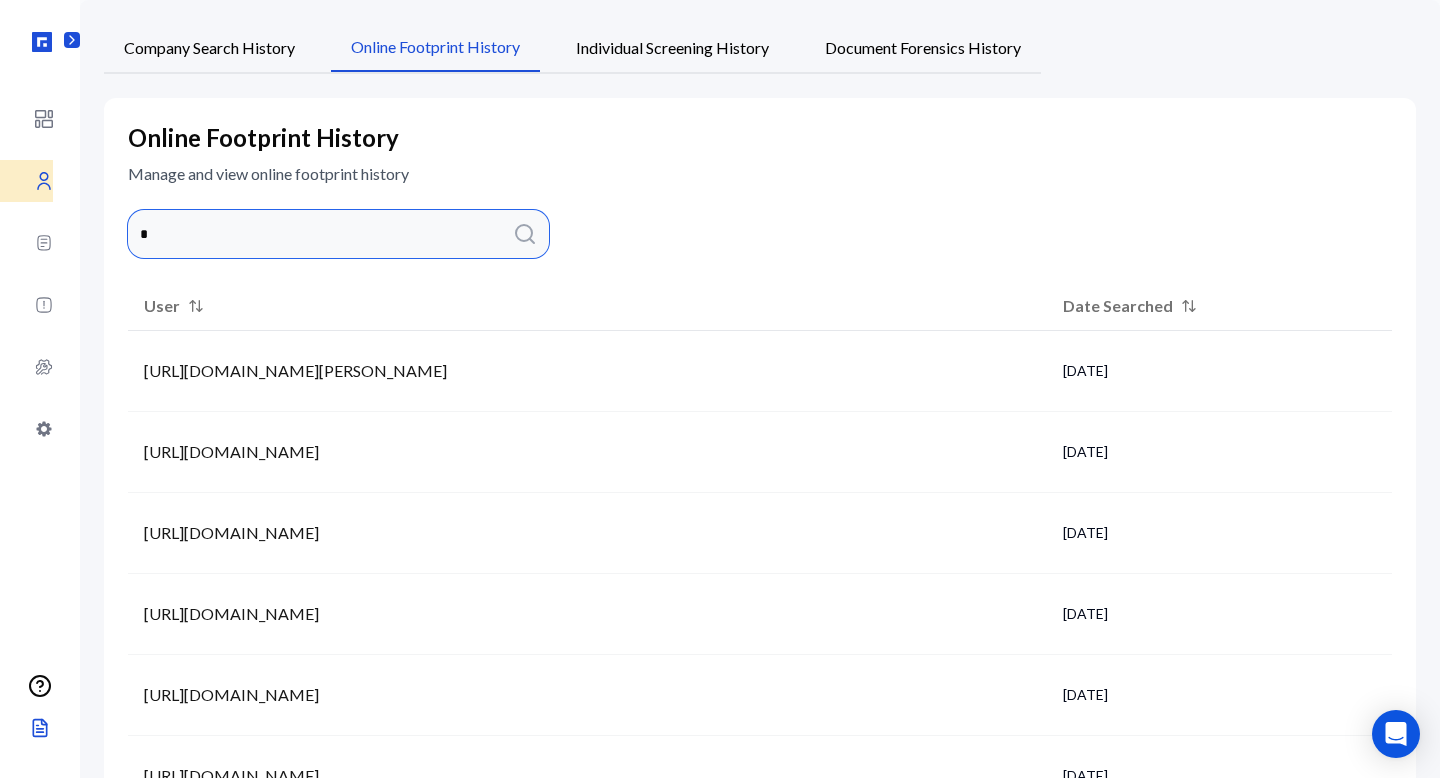 type 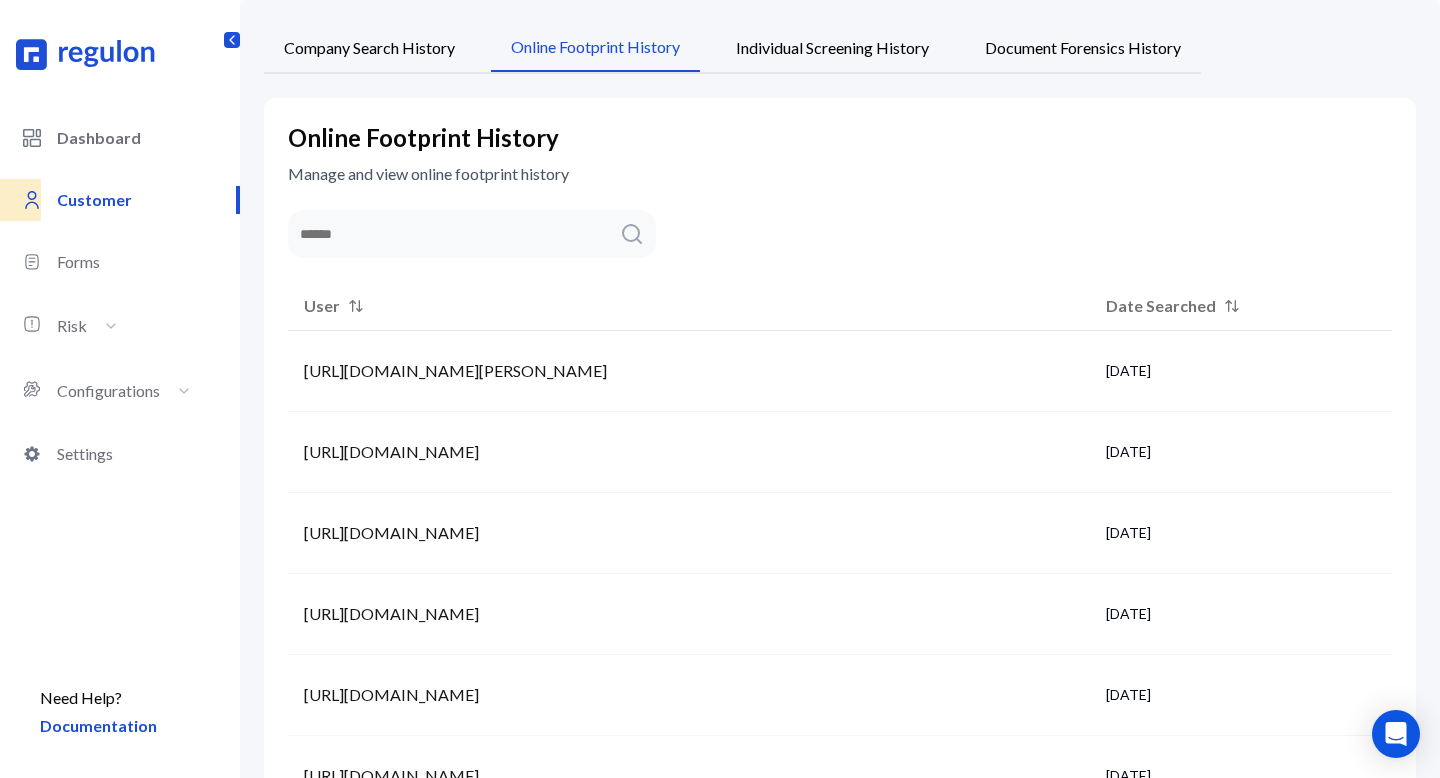 click on "Dashboard" at bounding box center [148, 138] 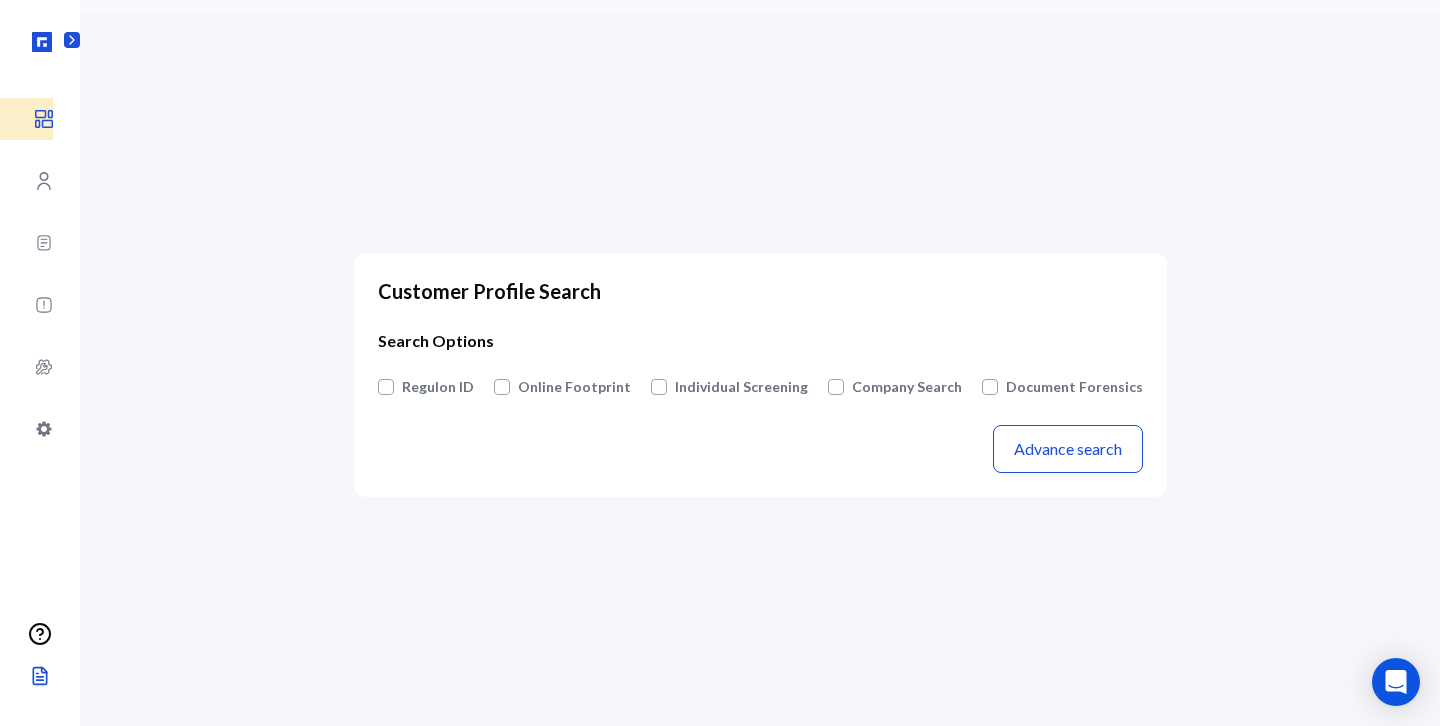 click on "Individual Screening" at bounding box center [741, 387] 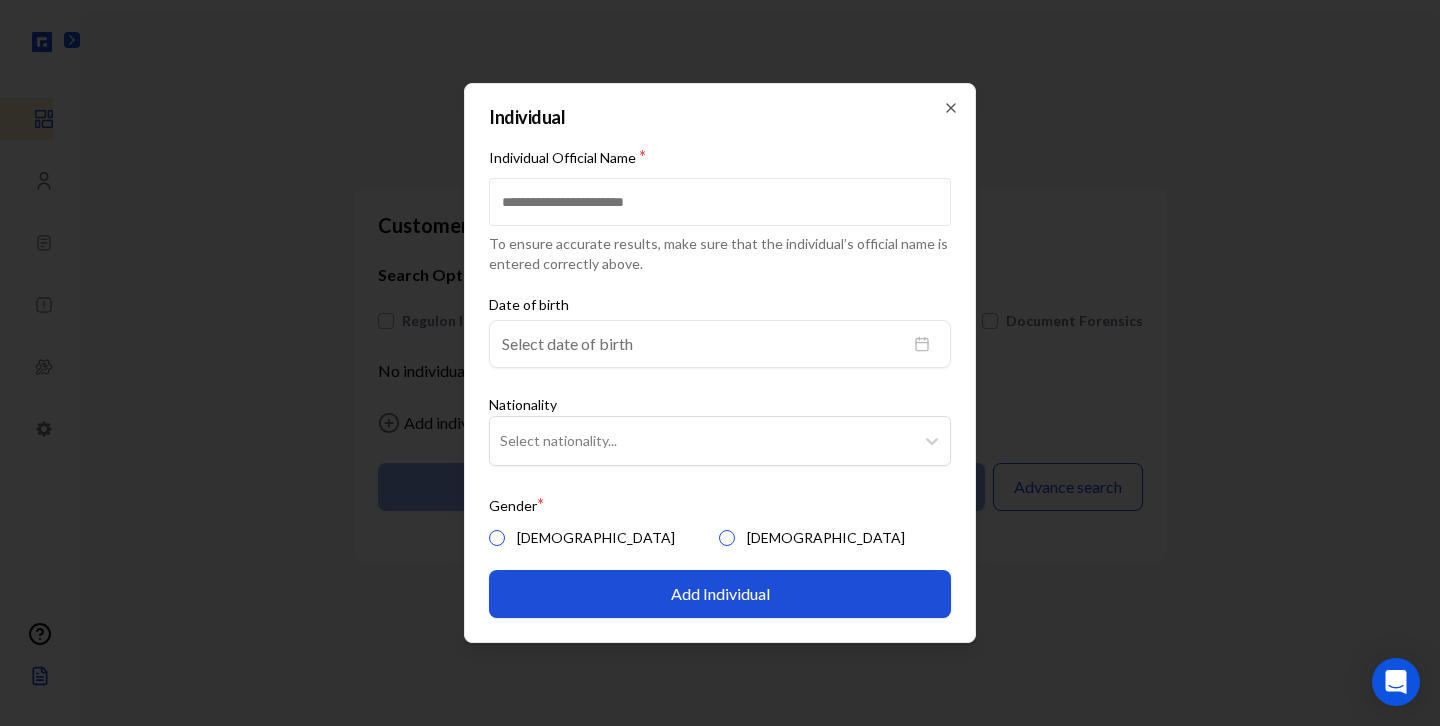 click on "Individual Official Name   *" at bounding box center (720, 202) 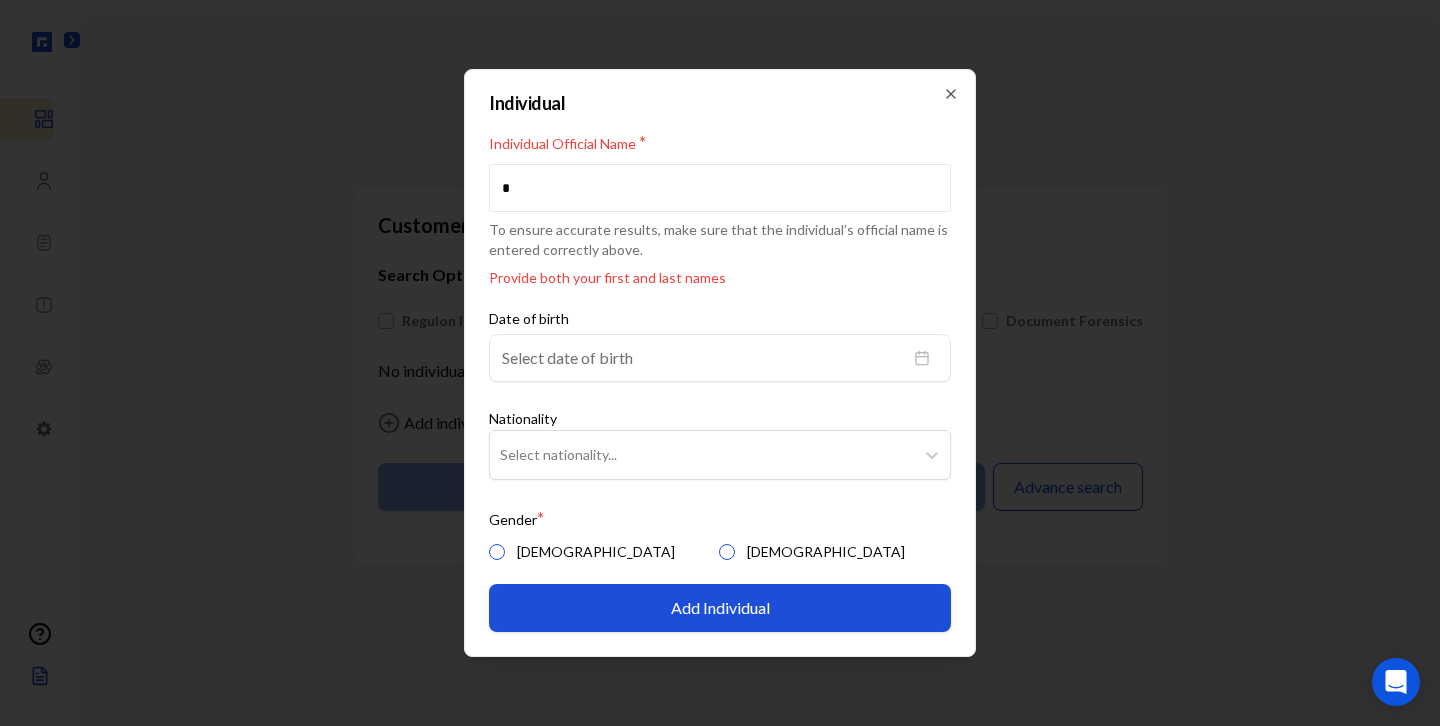 type on "**********" 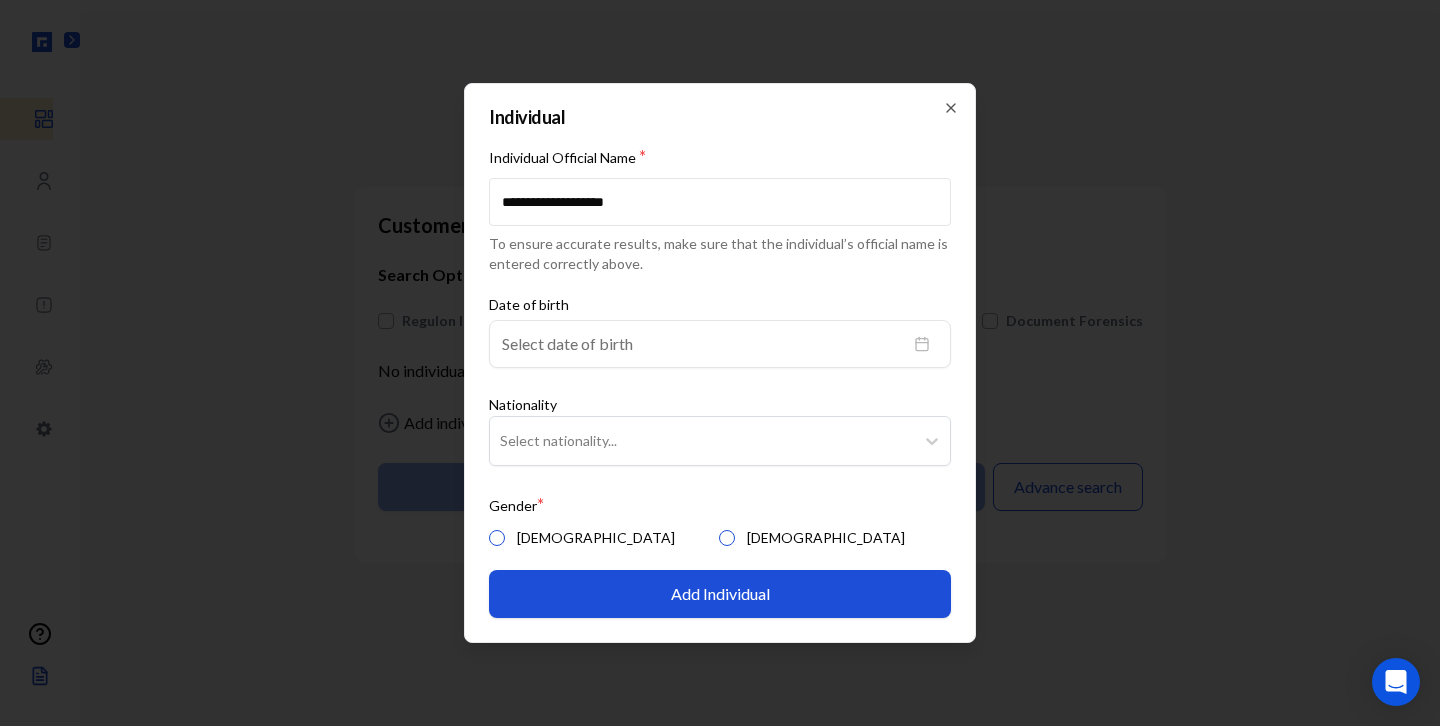 click on "[DEMOGRAPHIC_DATA]" at bounding box center [497, 538] 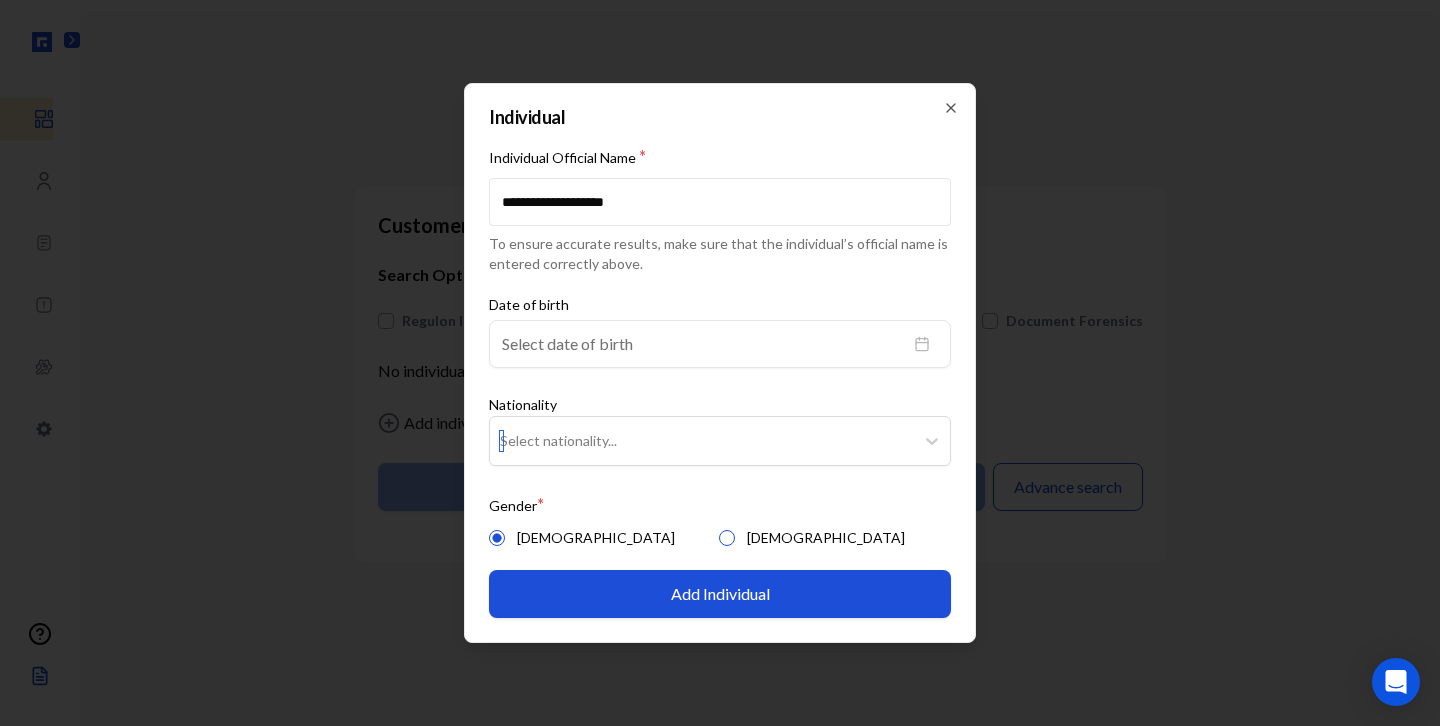 click at bounding box center [702, 441] 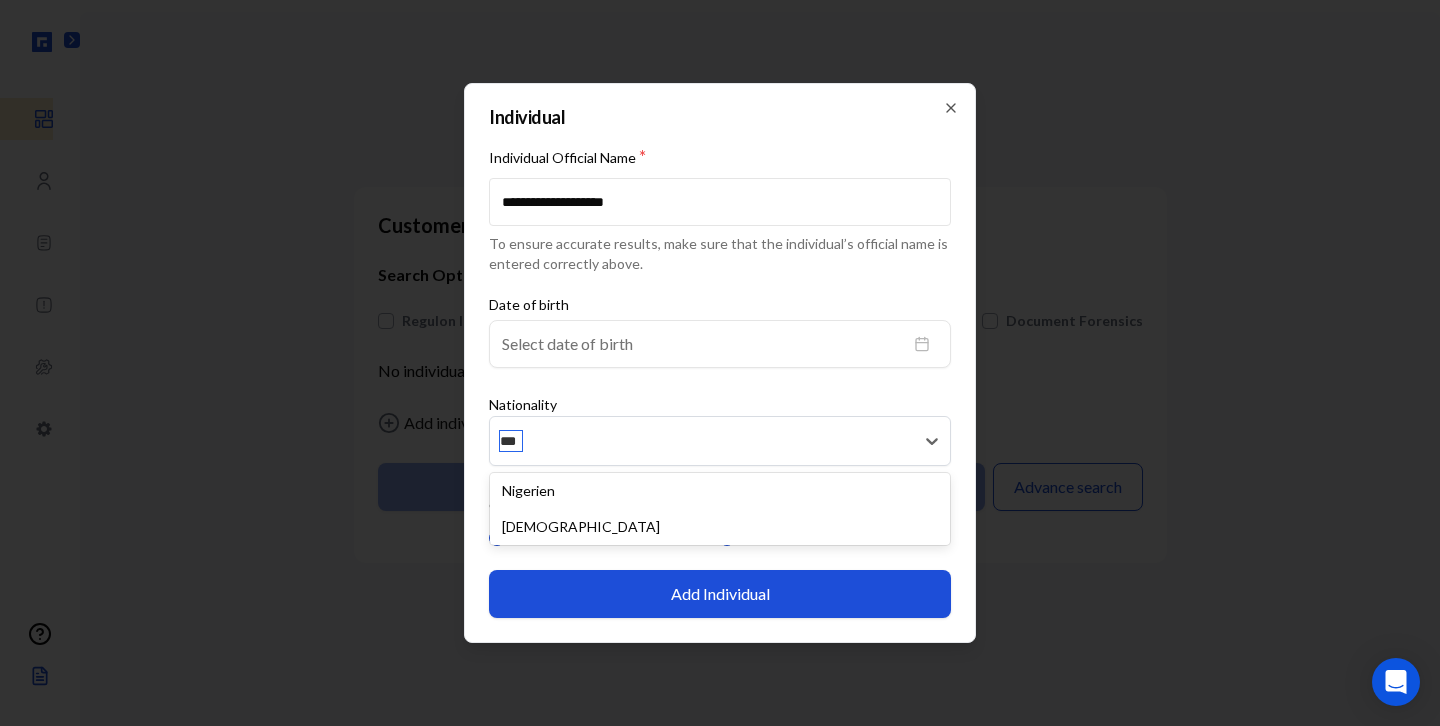scroll, scrollTop: 93, scrollLeft: 0, axis: vertical 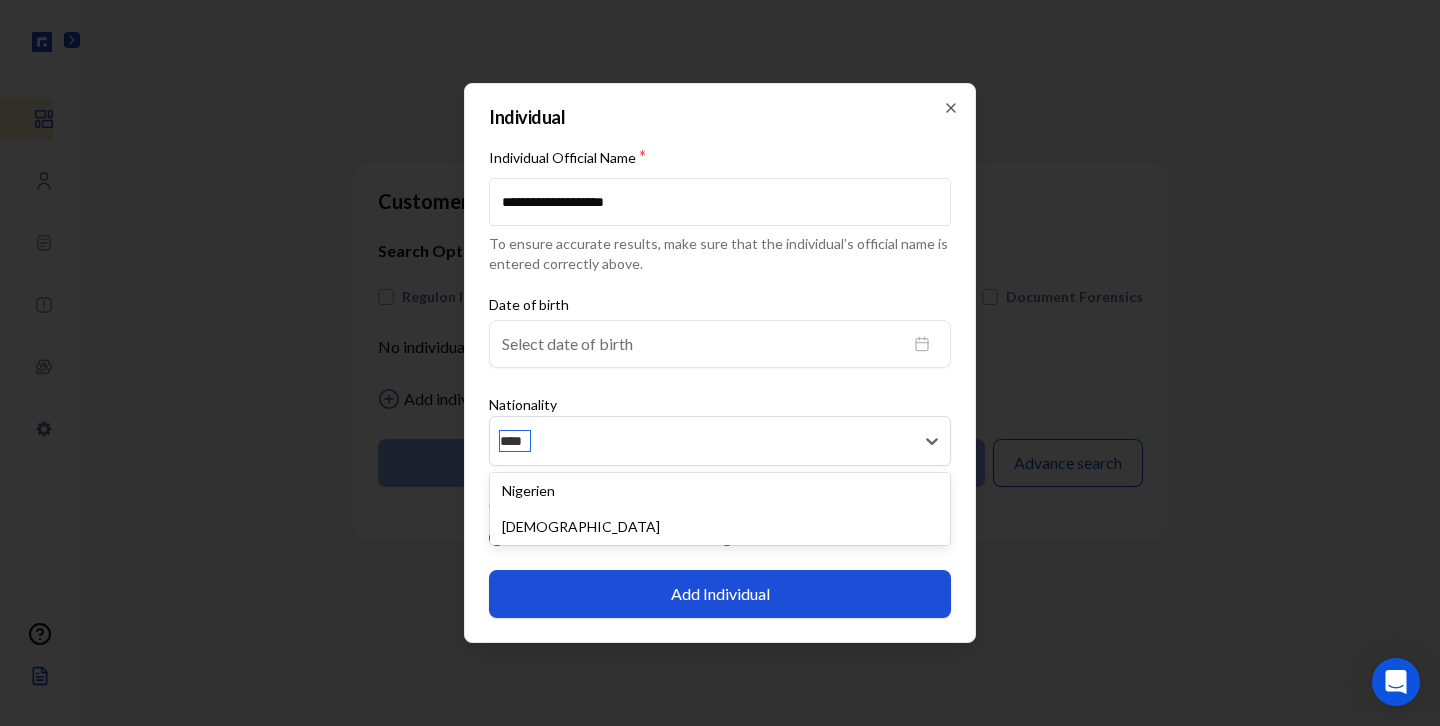 type on "*****" 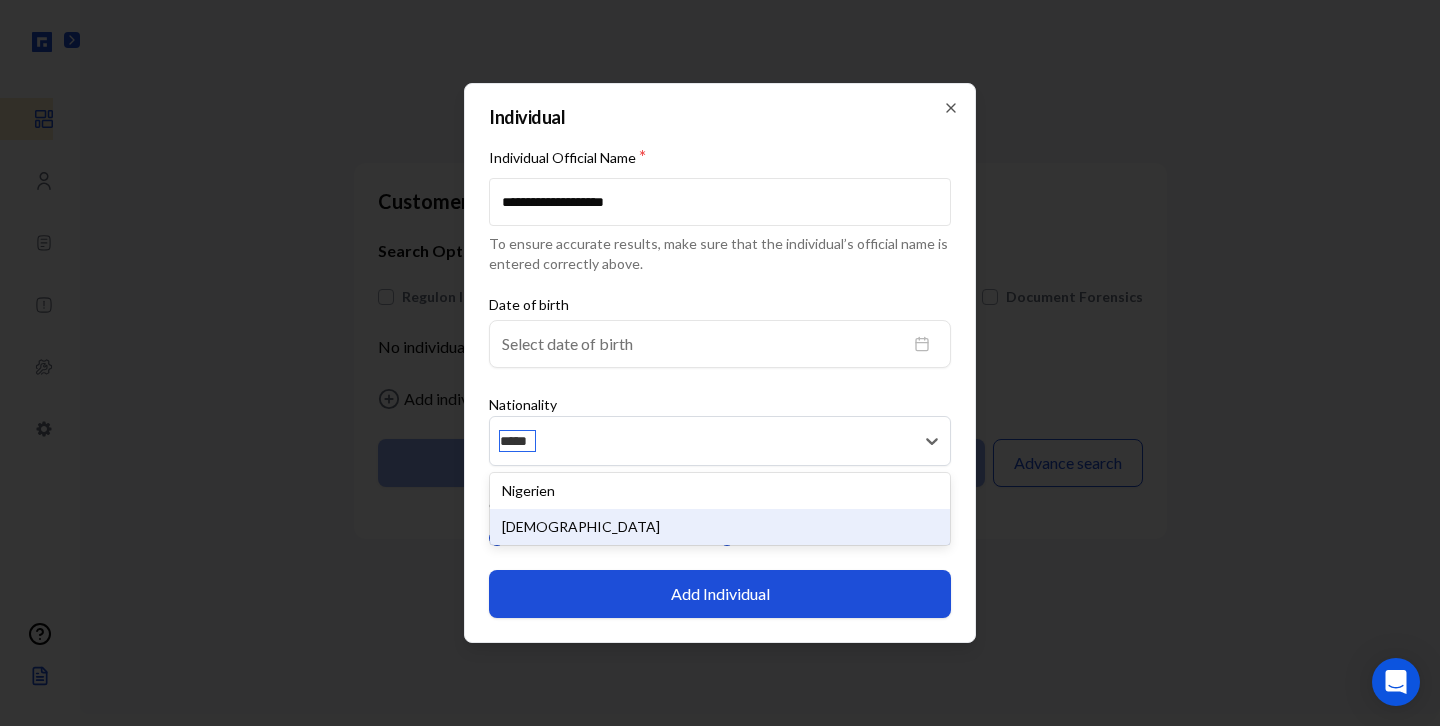 click on "[DEMOGRAPHIC_DATA]" at bounding box center (720, 527) 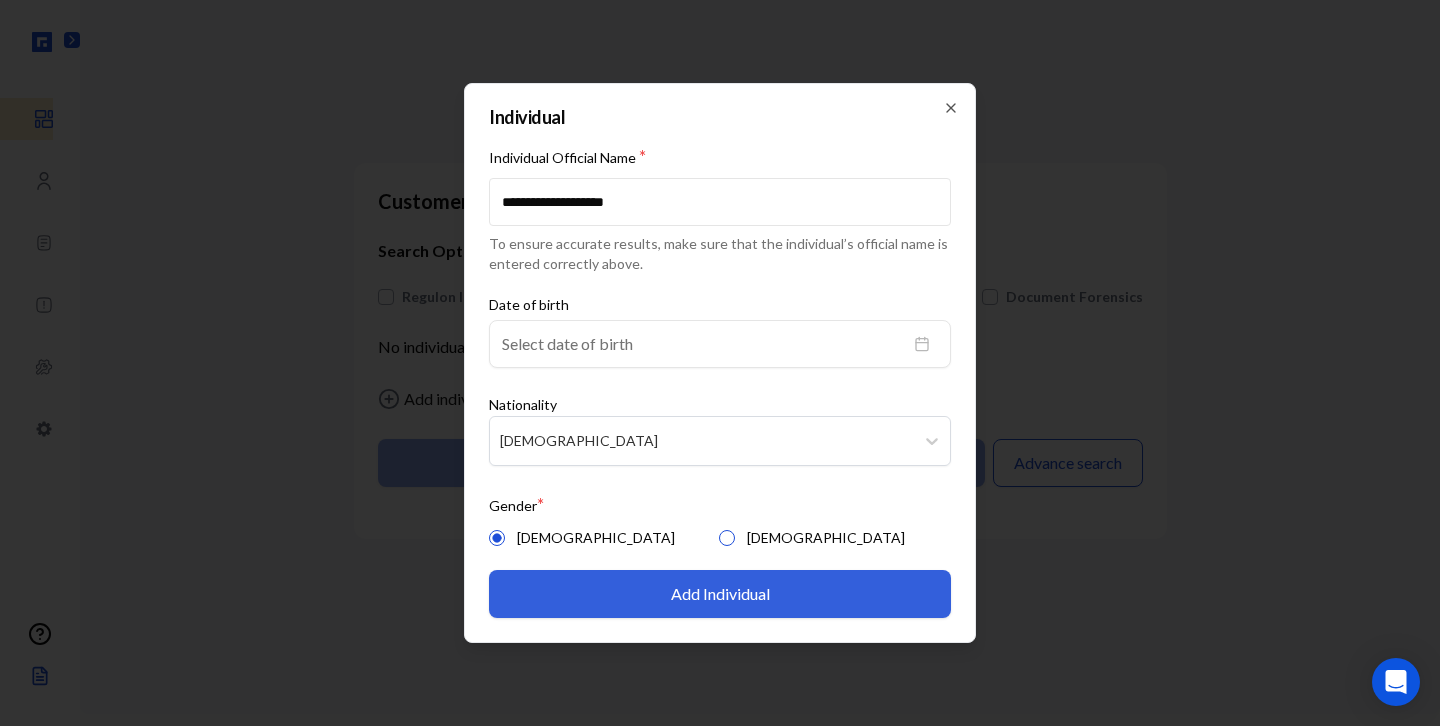 click on "Add Individual" at bounding box center (720, 594) 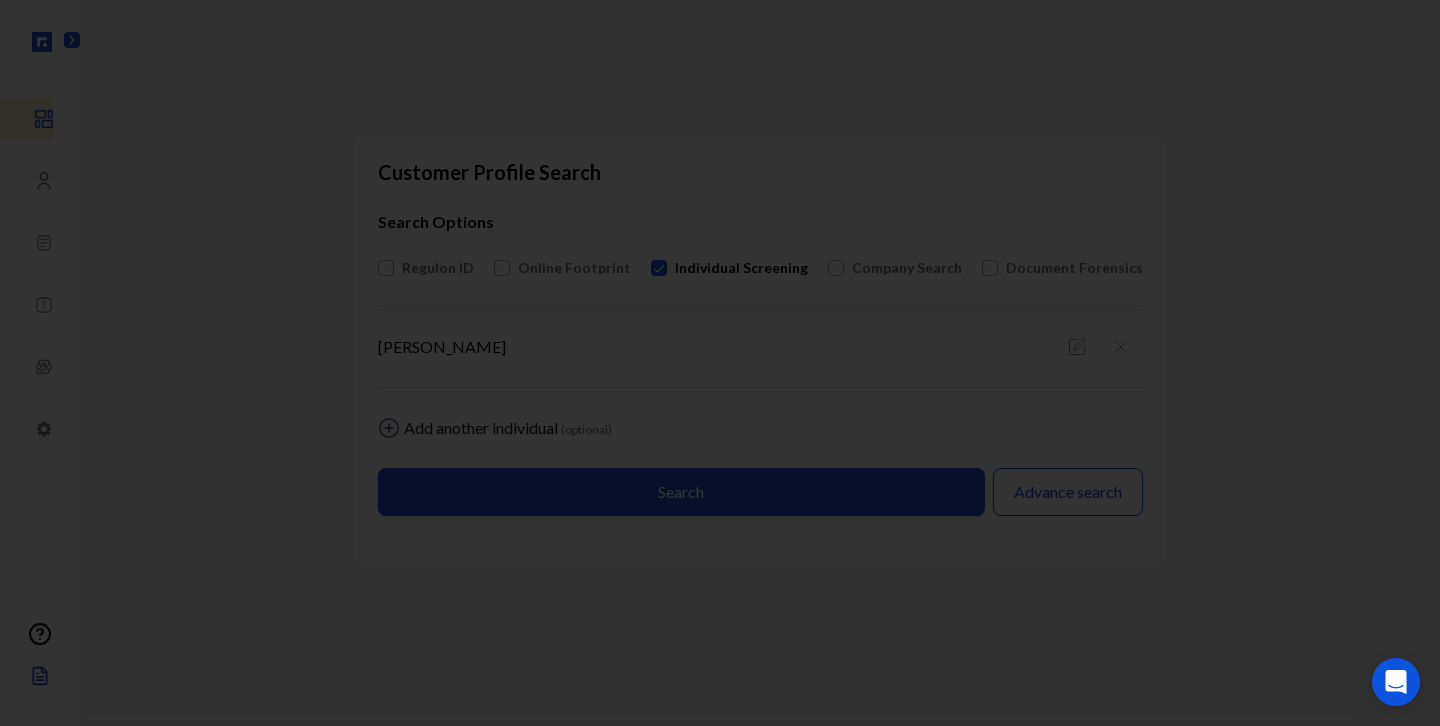 scroll, scrollTop: 64, scrollLeft: 0, axis: vertical 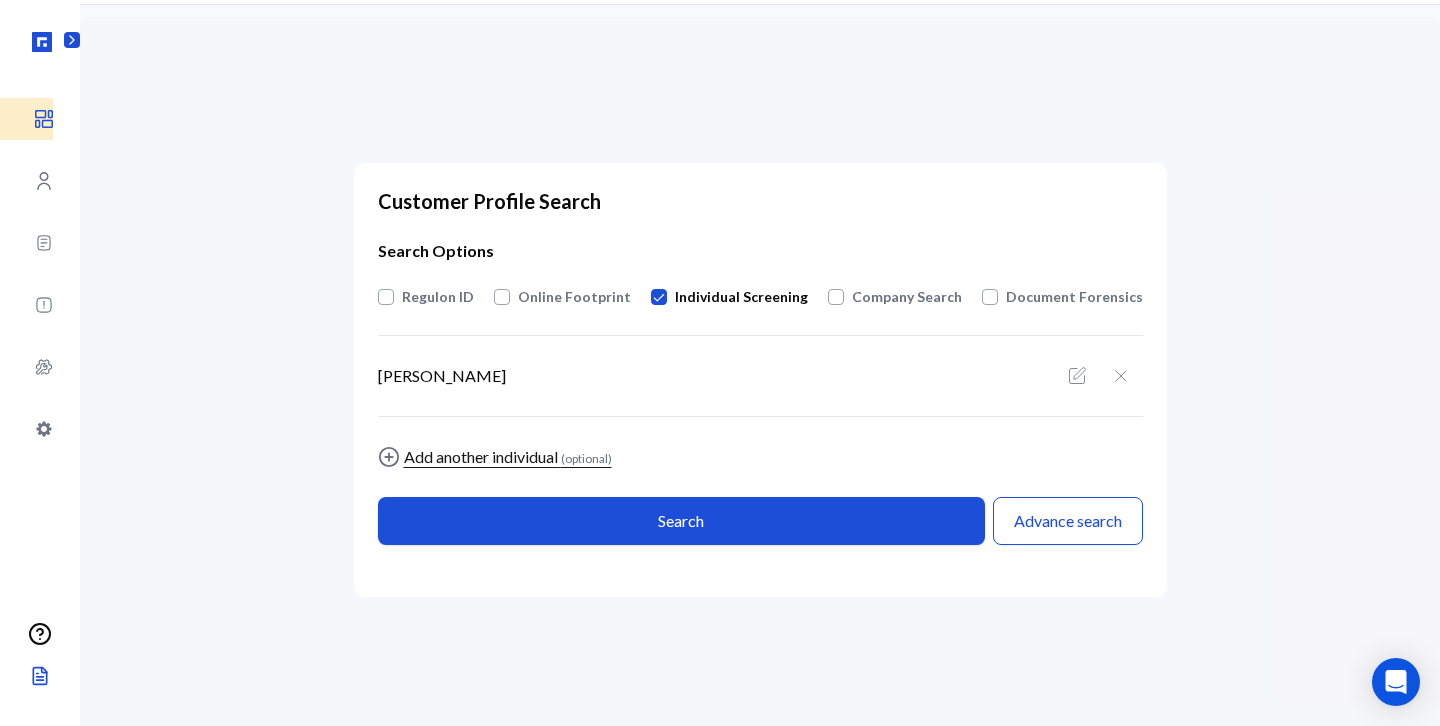 click on "Add another individual   (optional)" at bounding box center (508, 457) 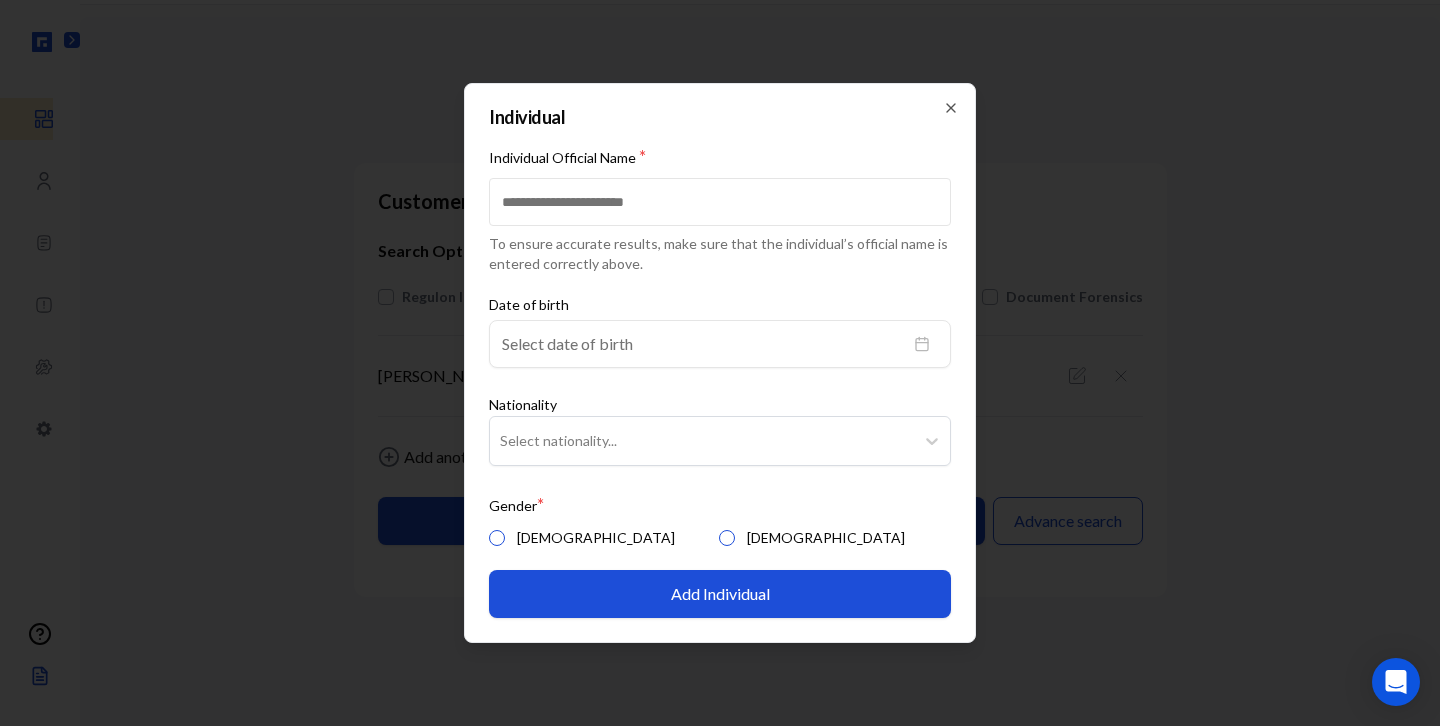 click on "Individual Official Name   *" at bounding box center [720, 202] 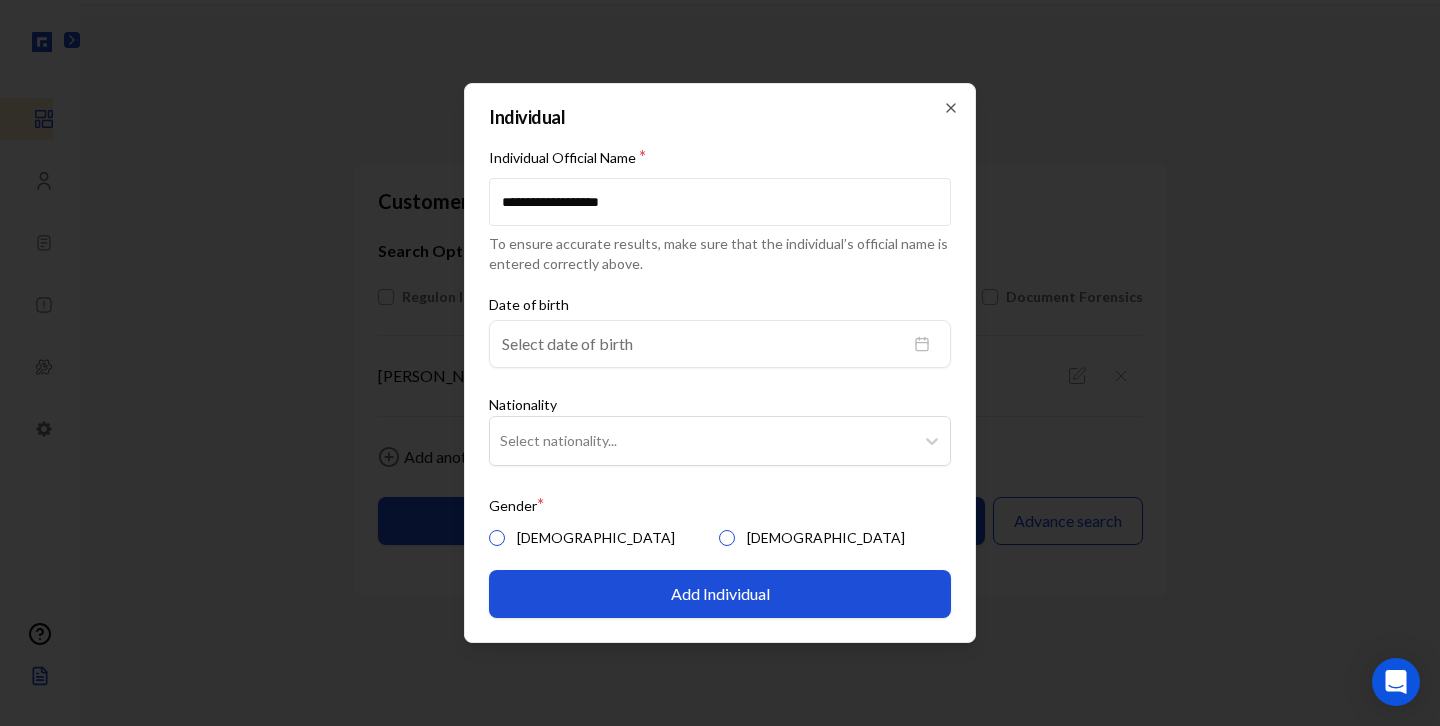 click on "[DEMOGRAPHIC_DATA]" at bounding box center (727, 538) 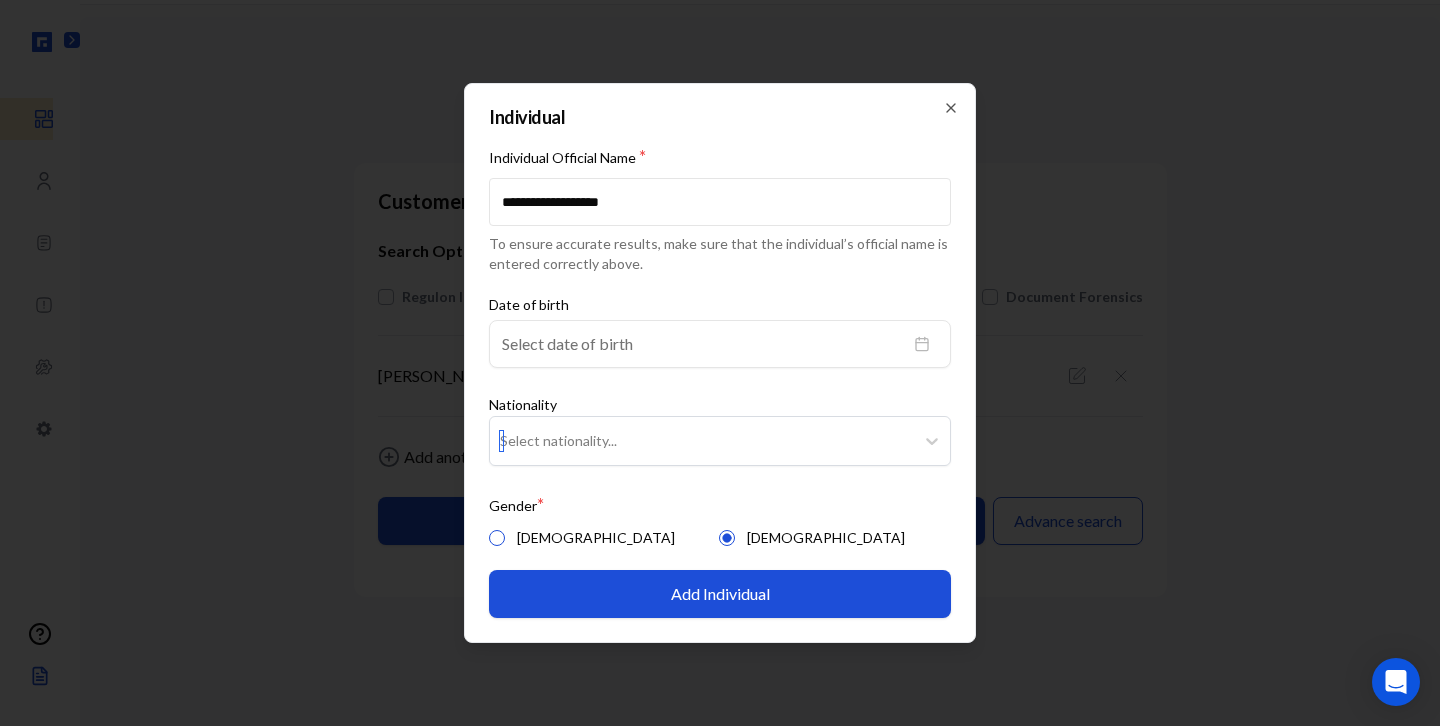 click at bounding box center [702, 441] 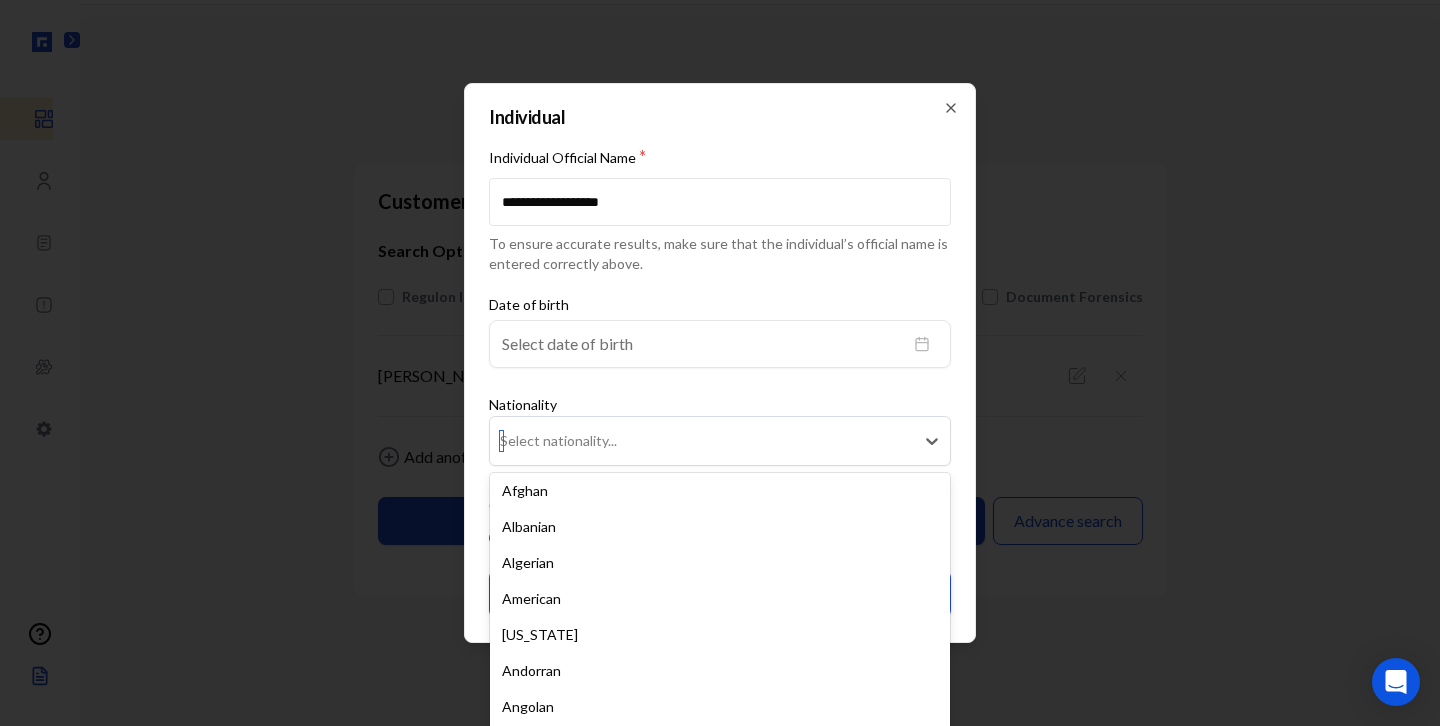 scroll, scrollTop: 93, scrollLeft: 0, axis: vertical 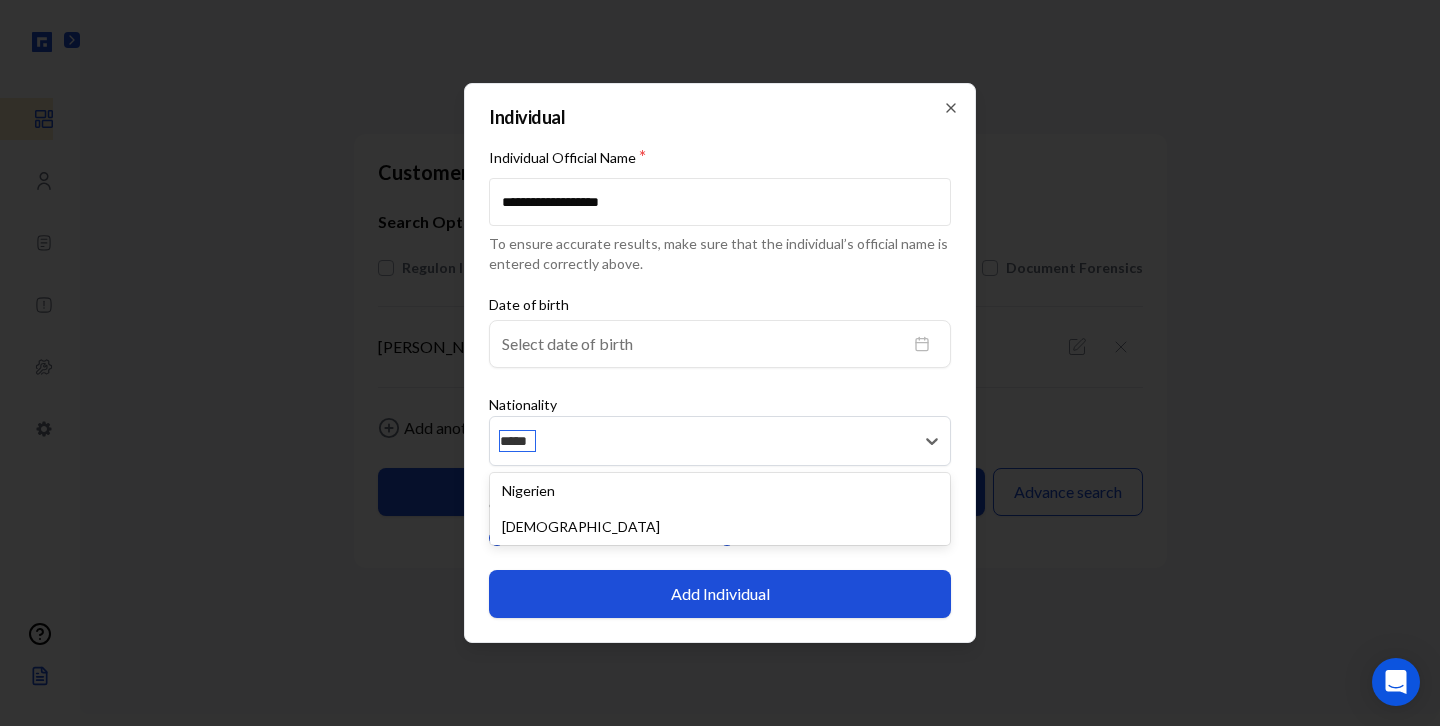 type on "******" 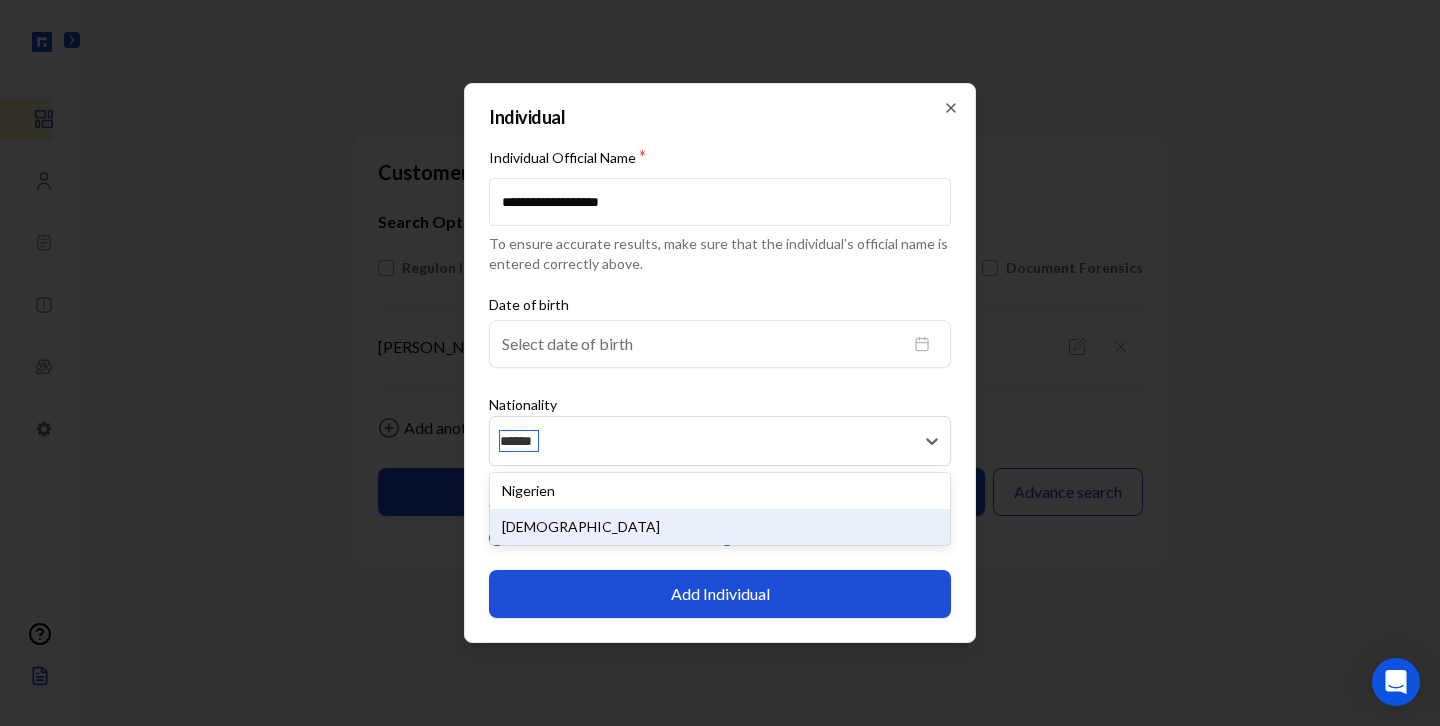 click on "[DEMOGRAPHIC_DATA]" at bounding box center [720, 527] 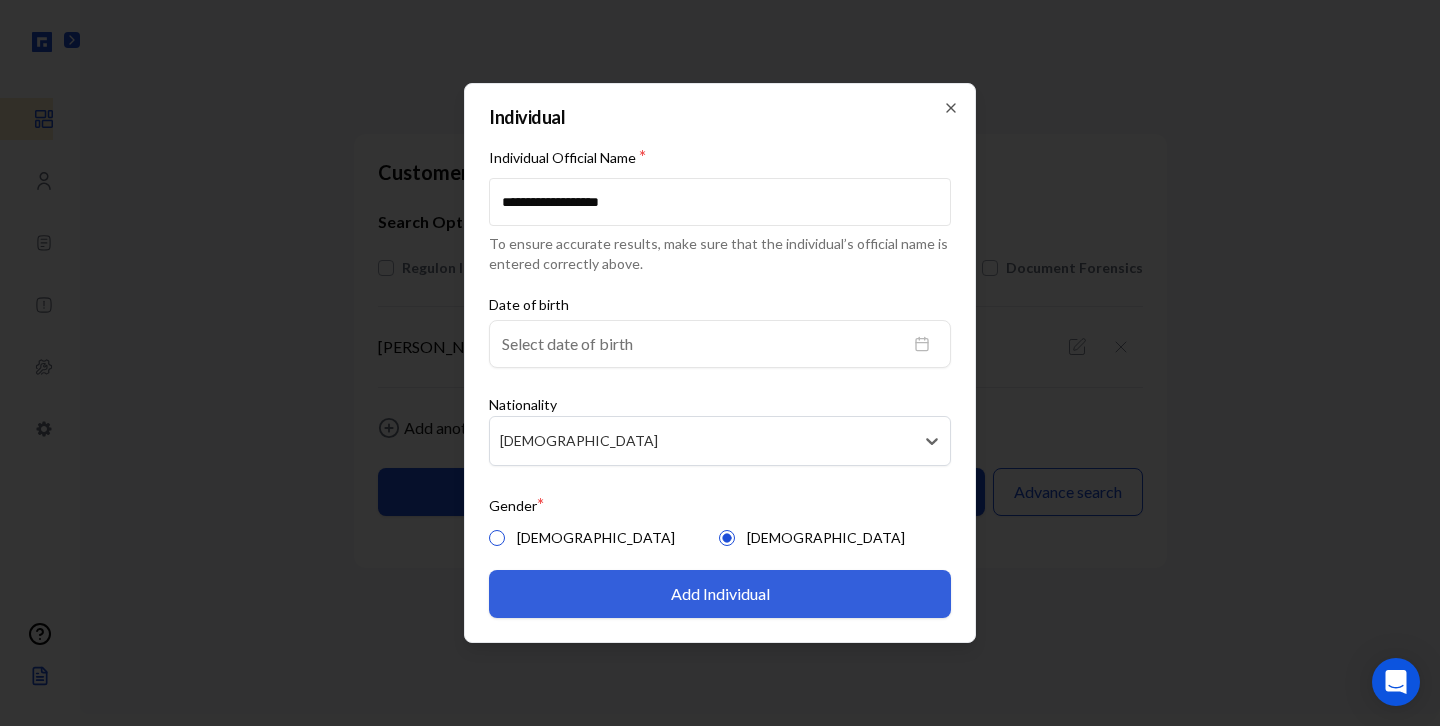 click on "Add Individual" at bounding box center (720, 594) 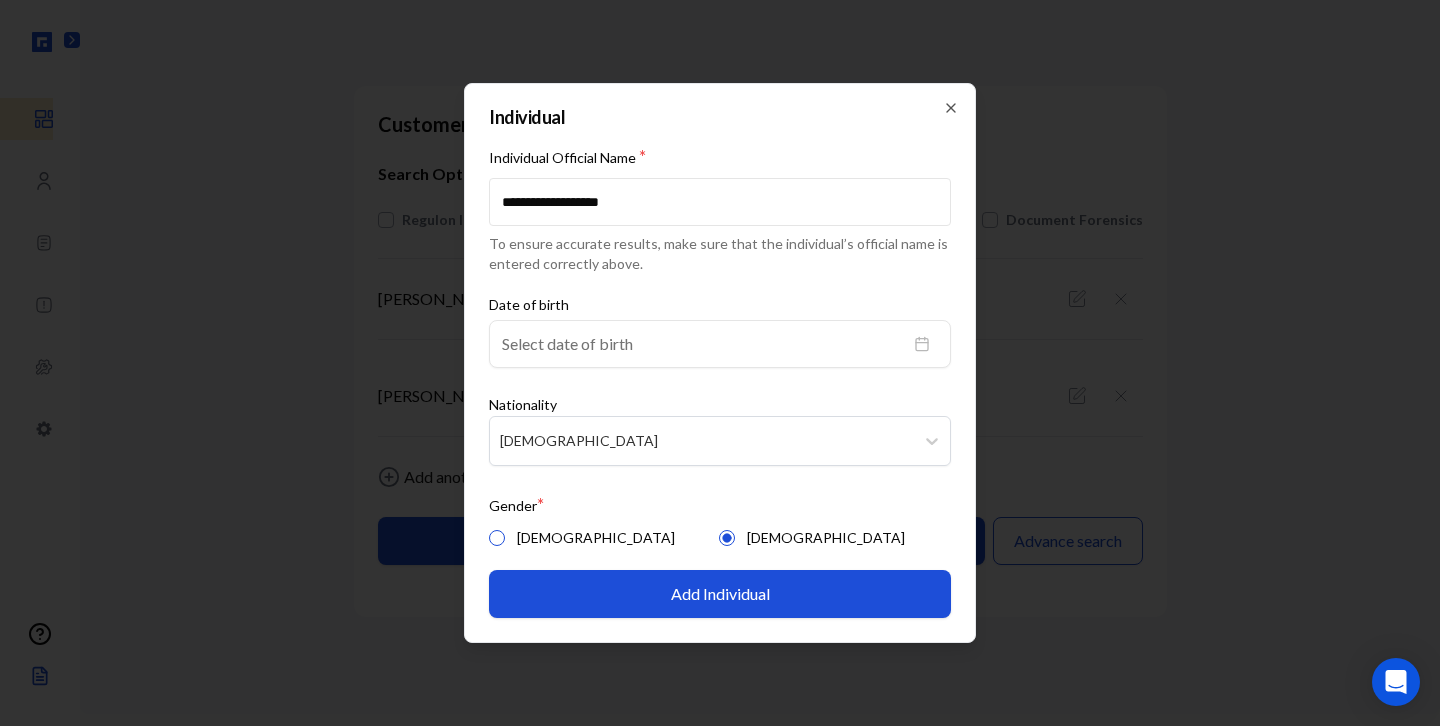 scroll, scrollTop: 44, scrollLeft: 0, axis: vertical 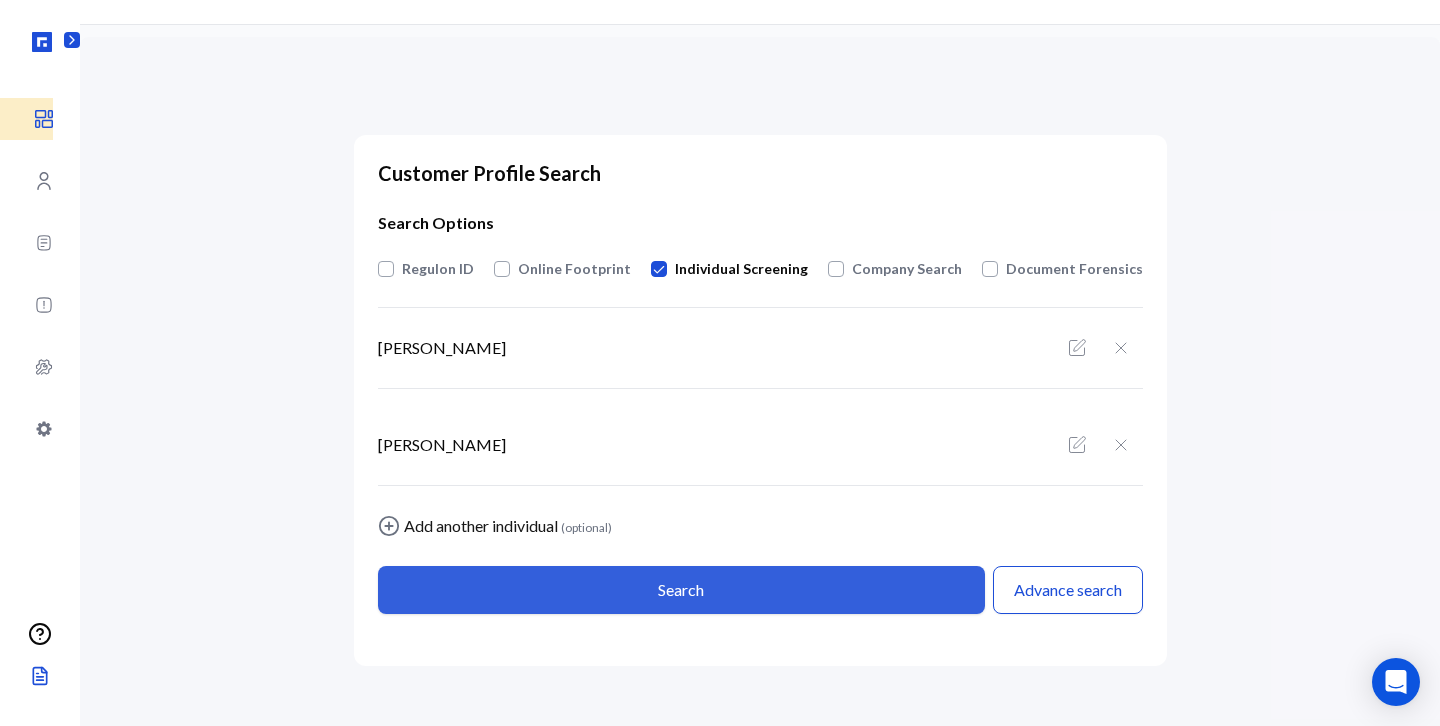 click on "Search" at bounding box center (681, 590) 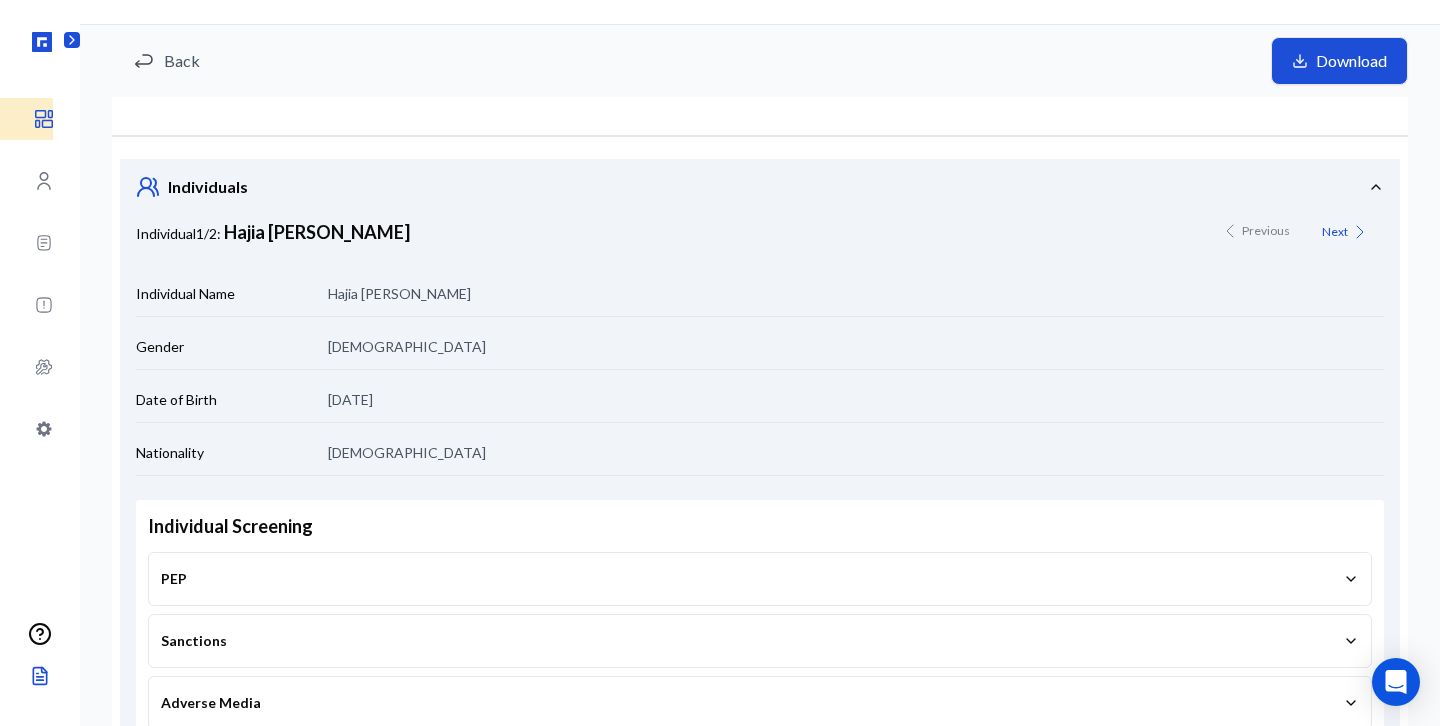 scroll, scrollTop: 0, scrollLeft: 0, axis: both 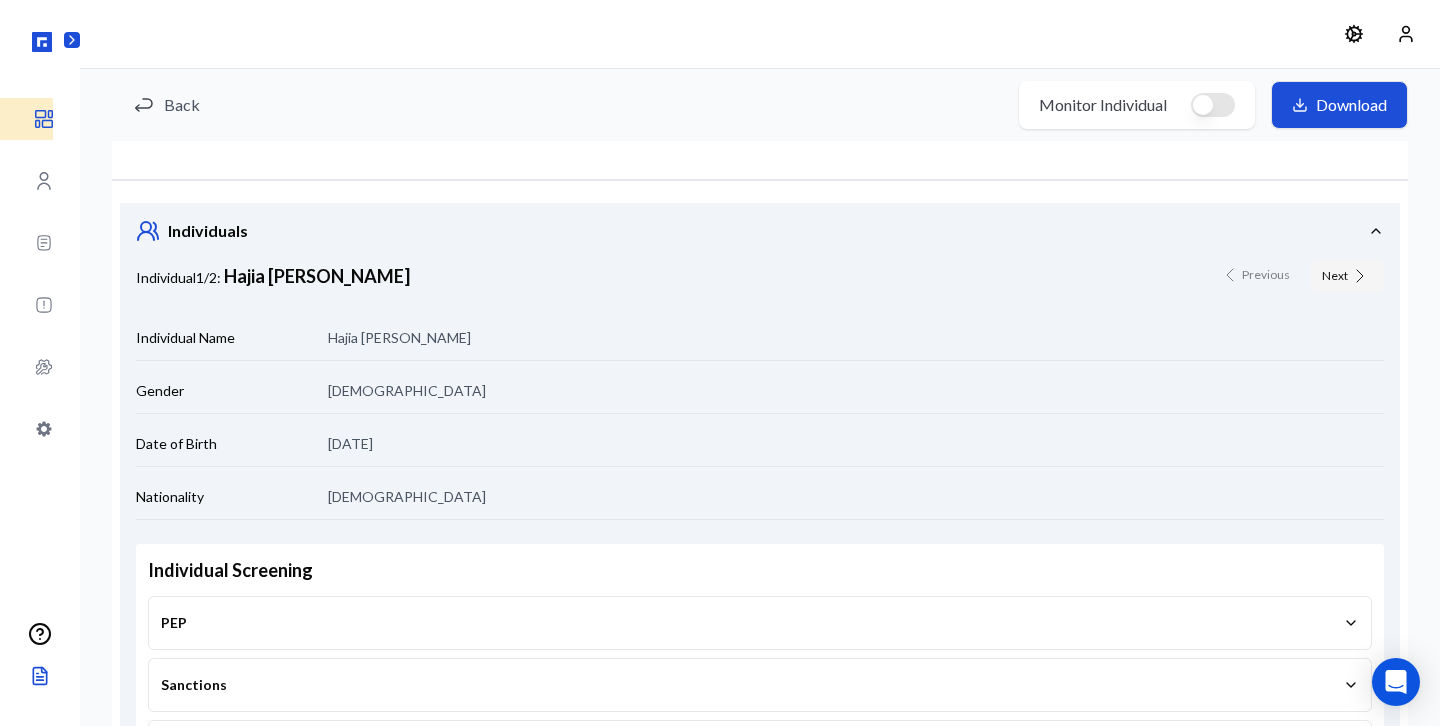 click on "Next" at bounding box center [1347, 276] 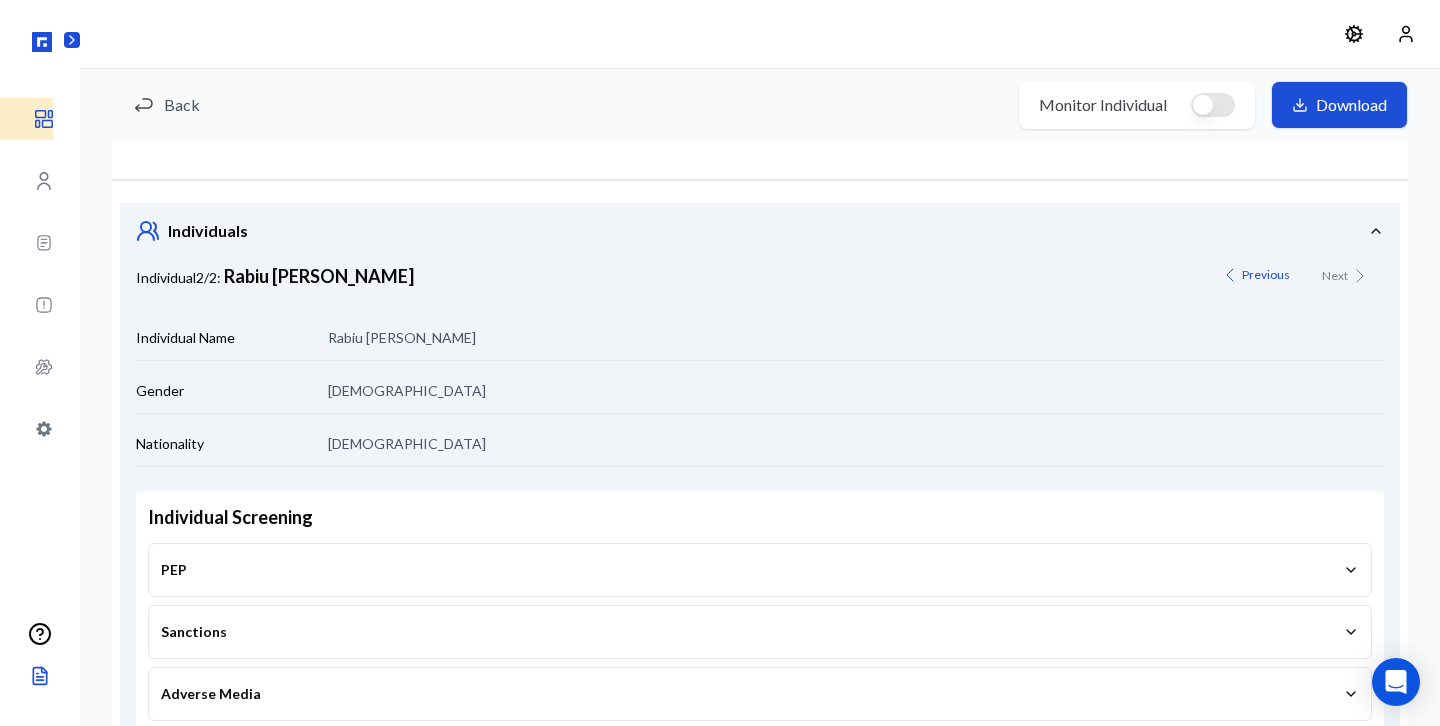 scroll, scrollTop: 42, scrollLeft: 0, axis: vertical 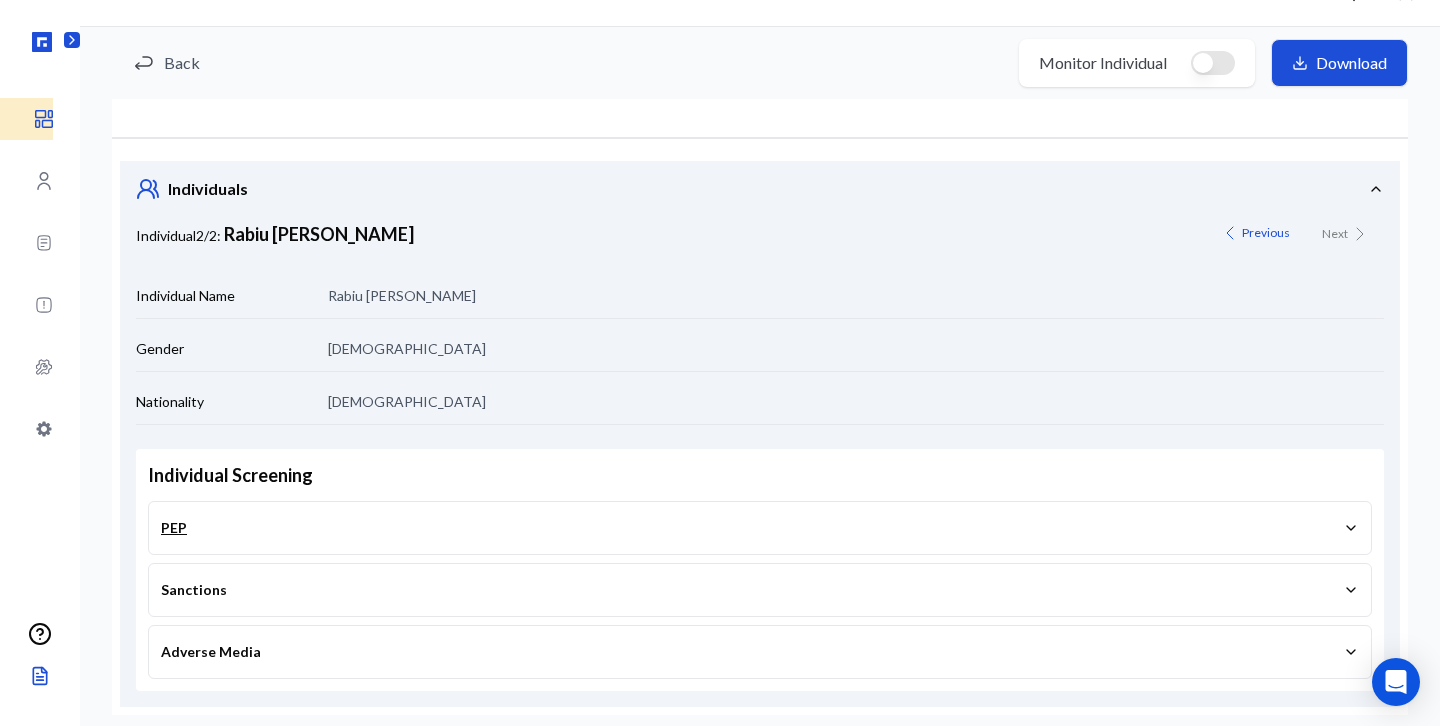 click on "PEP" at bounding box center [760, 528] 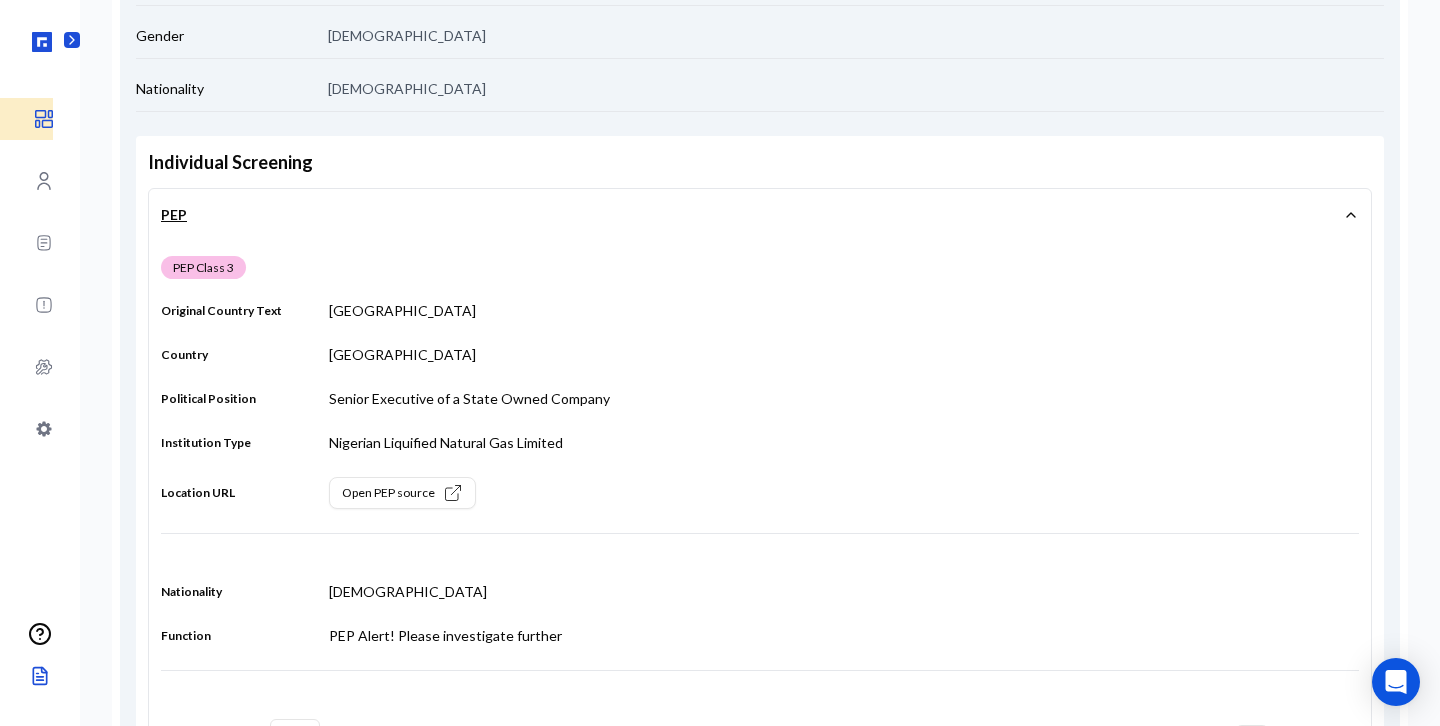 scroll, scrollTop: 362, scrollLeft: 0, axis: vertical 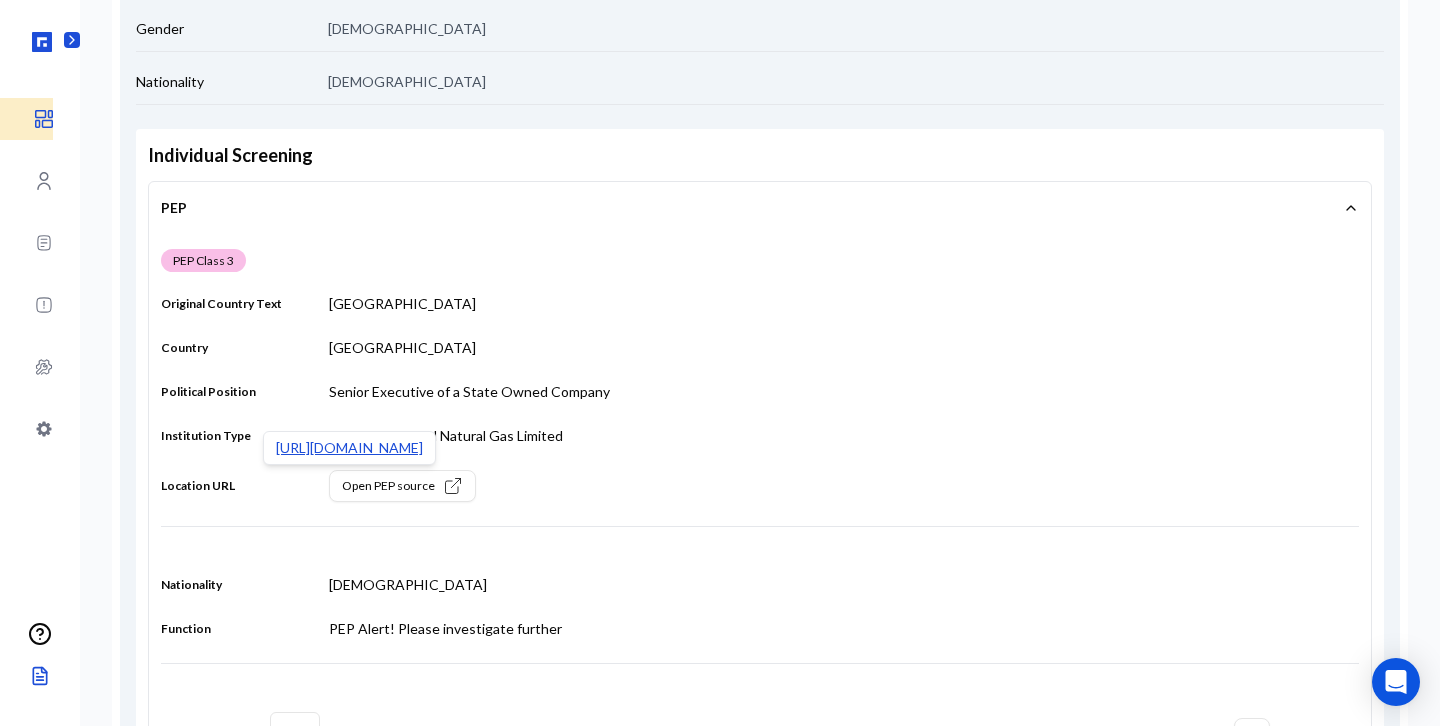 click on "PEP Class 3 Original Country Text   [GEOGRAPHIC_DATA] Country   [GEOGRAPHIC_DATA] Political Position   Senior Executive of a State Owned Company Institution Type   Nigerian Liquified Natural Gas Limited Location URL   Open PEP source   [URL][DOMAIN_NAME] [URL][DOMAIN_NAME] Nationality   Nigerian Function   PEP Alert! Please investigate further Rows per page 5 Previous 1 Next" at bounding box center (760, 505) 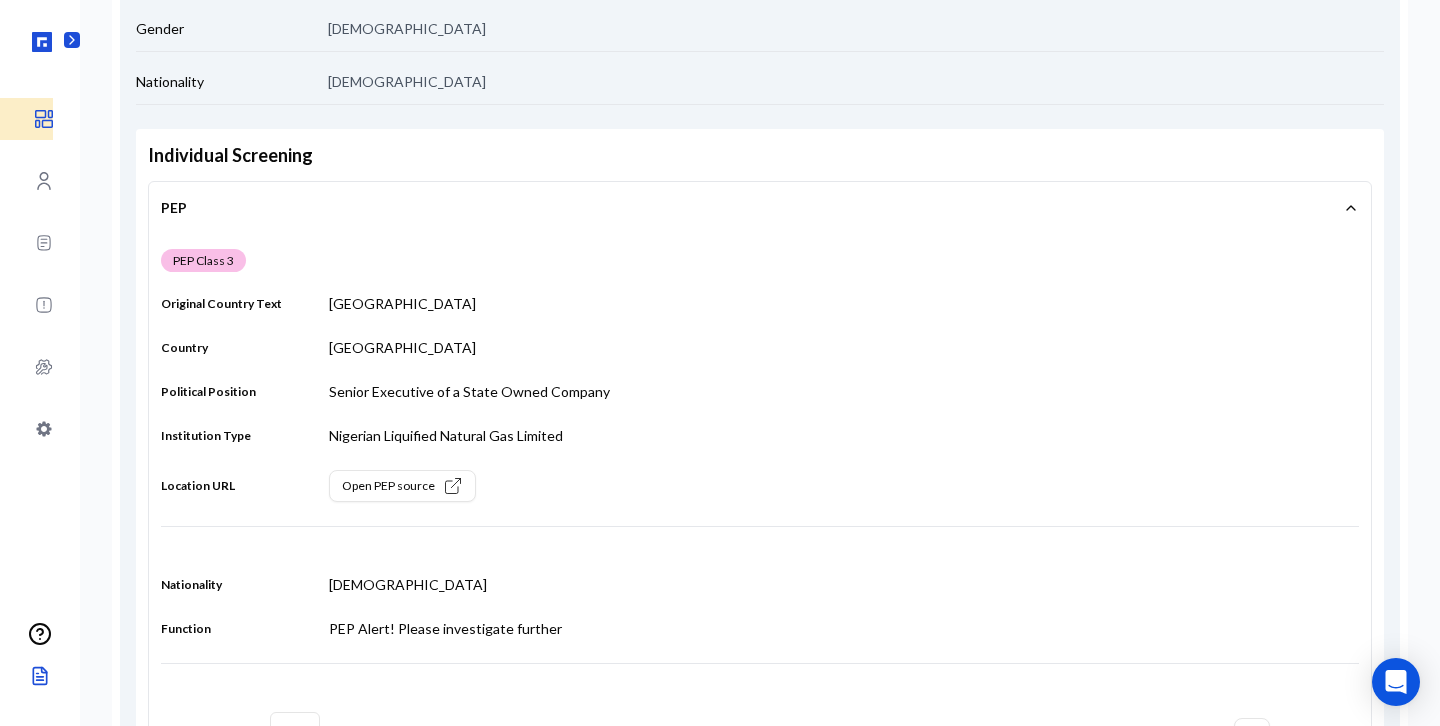 scroll, scrollTop: 584, scrollLeft: 0, axis: vertical 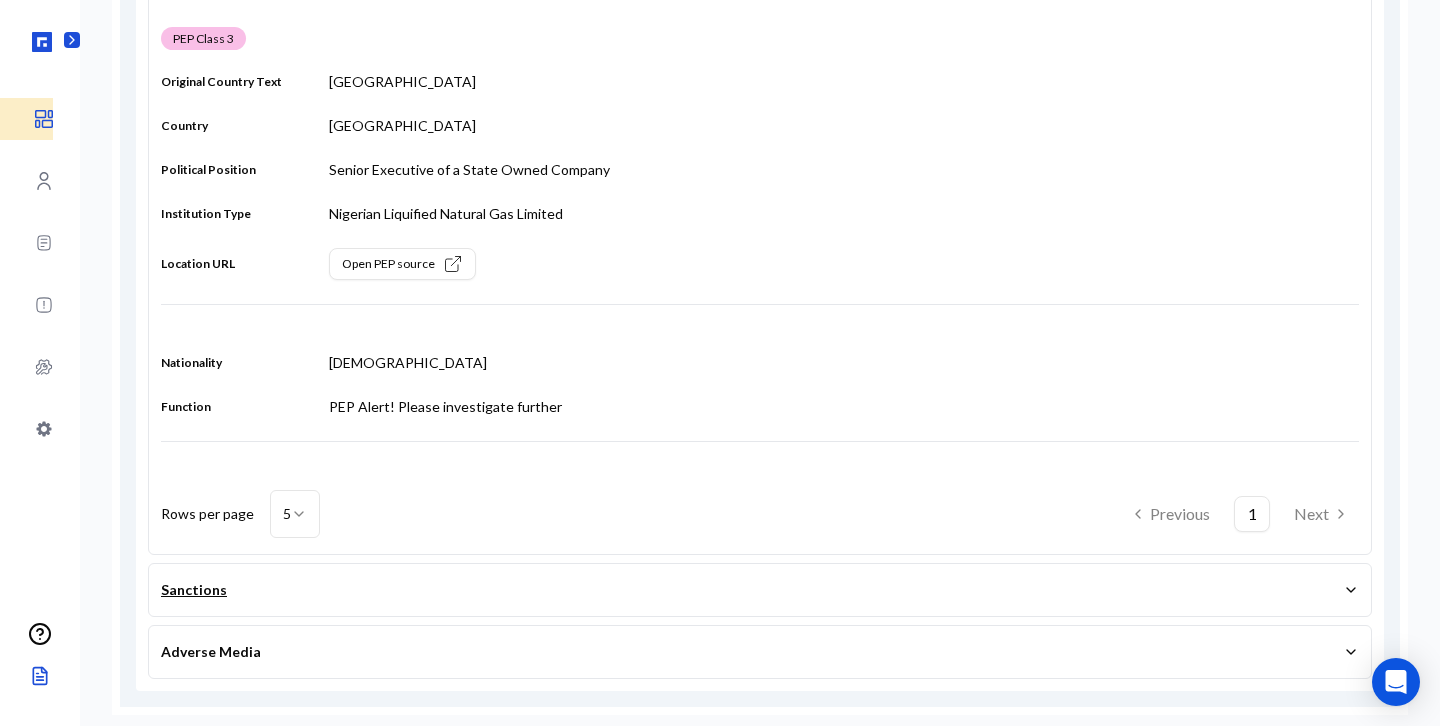 click on "Sanctions" at bounding box center (760, 590) 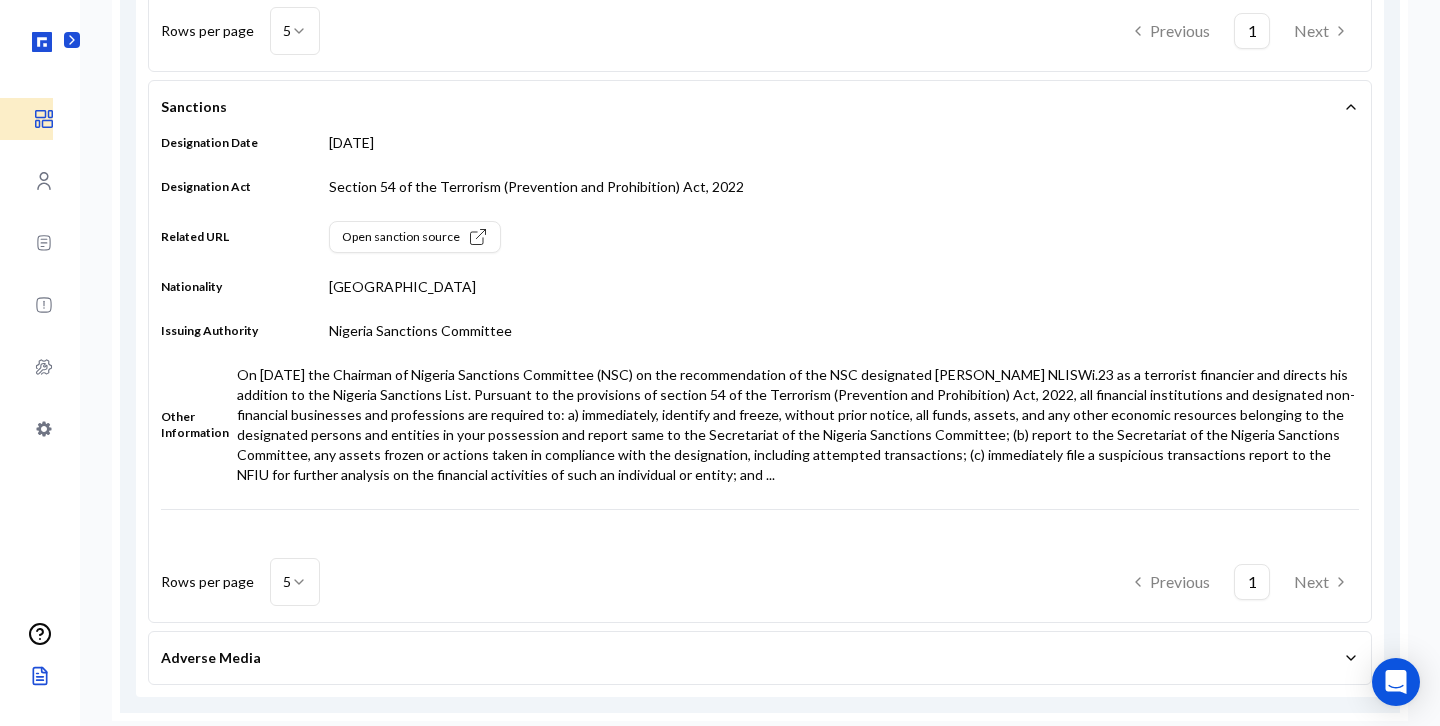 scroll, scrollTop: 1073, scrollLeft: 0, axis: vertical 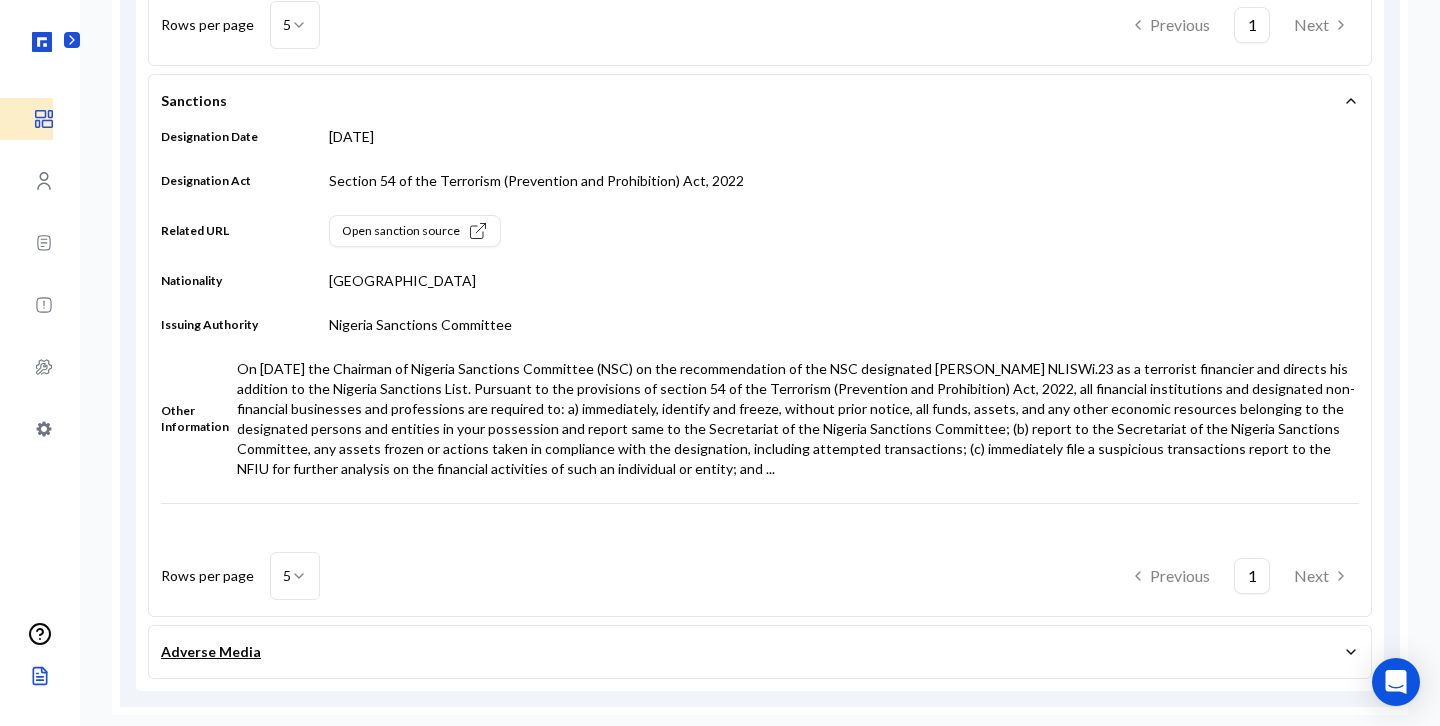 click on "Adverse Media" at bounding box center [760, 652] 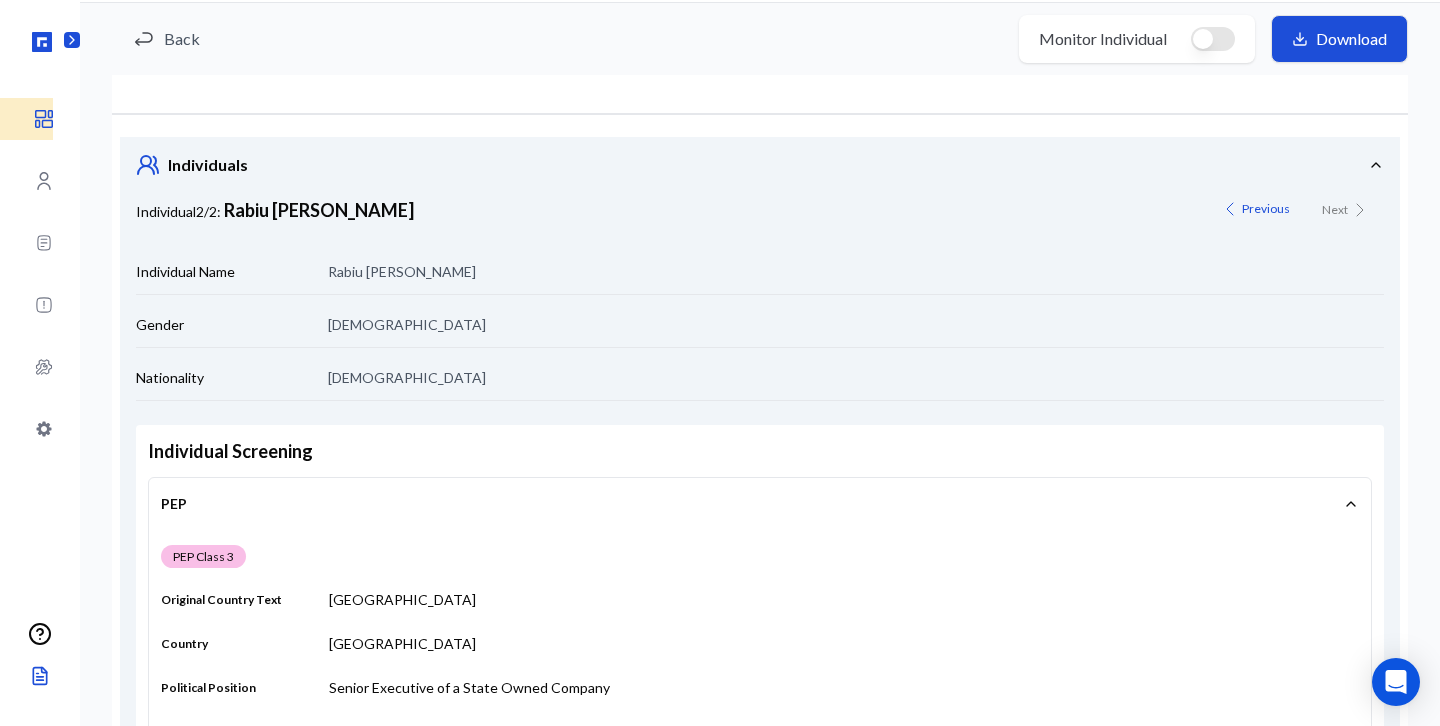 scroll, scrollTop: 0, scrollLeft: 0, axis: both 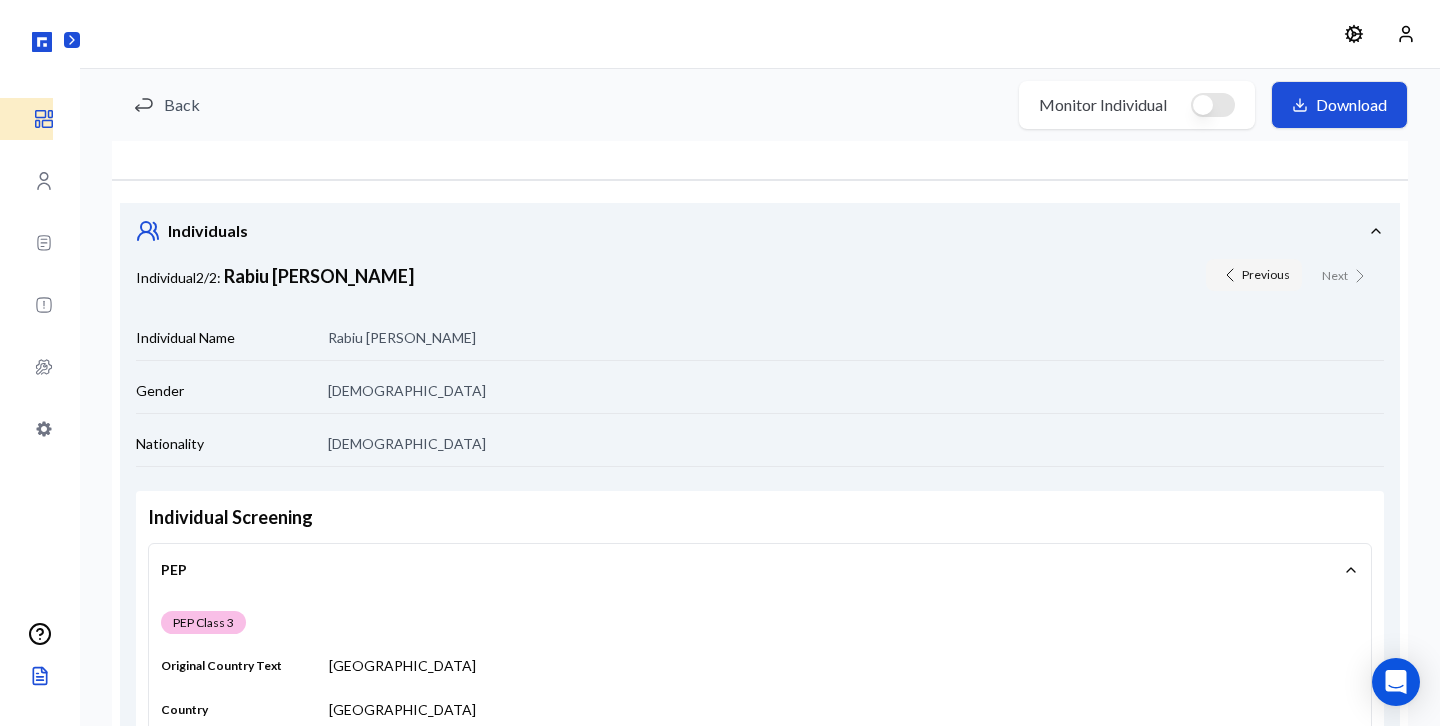 click on "Previous" at bounding box center [1254, 275] 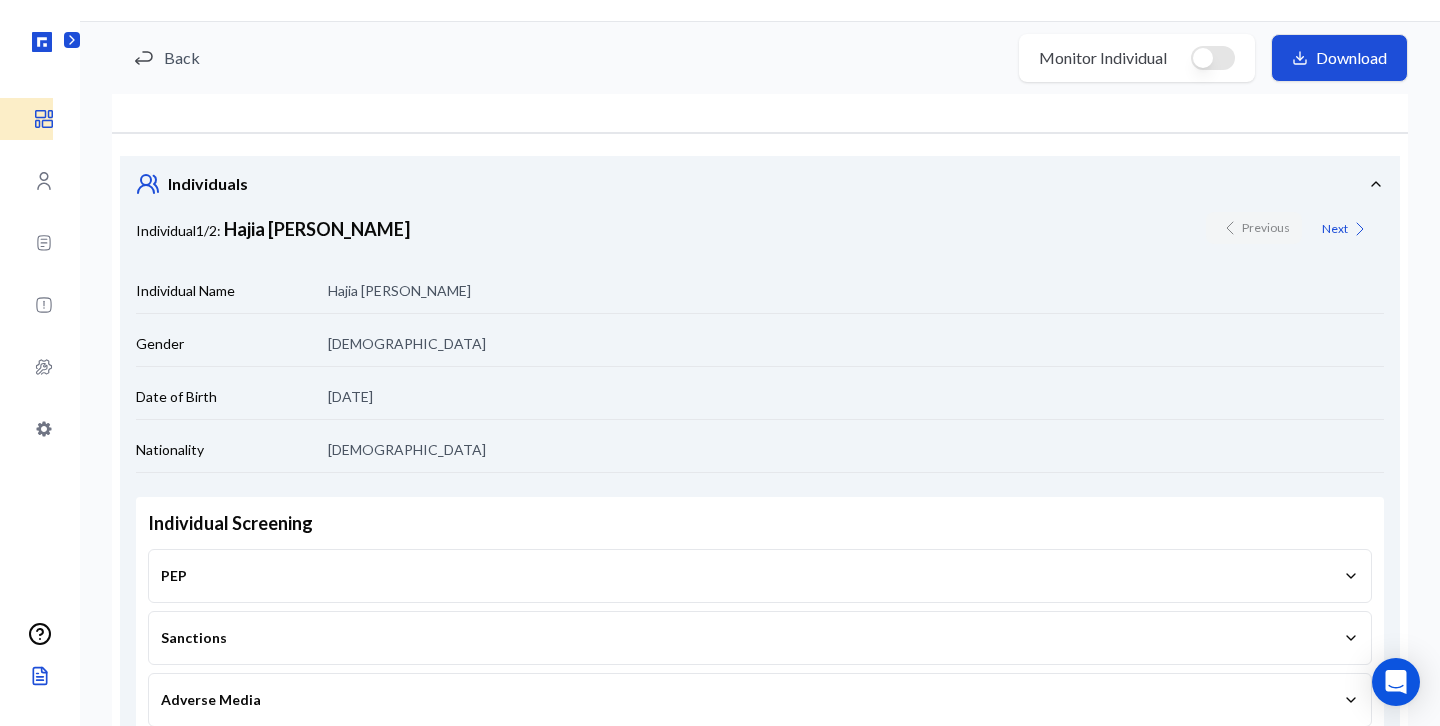 scroll, scrollTop: 85, scrollLeft: 0, axis: vertical 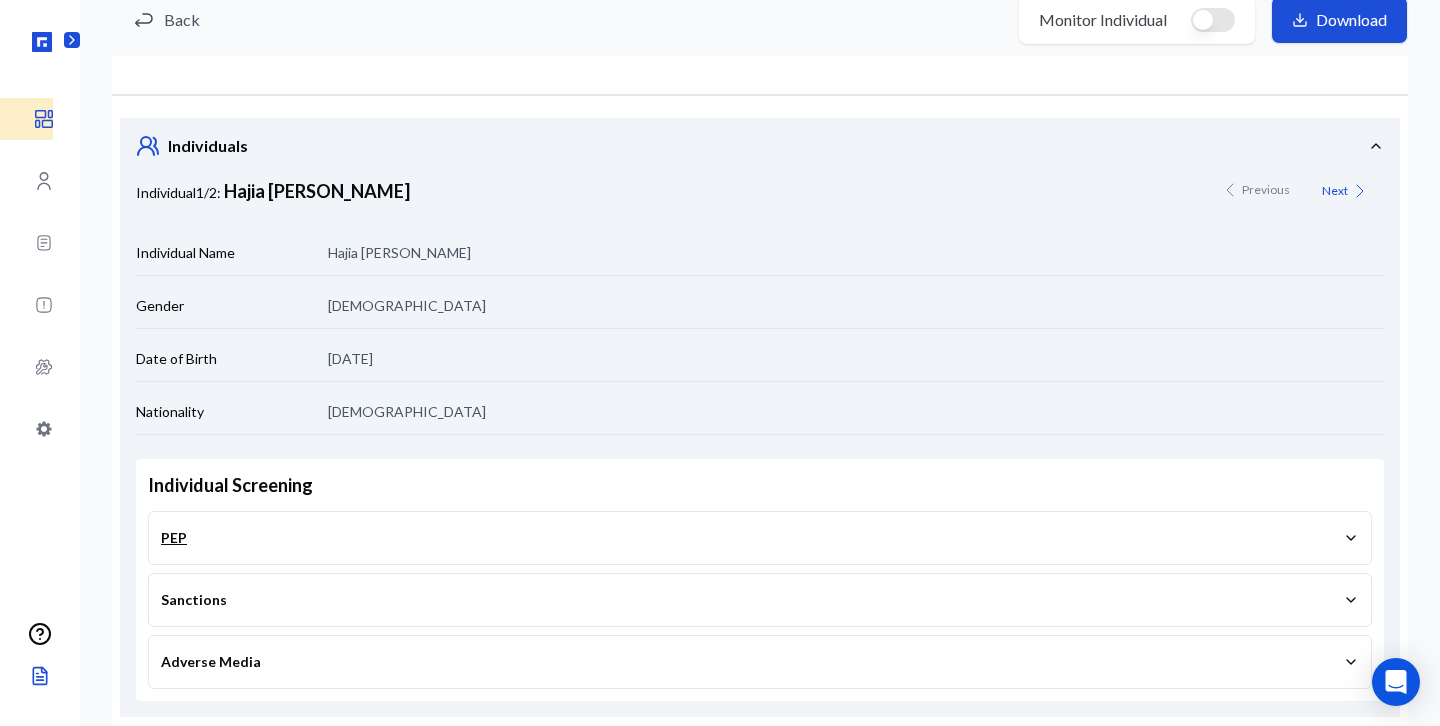 click on "PEP" at bounding box center [760, 538] 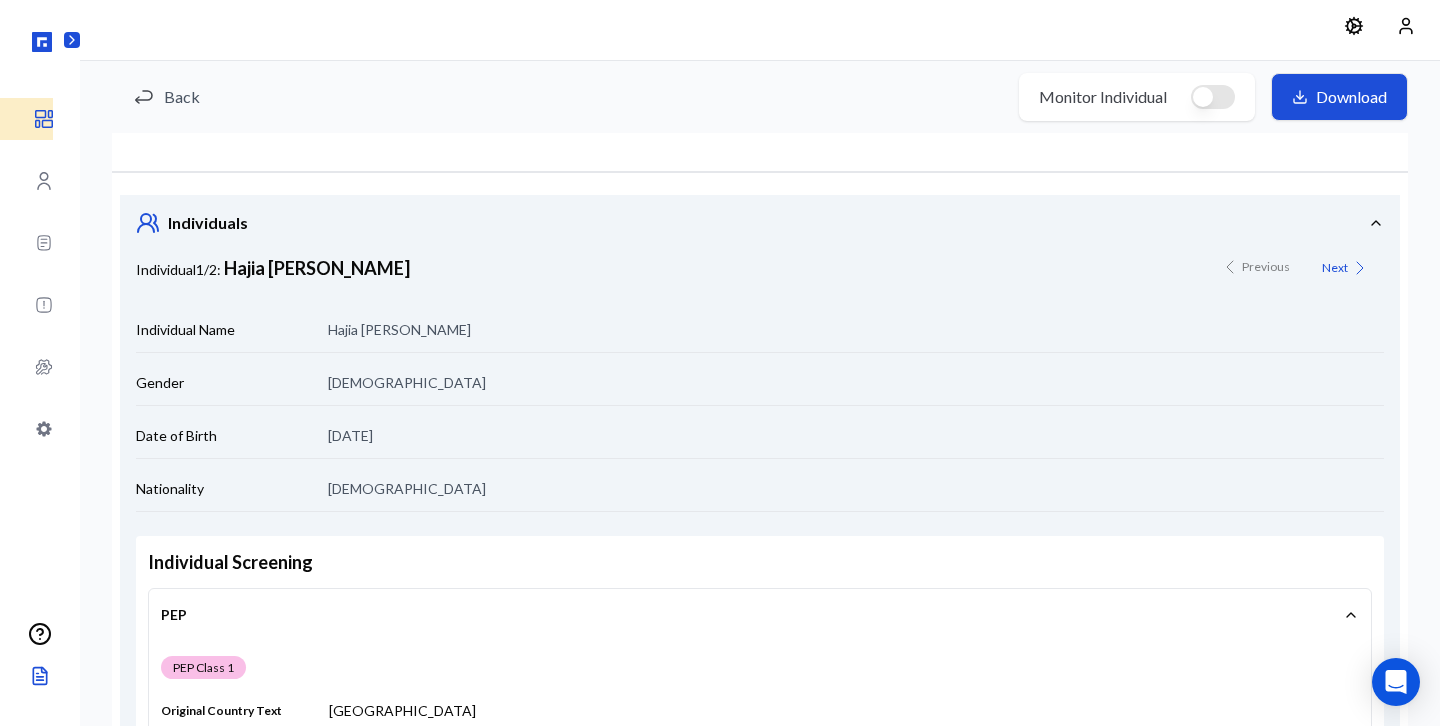 scroll, scrollTop: 0, scrollLeft: 0, axis: both 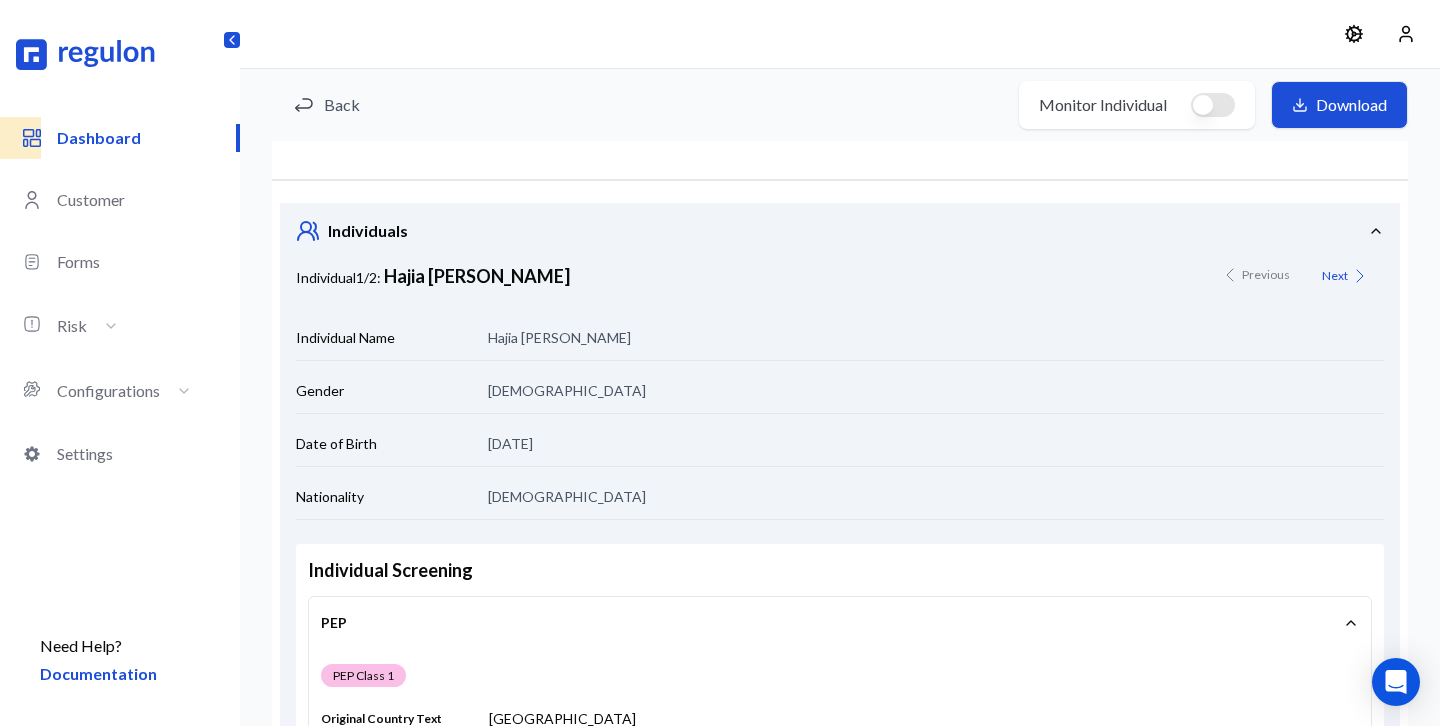 click on "Dashboard" at bounding box center [147, 138] 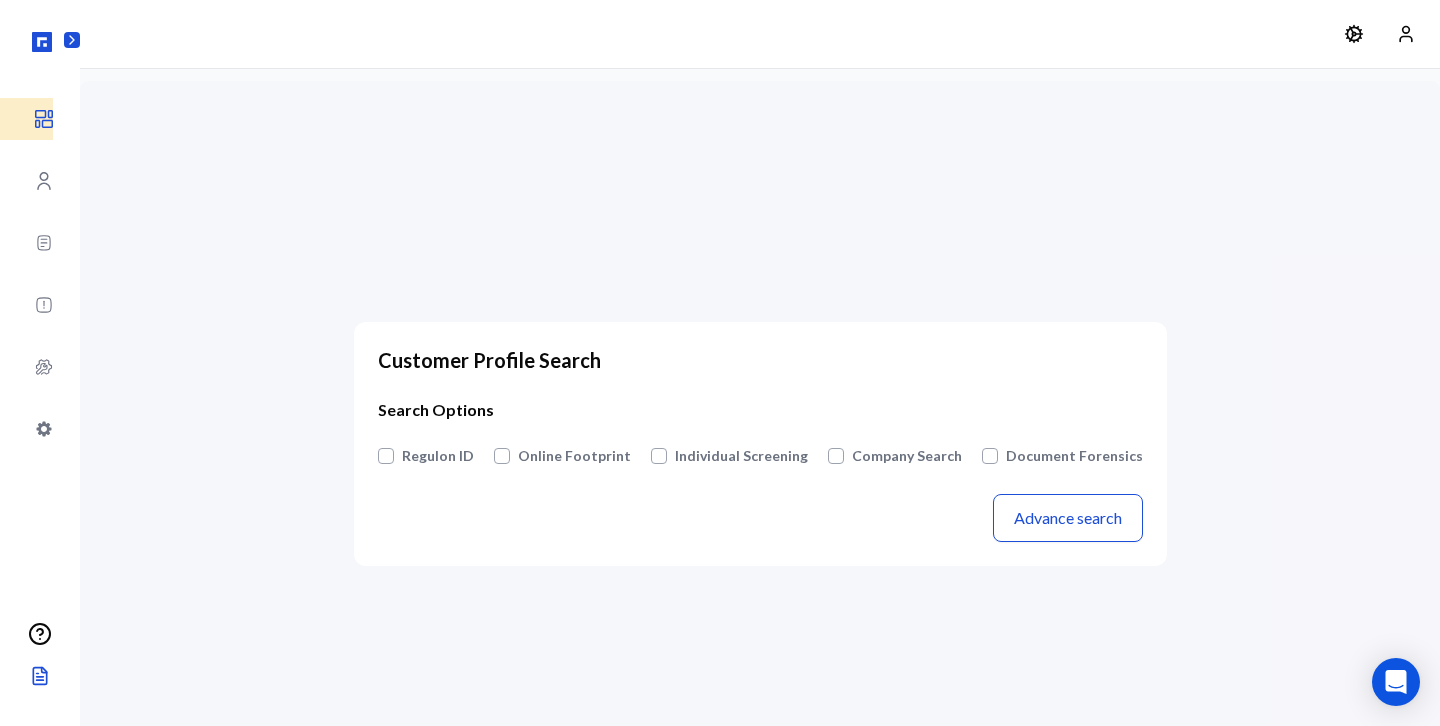 click on "Document Forensics" at bounding box center (1074, 456) 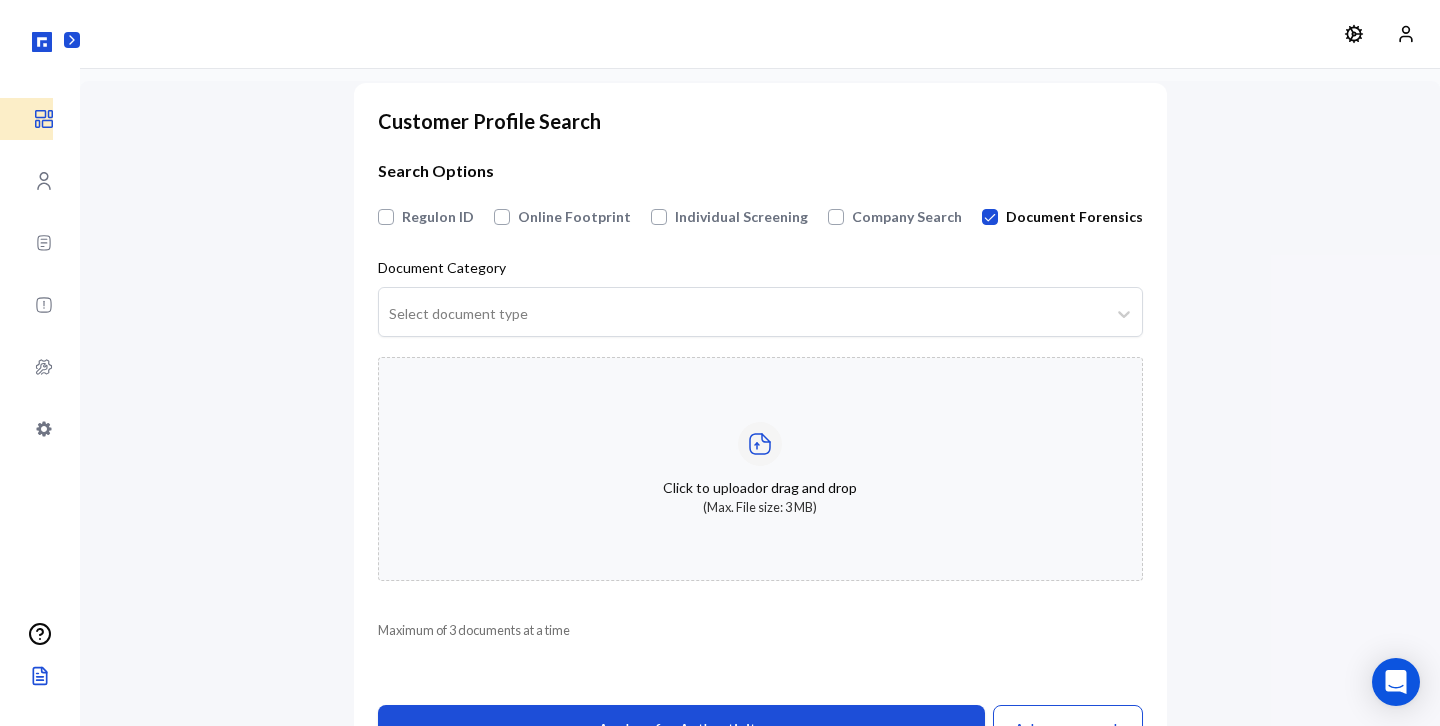 click on "Select document type" at bounding box center [742, 314] 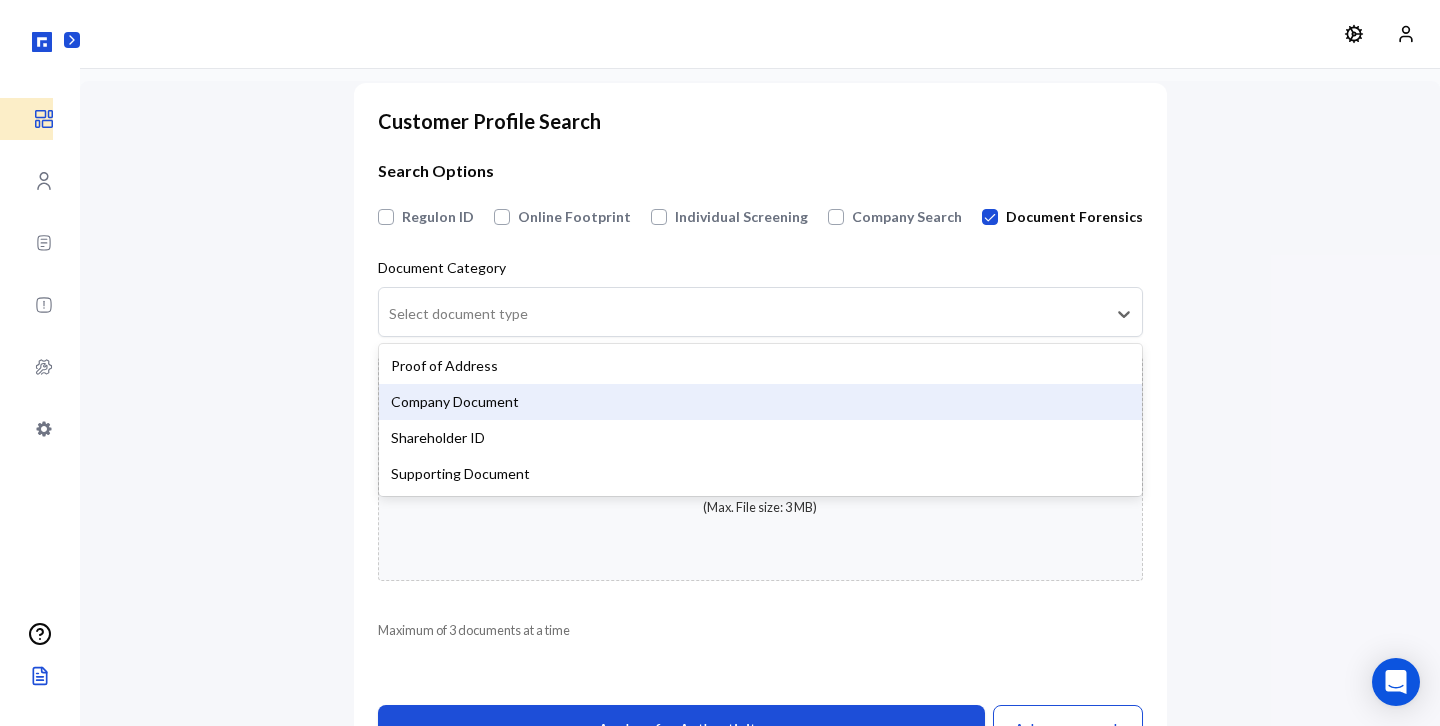 click on "Company Document" at bounding box center (760, 402) 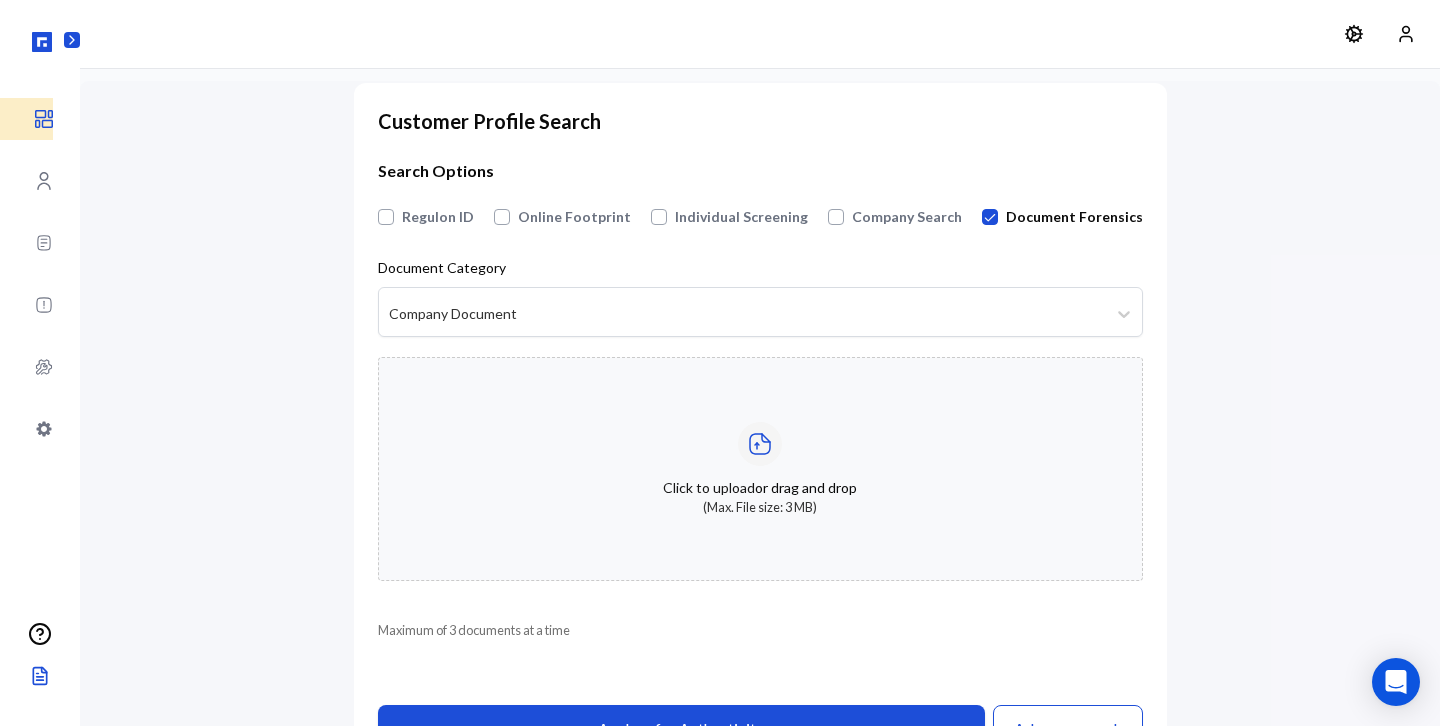 click 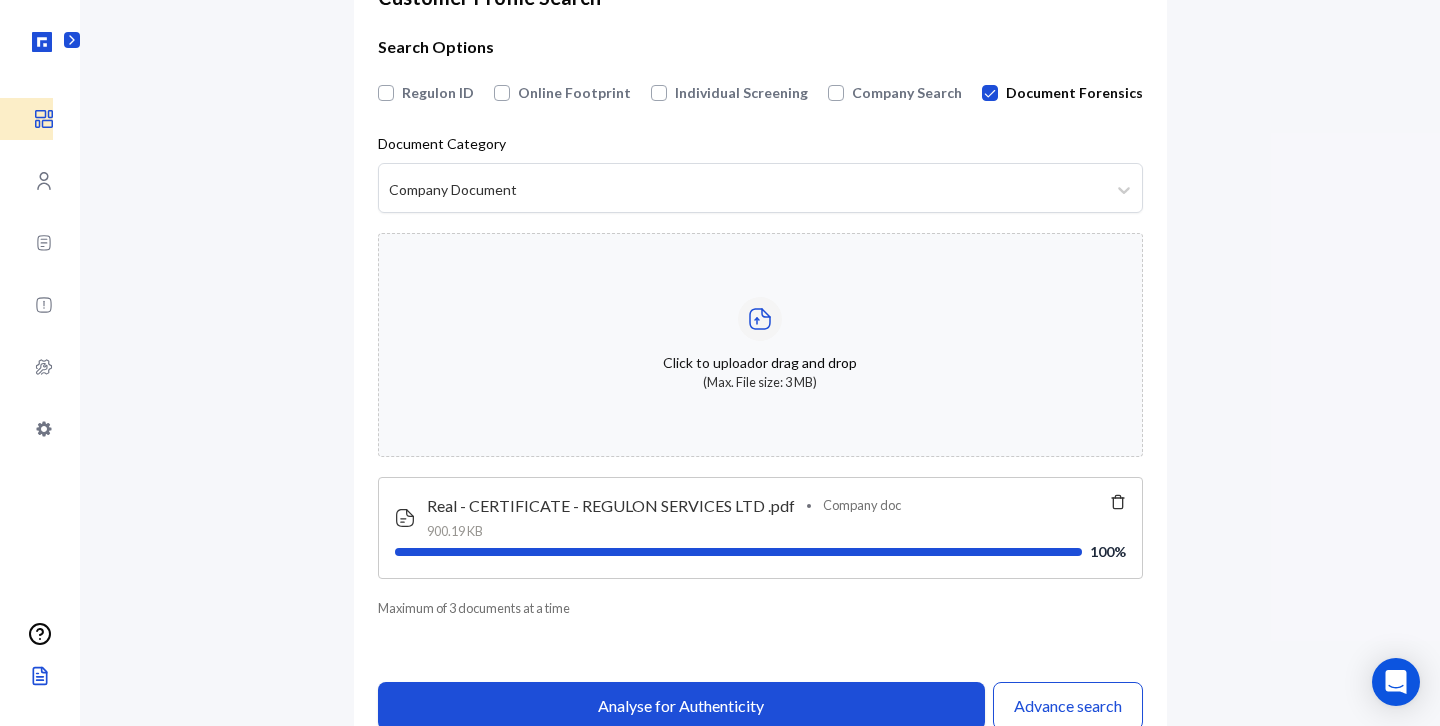 scroll, scrollTop: 190, scrollLeft: 0, axis: vertical 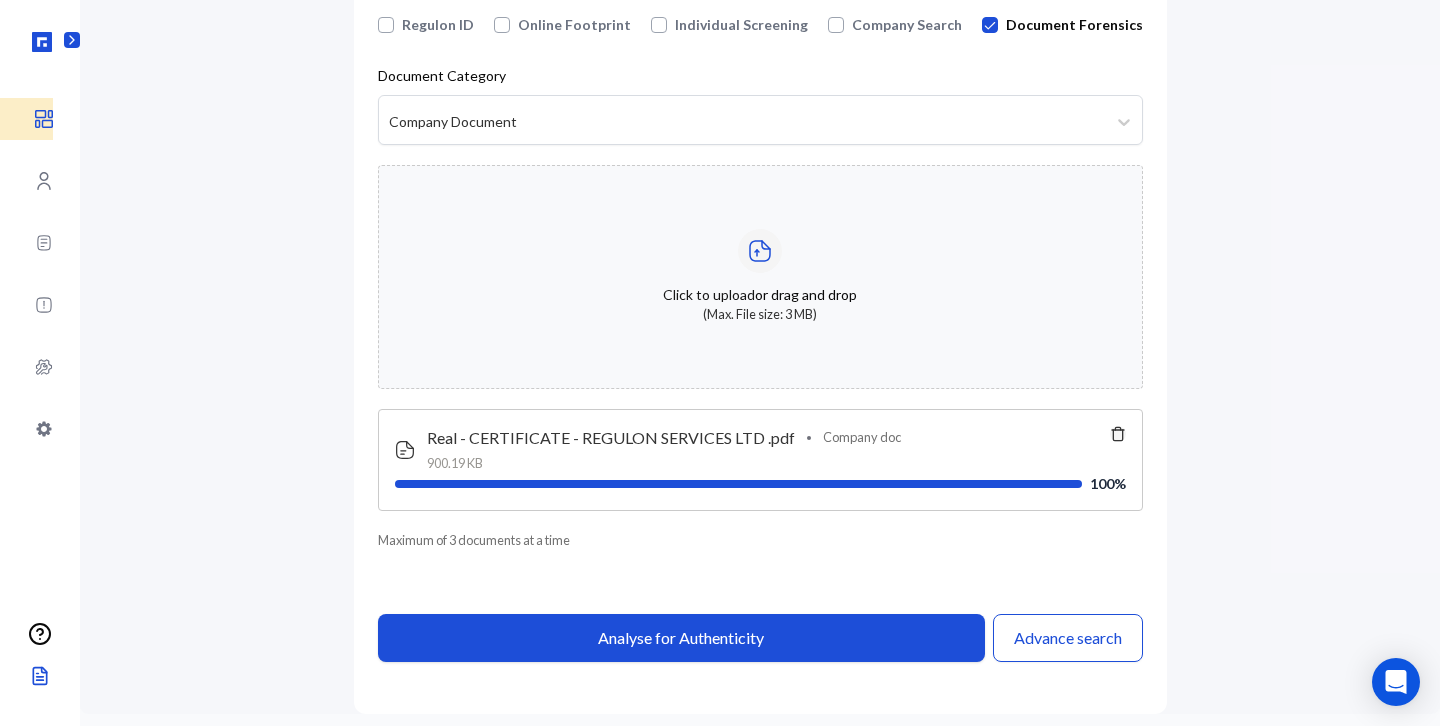 click 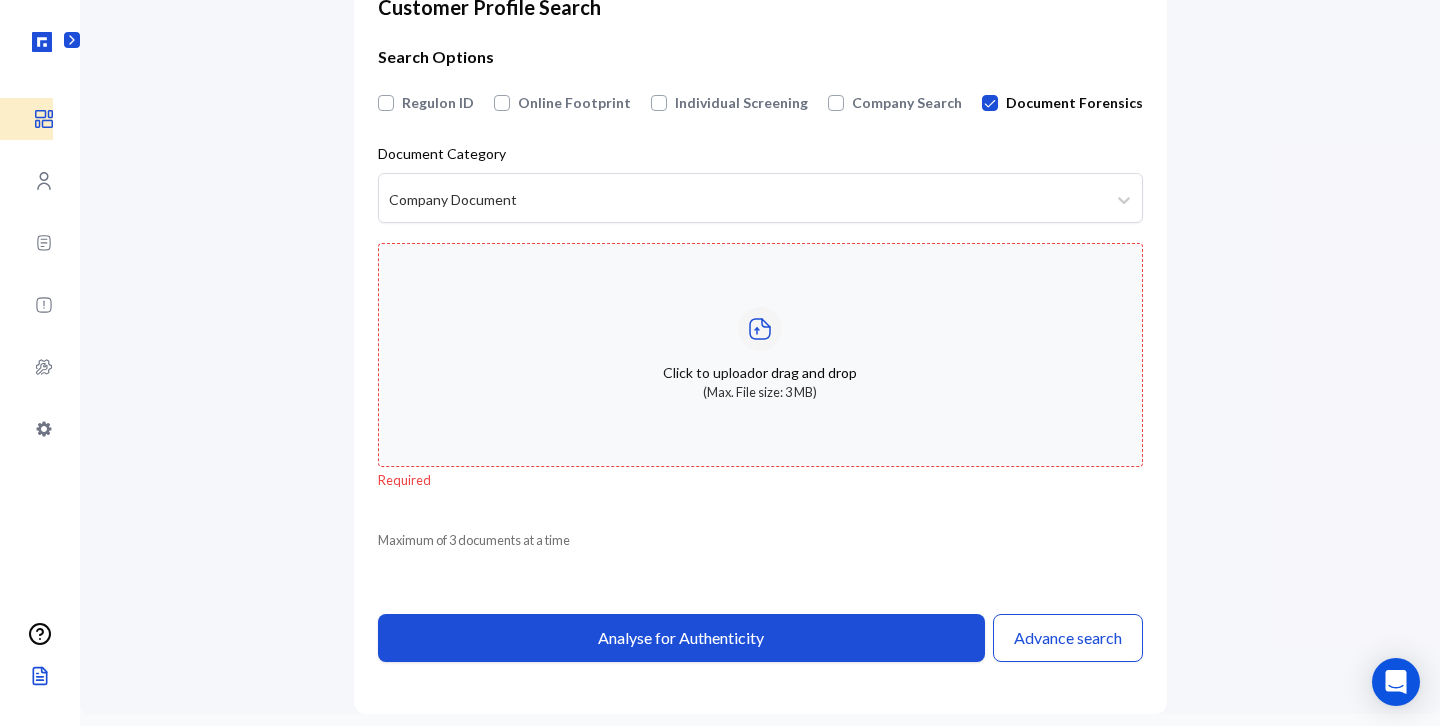 scroll, scrollTop: 112, scrollLeft: 0, axis: vertical 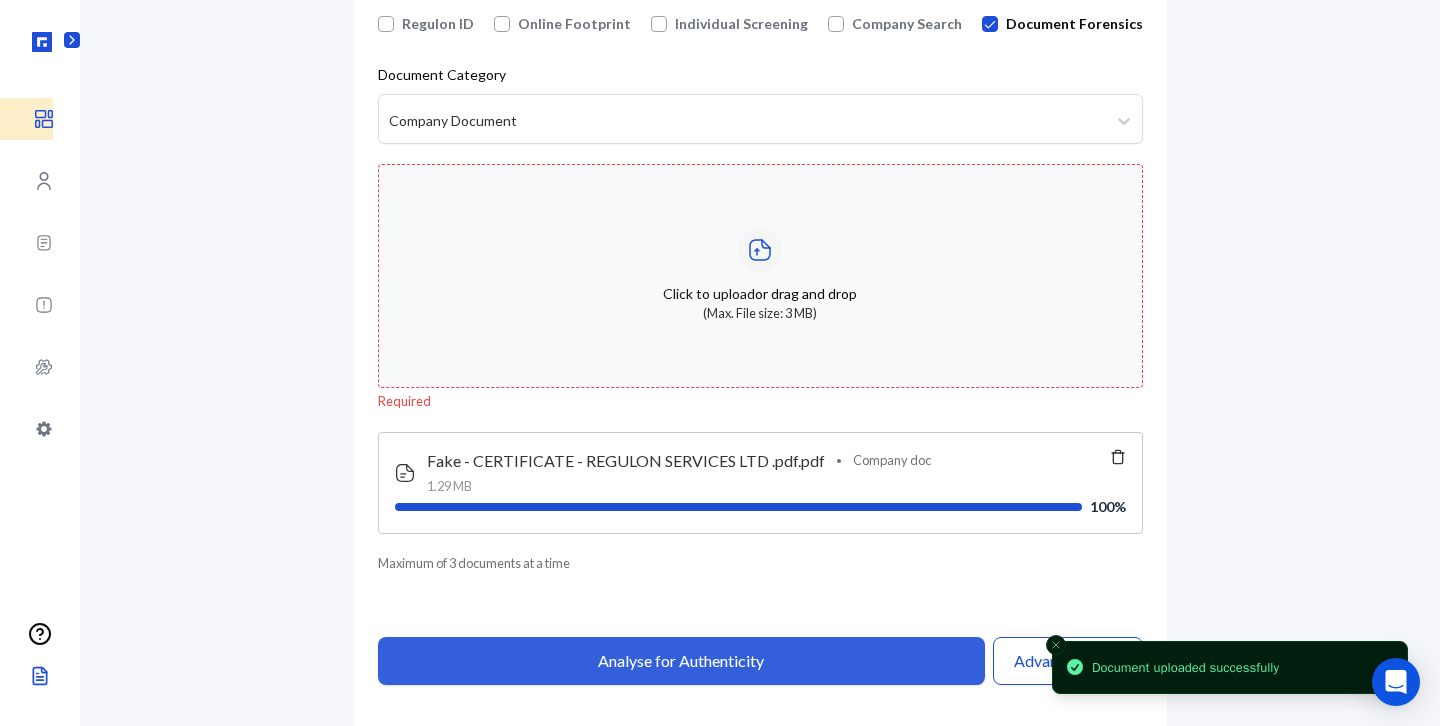 click on "Analyse for Authenticity" at bounding box center [681, 661] 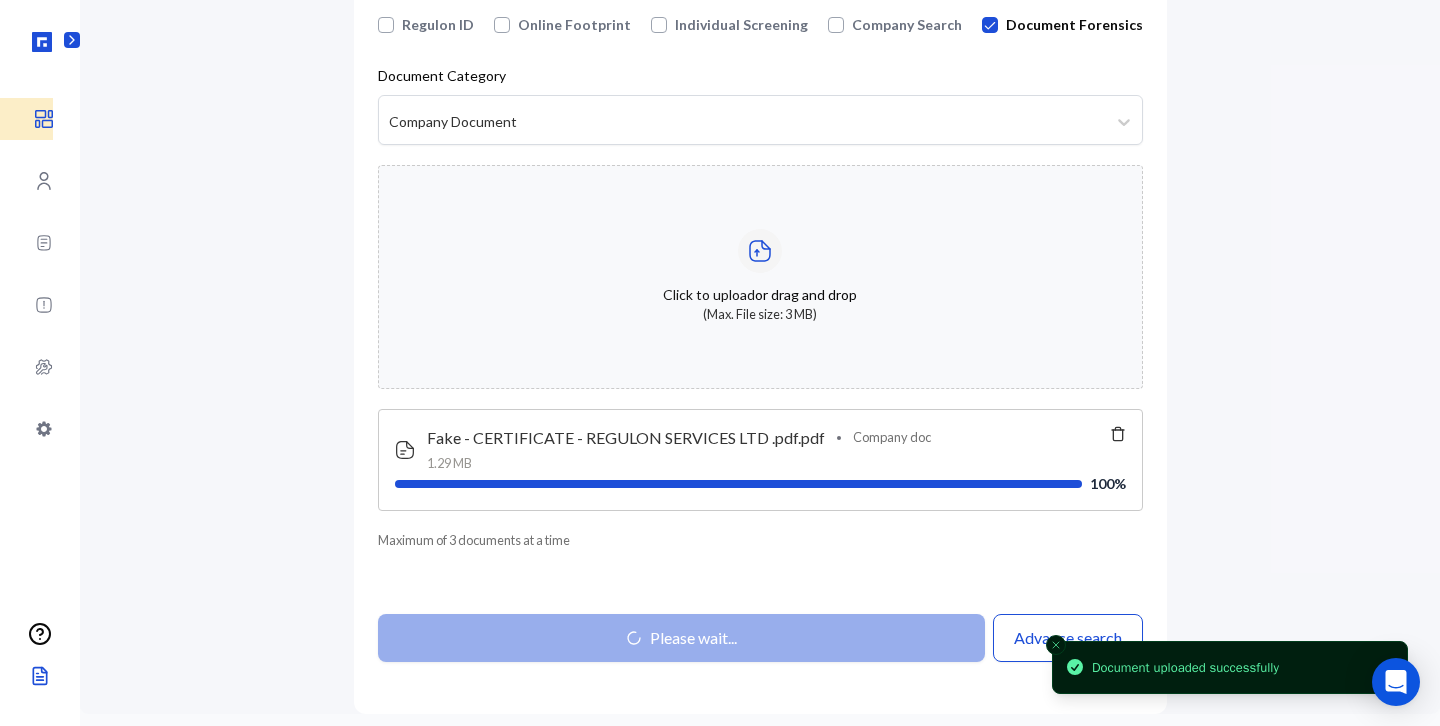 scroll, scrollTop: 190, scrollLeft: 0, axis: vertical 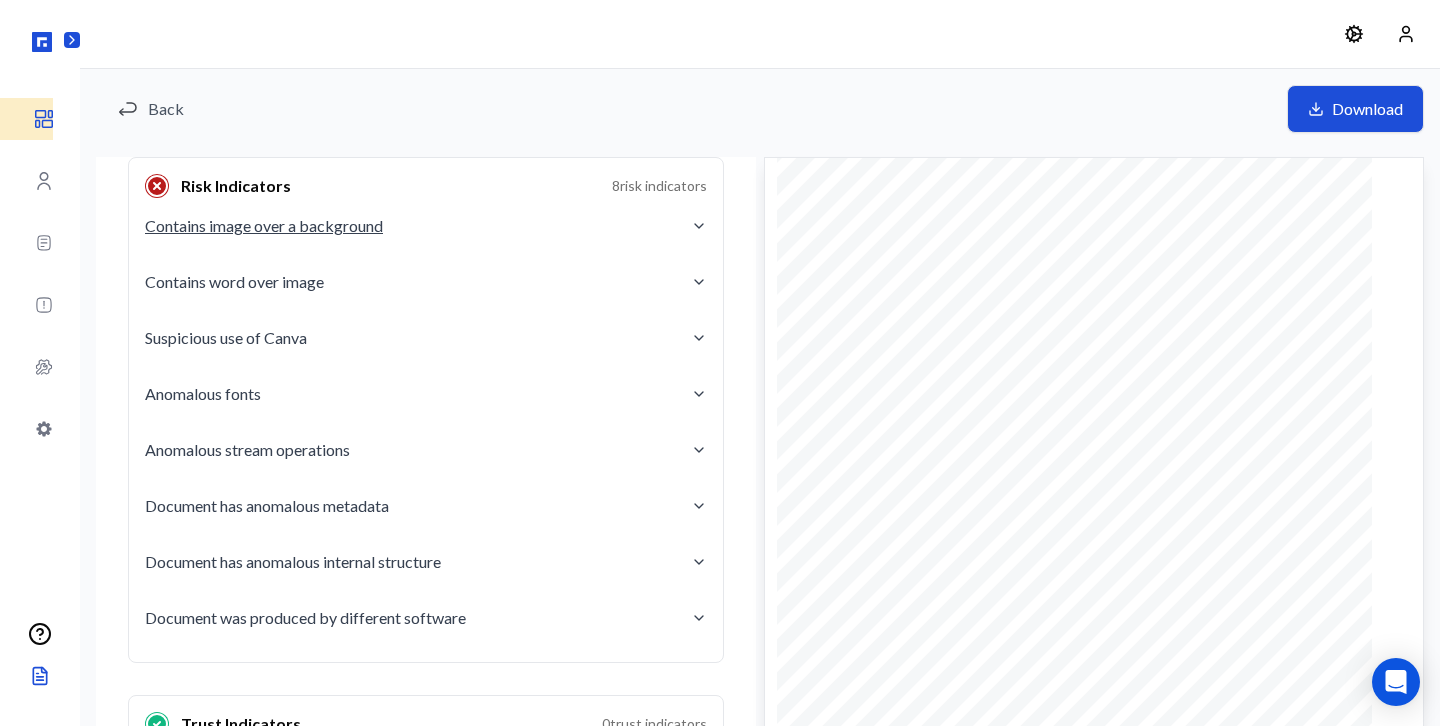 click on "Contains image over a background" at bounding box center [426, 226] 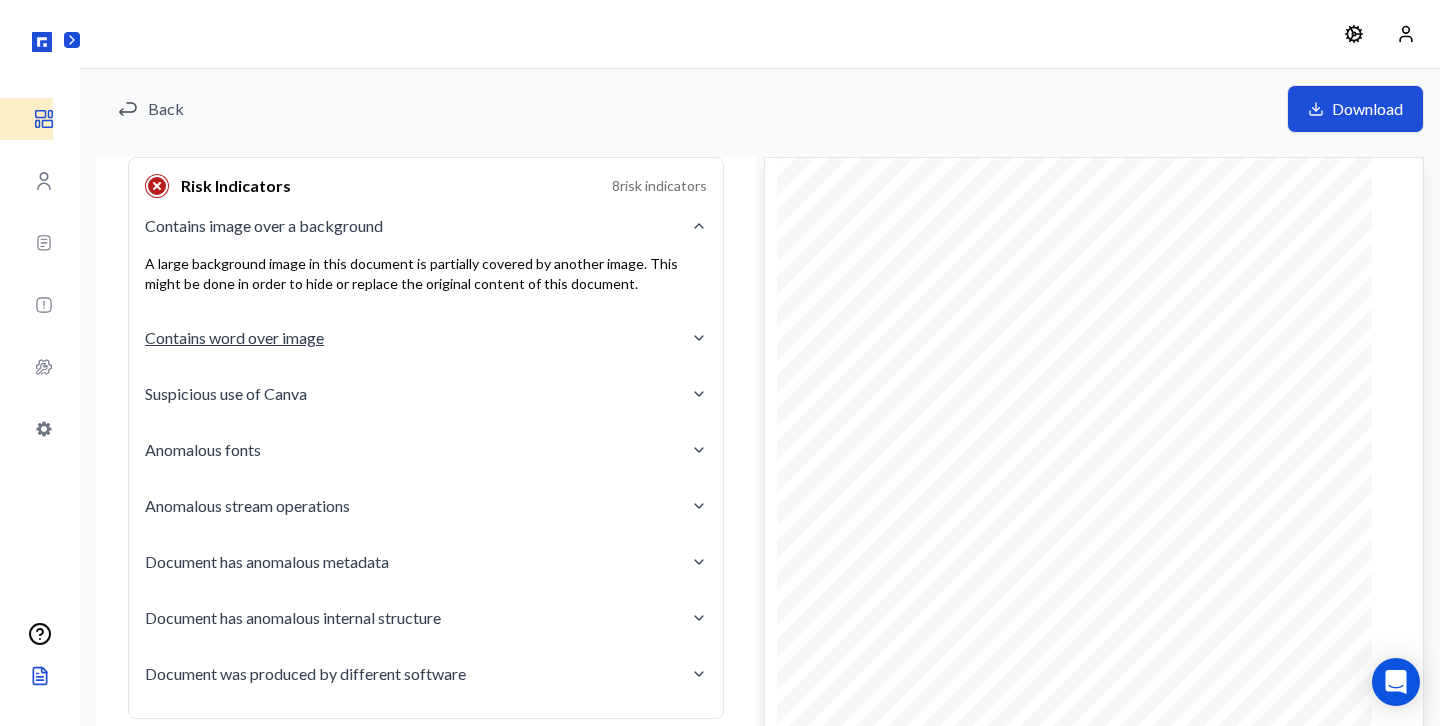 click on "Contains word over image" at bounding box center [426, 338] 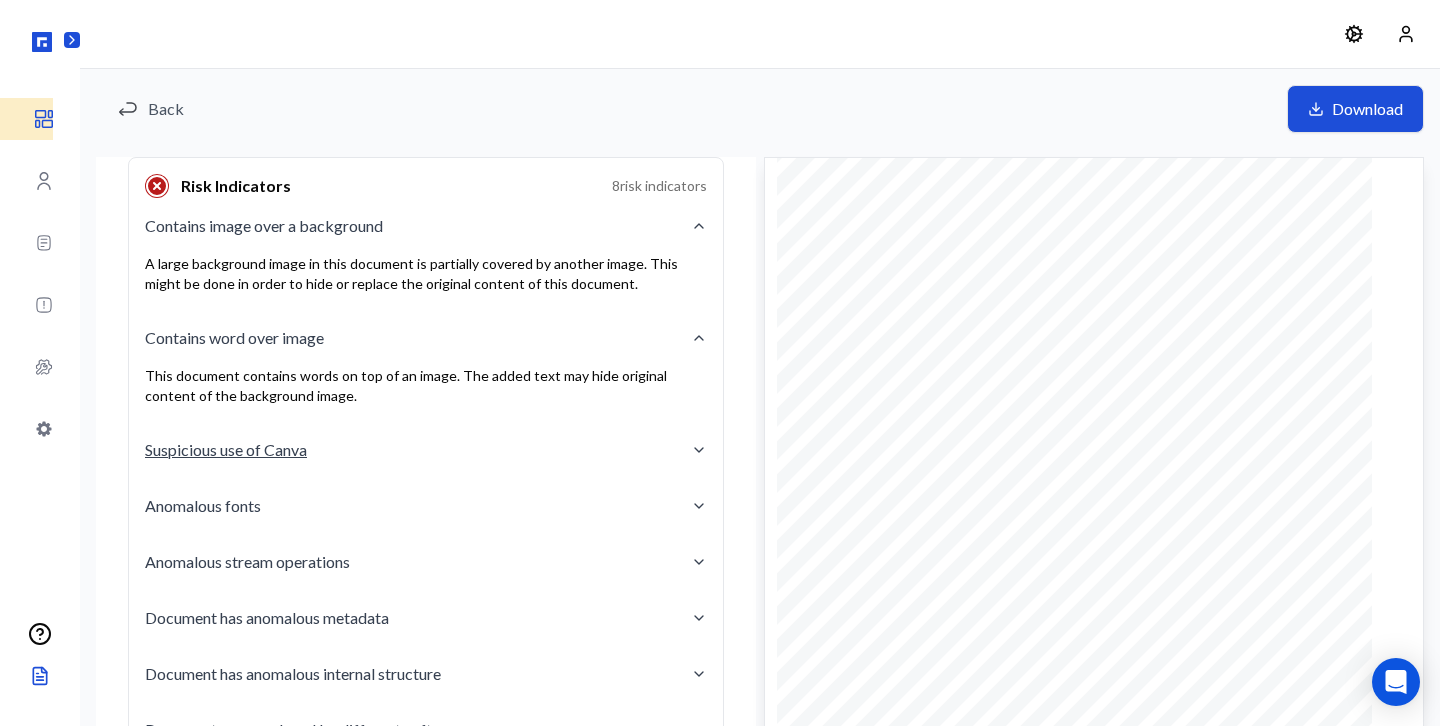 click on "Suspicious use of Canva" at bounding box center [426, 450] 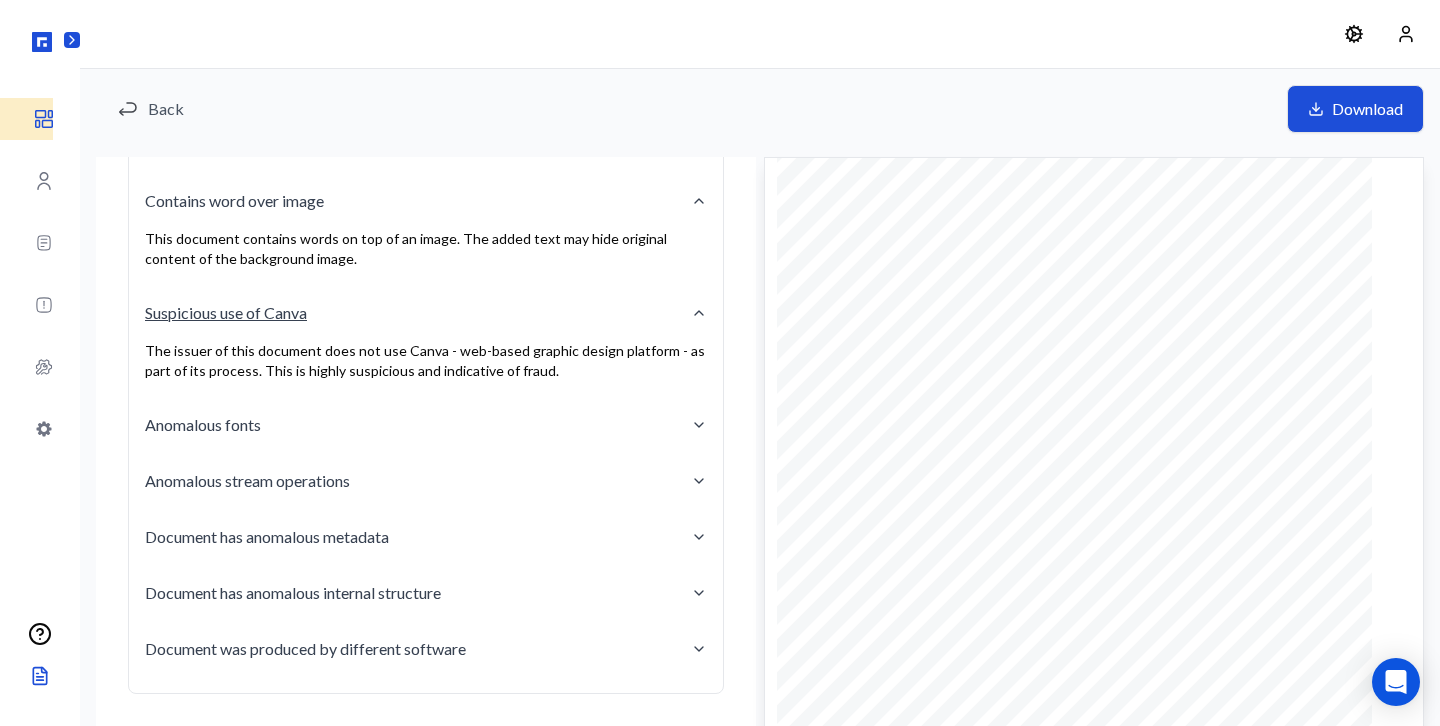 scroll, scrollTop: 381, scrollLeft: 0, axis: vertical 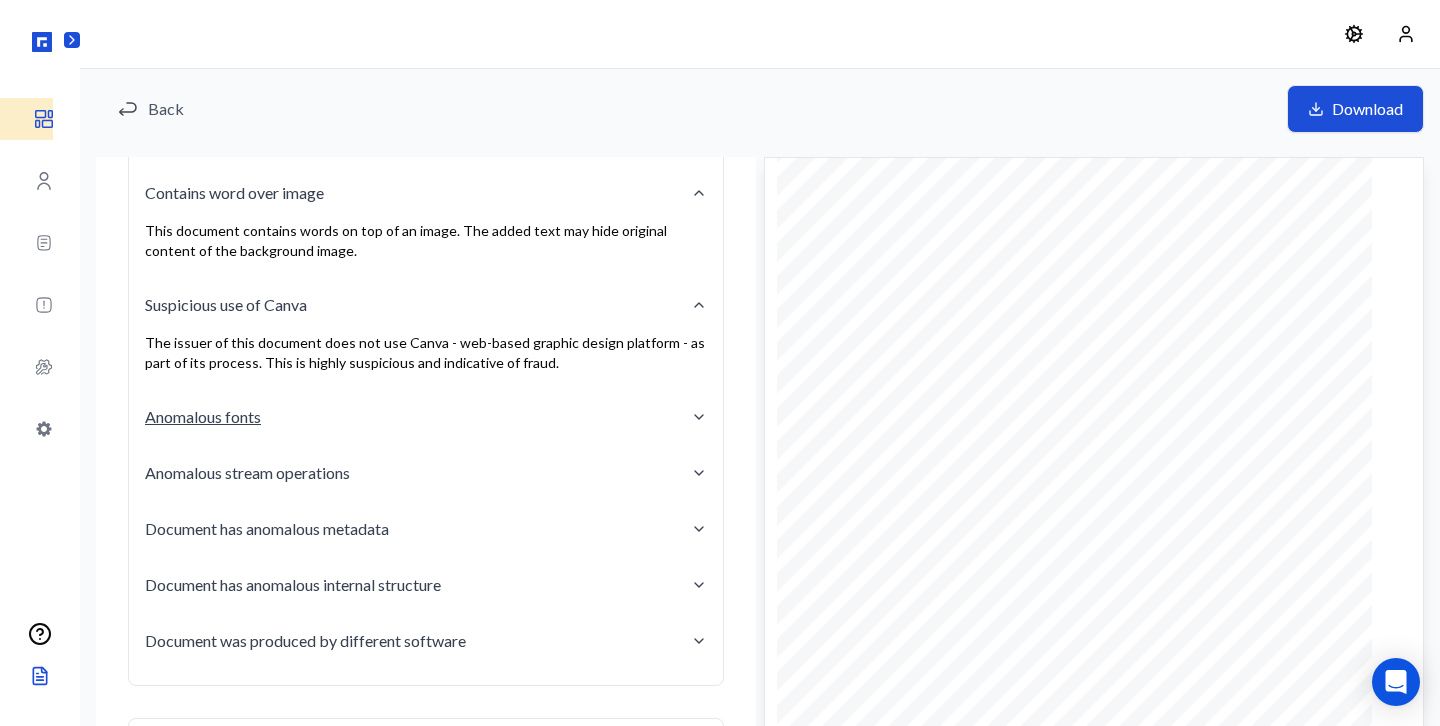 click on "Anomalous fonts" at bounding box center (426, 417) 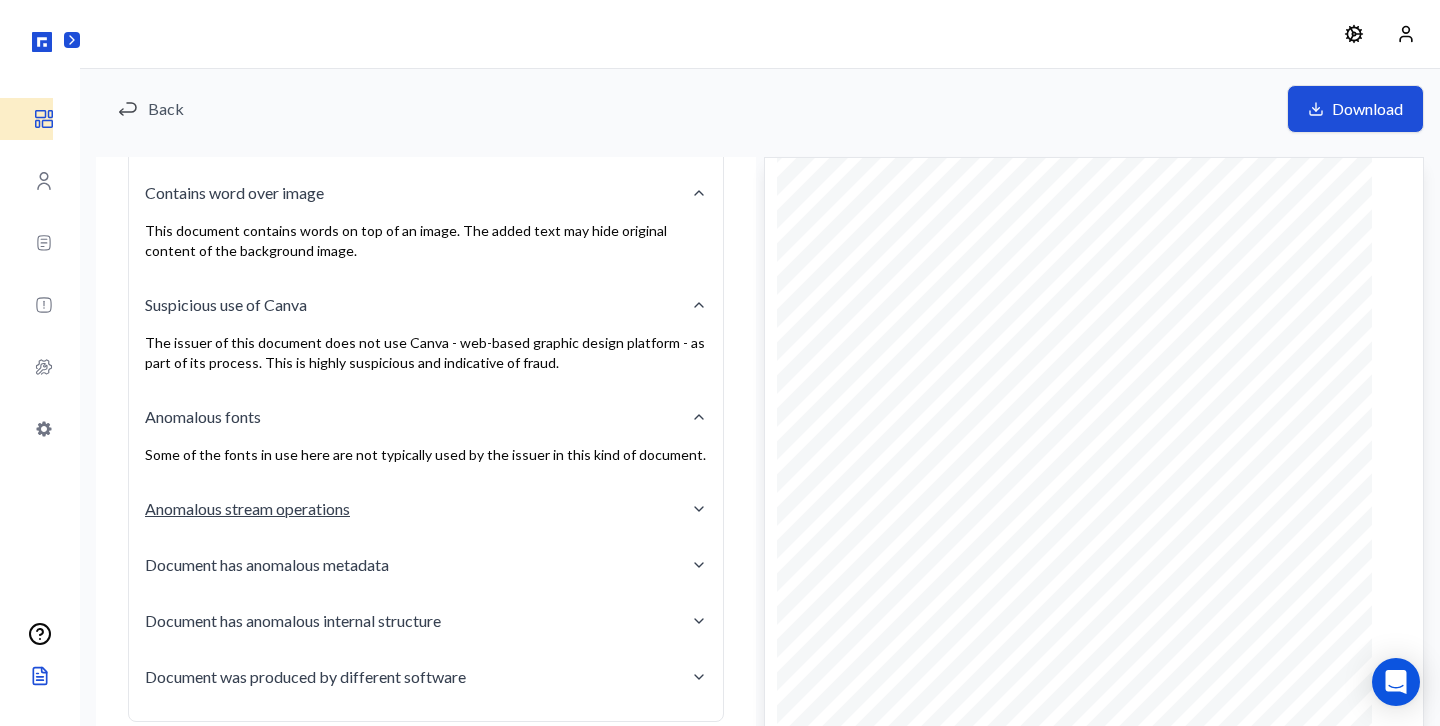 click on "Anomalous stream operations" at bounding box center (426, 509) 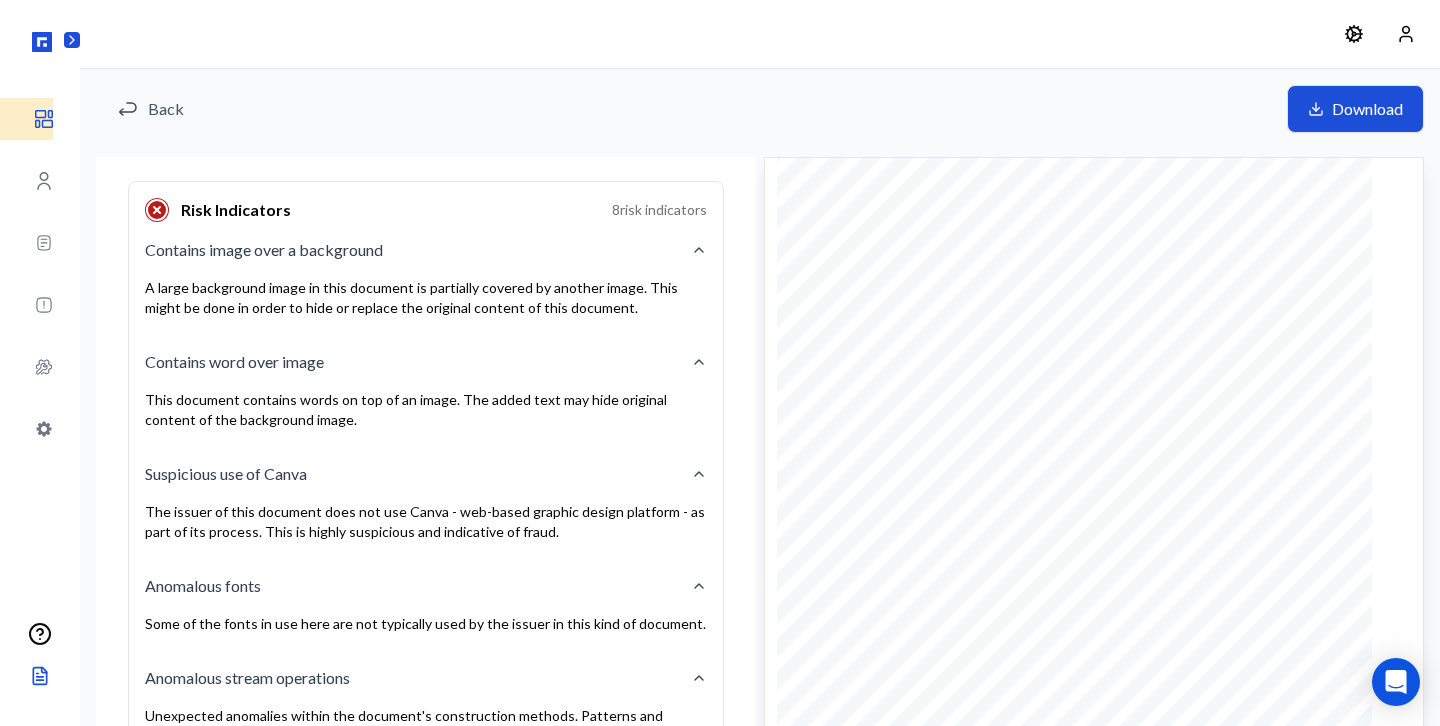 scroll, scrollTop: 210, scrollLeft: 0, axis: vertical 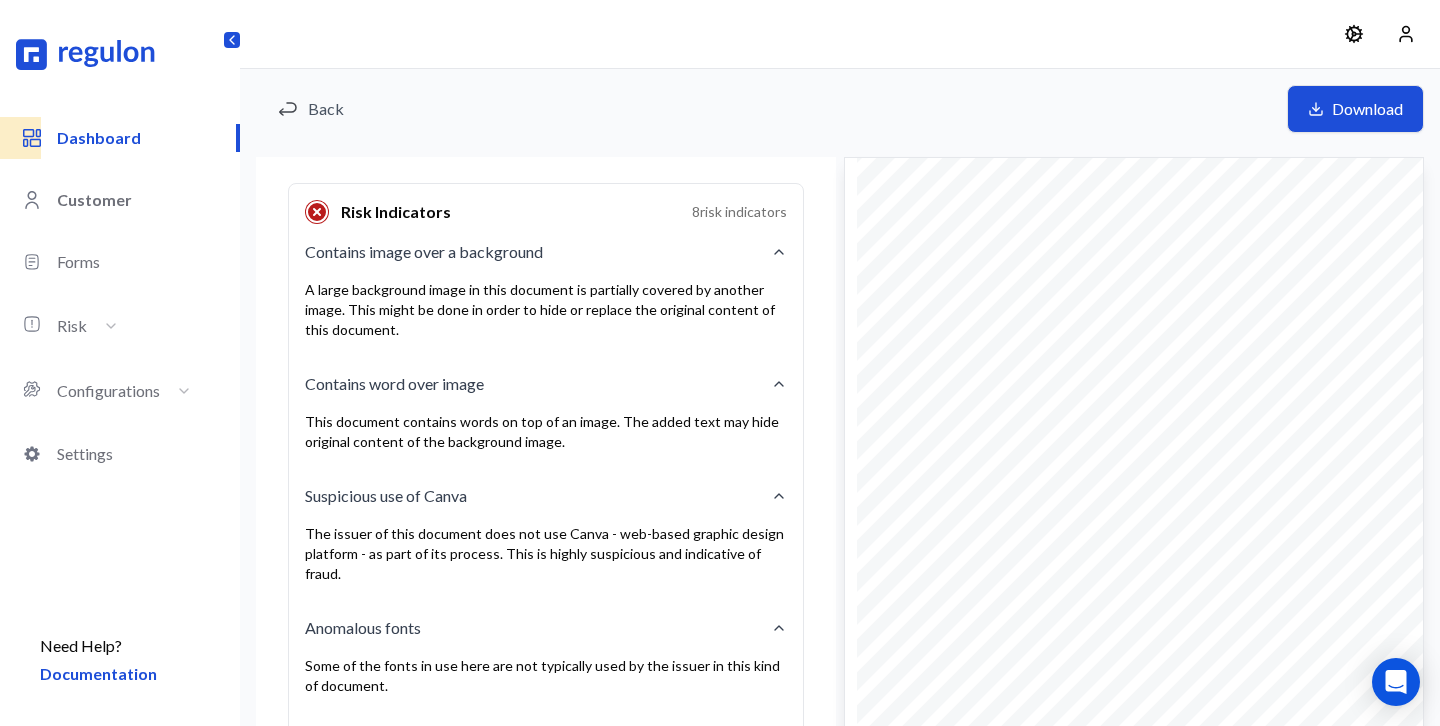 click on "Customer" at bounding box center [148, 200] 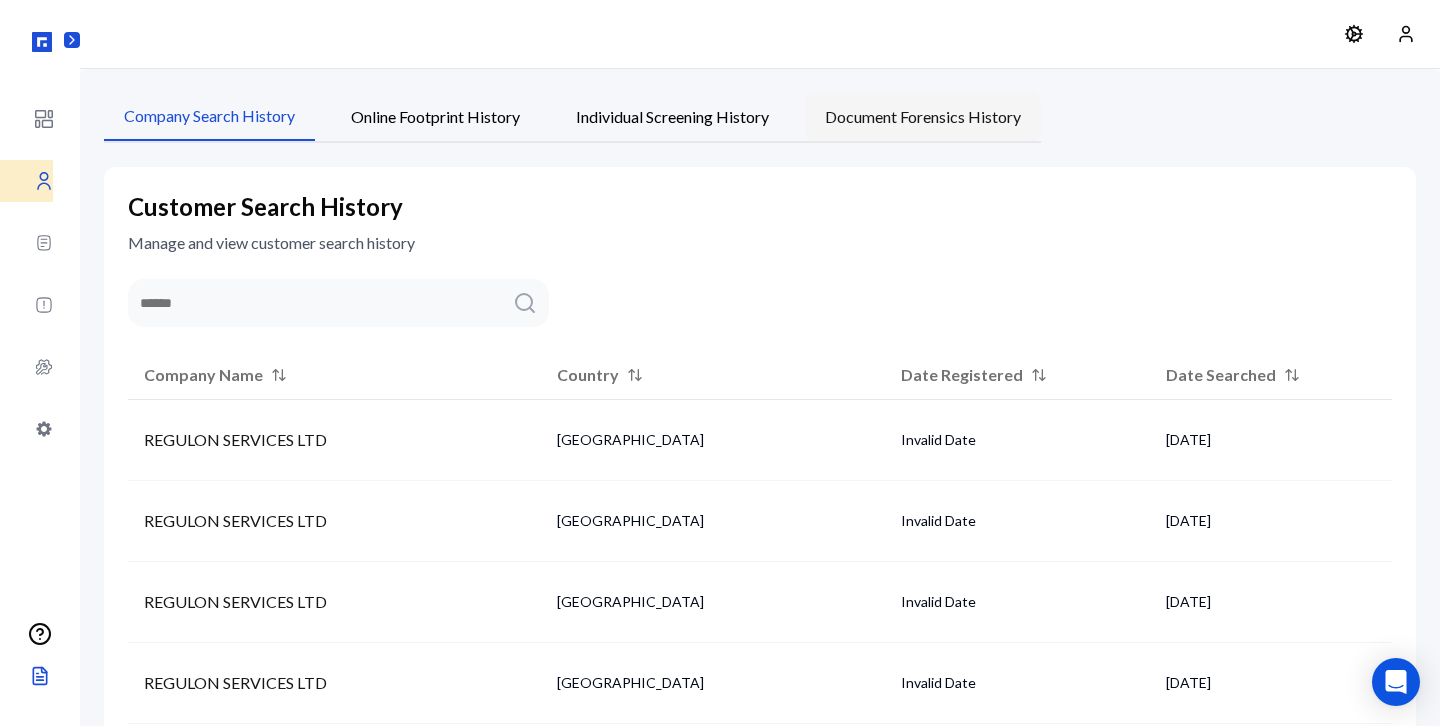 click on "Document Forensics History" at bounding box center (923, 117) 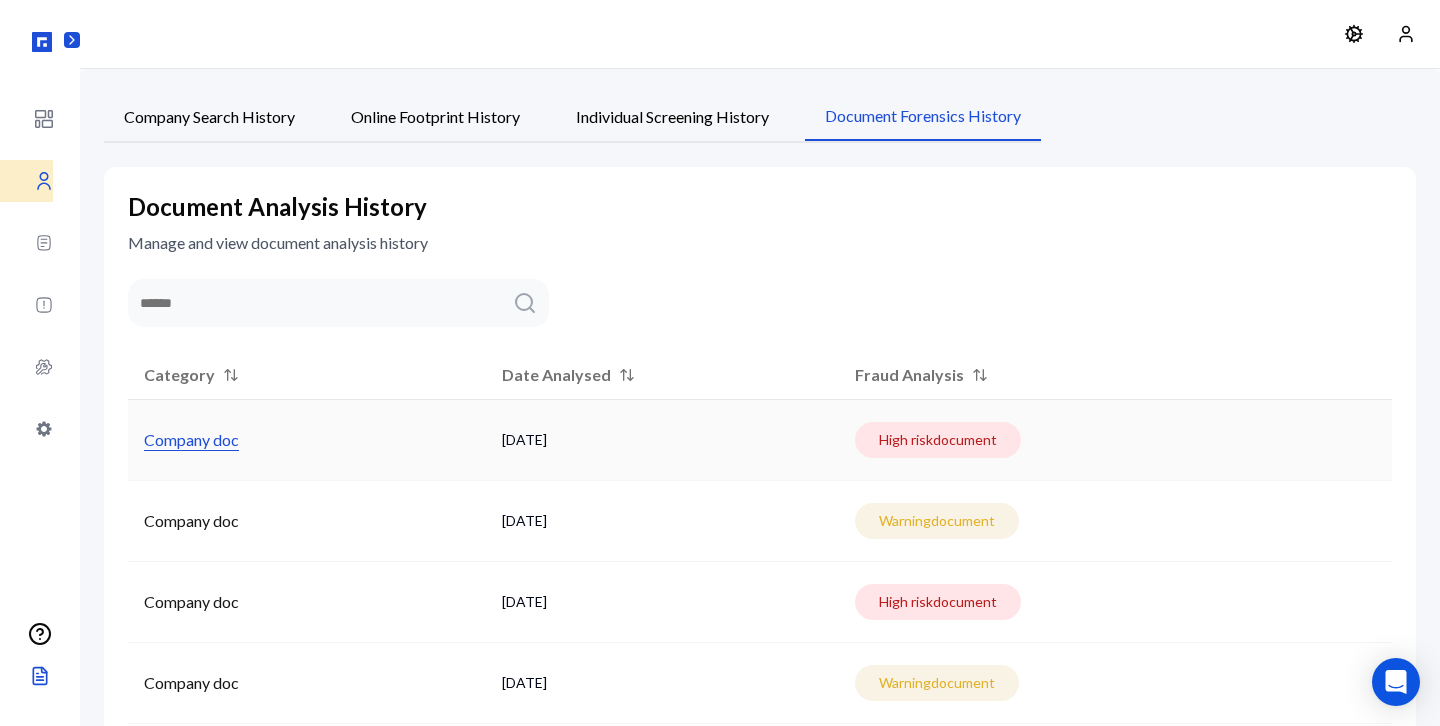 click on "Company doc" at bounding box center (191, 440) 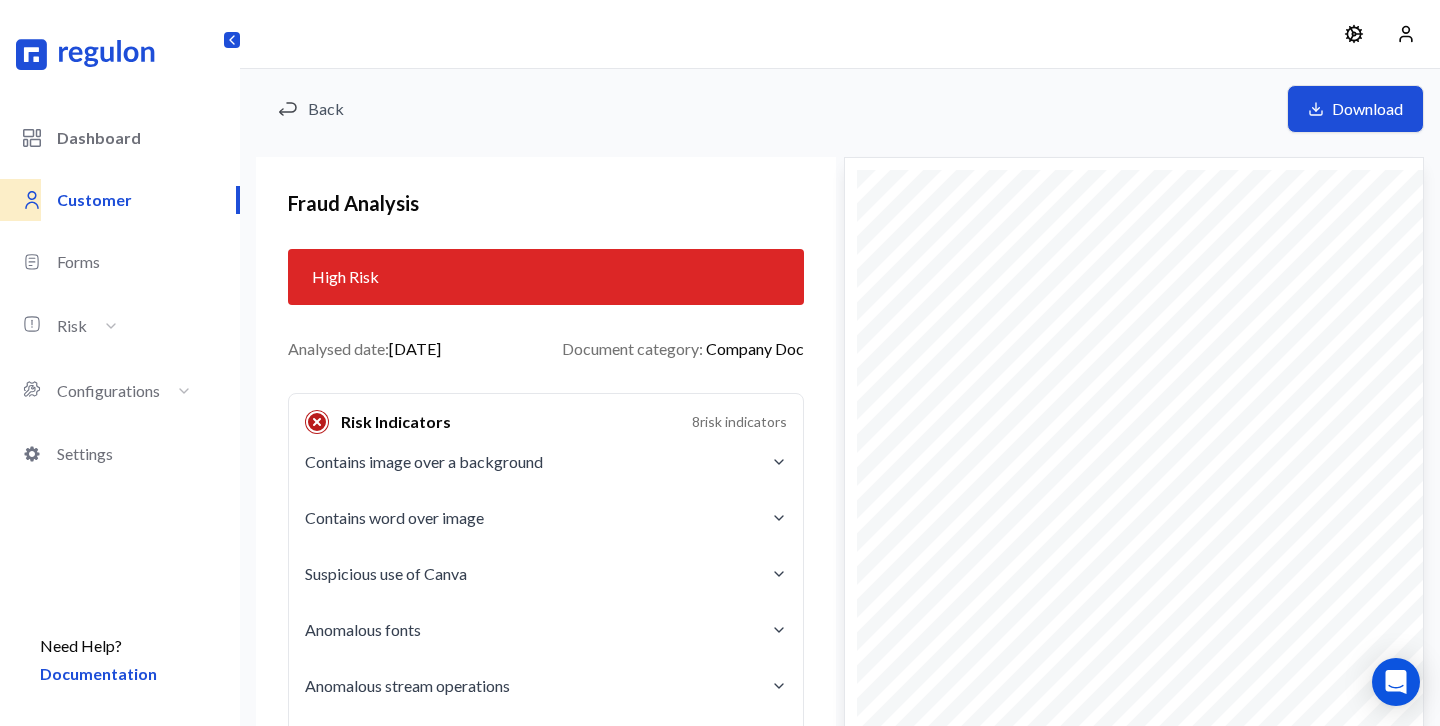 click on "Dashboard" at bounding box center [148, 138] 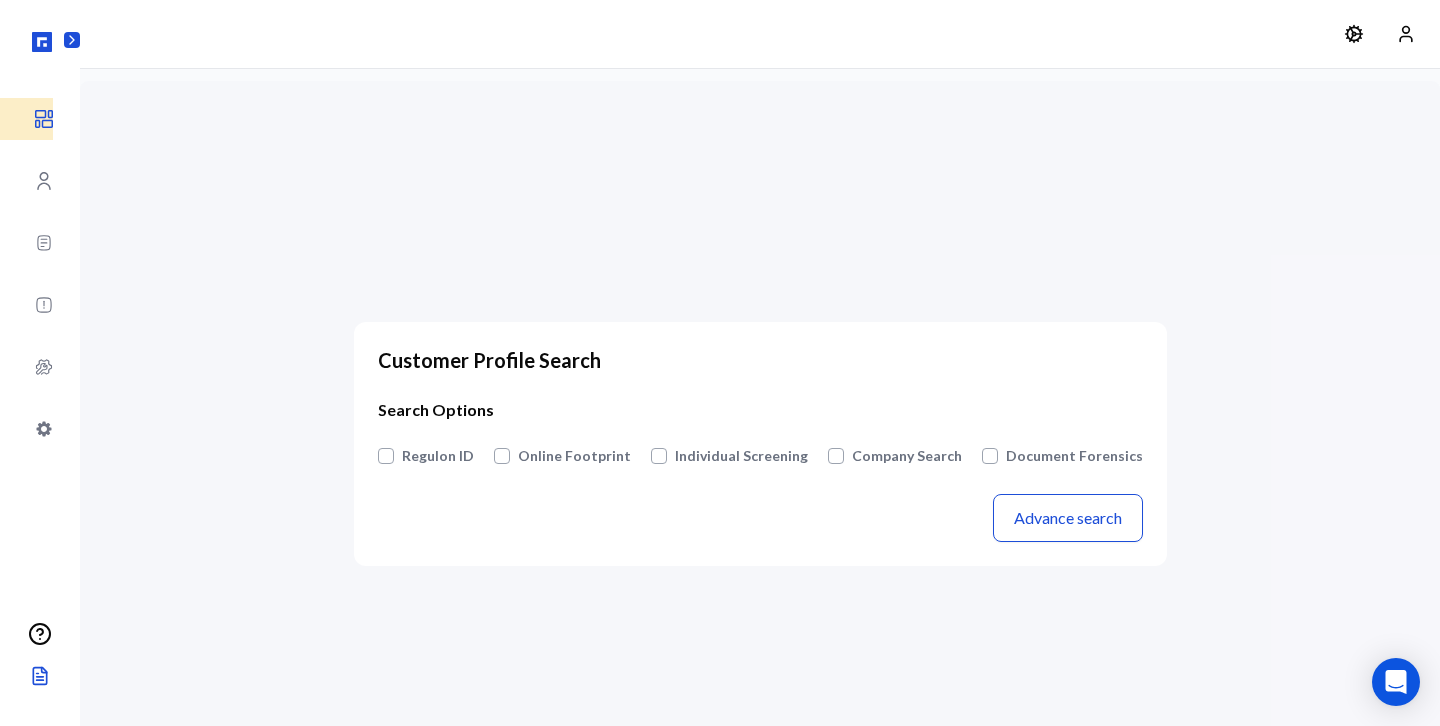 click on "Company Search" at bounding box center [907, 456] 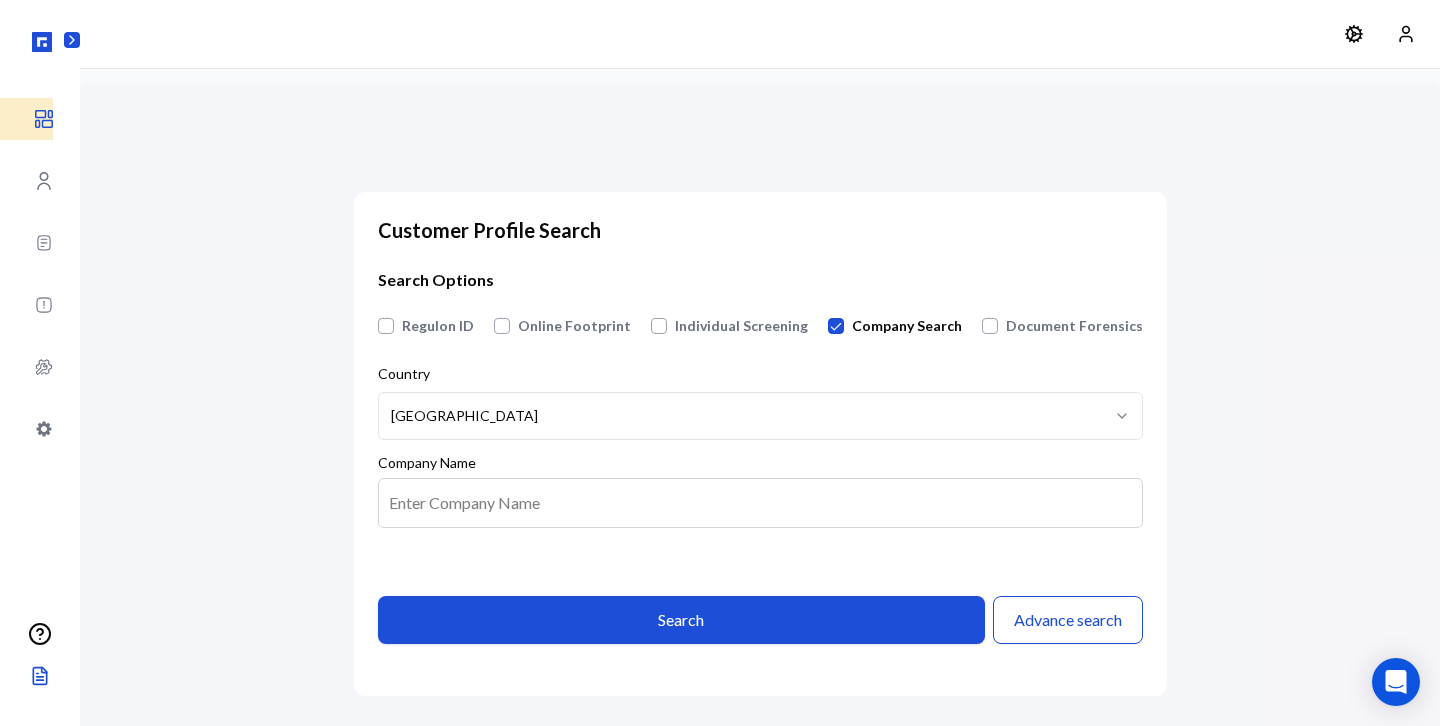 click on "**********" at bounding box center (720, 409) 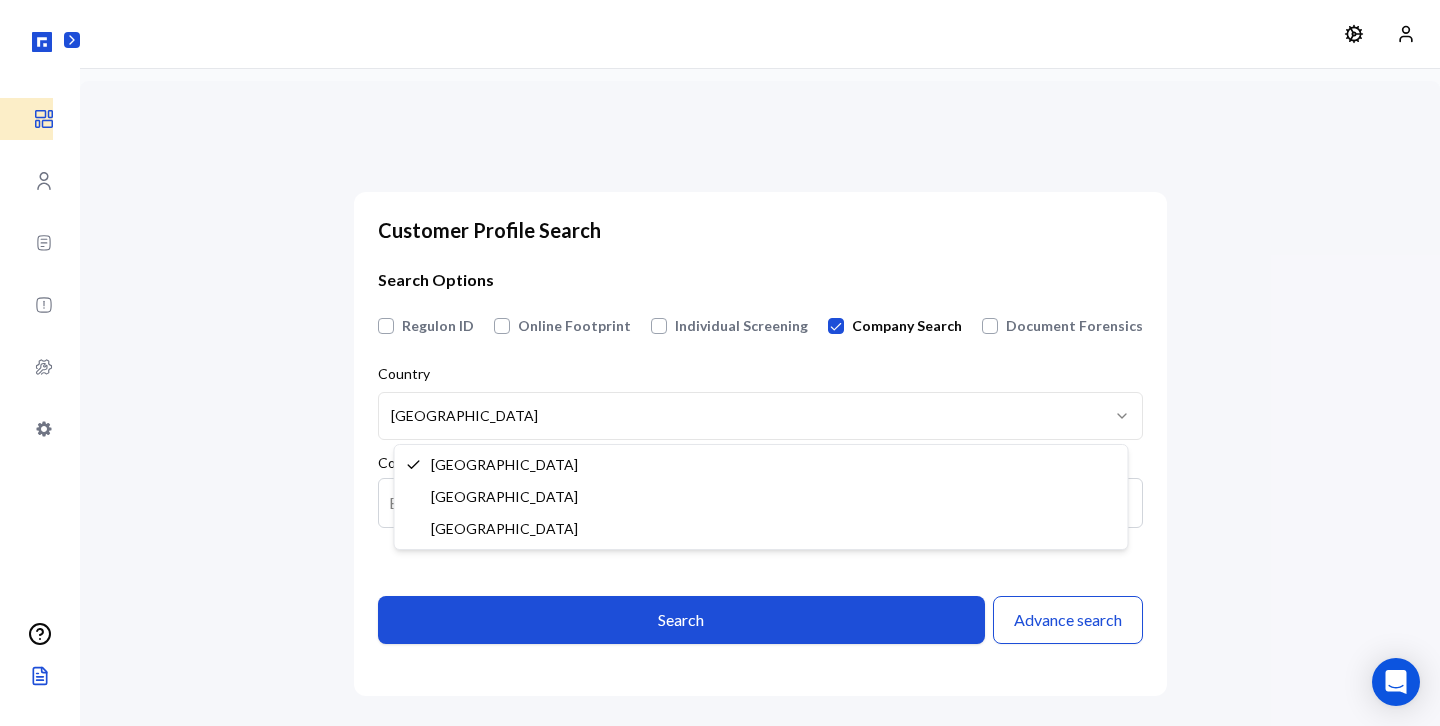 select on "**" 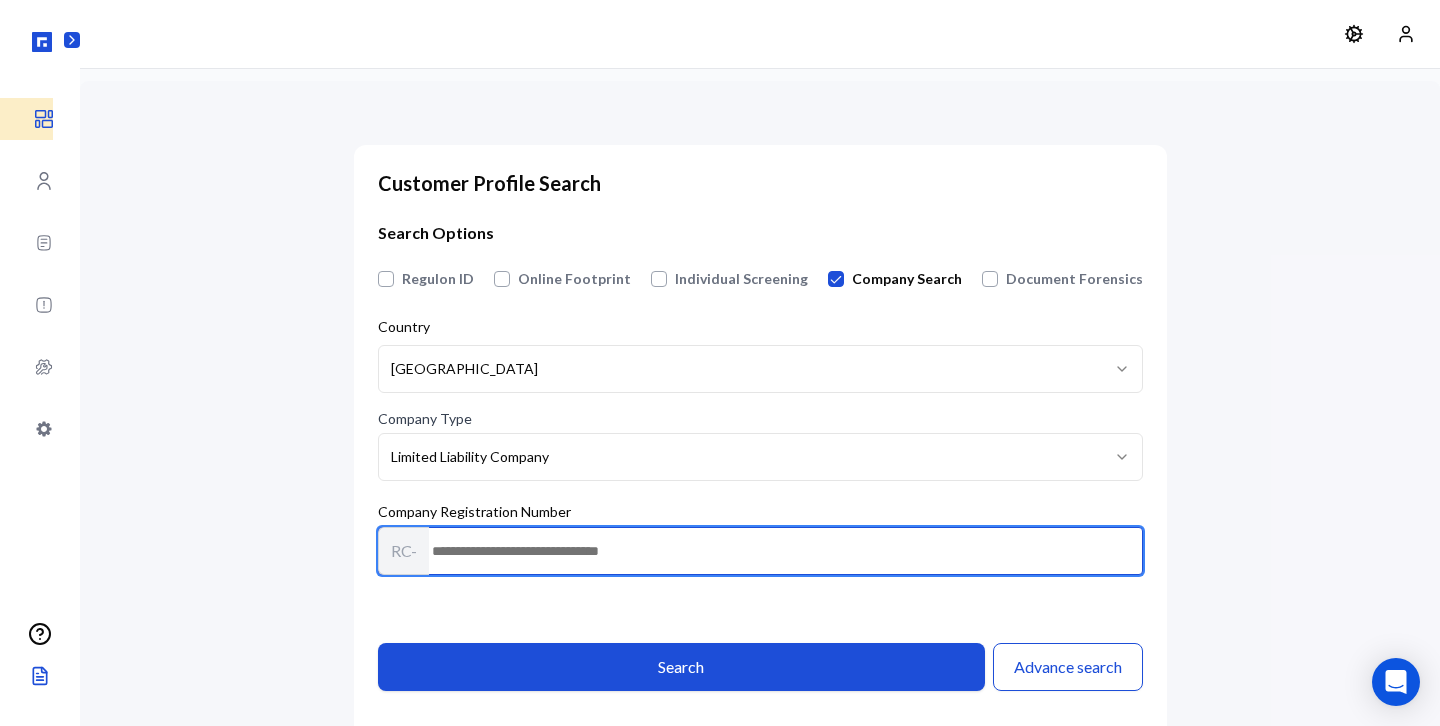 click at bounding box center (760, 551) 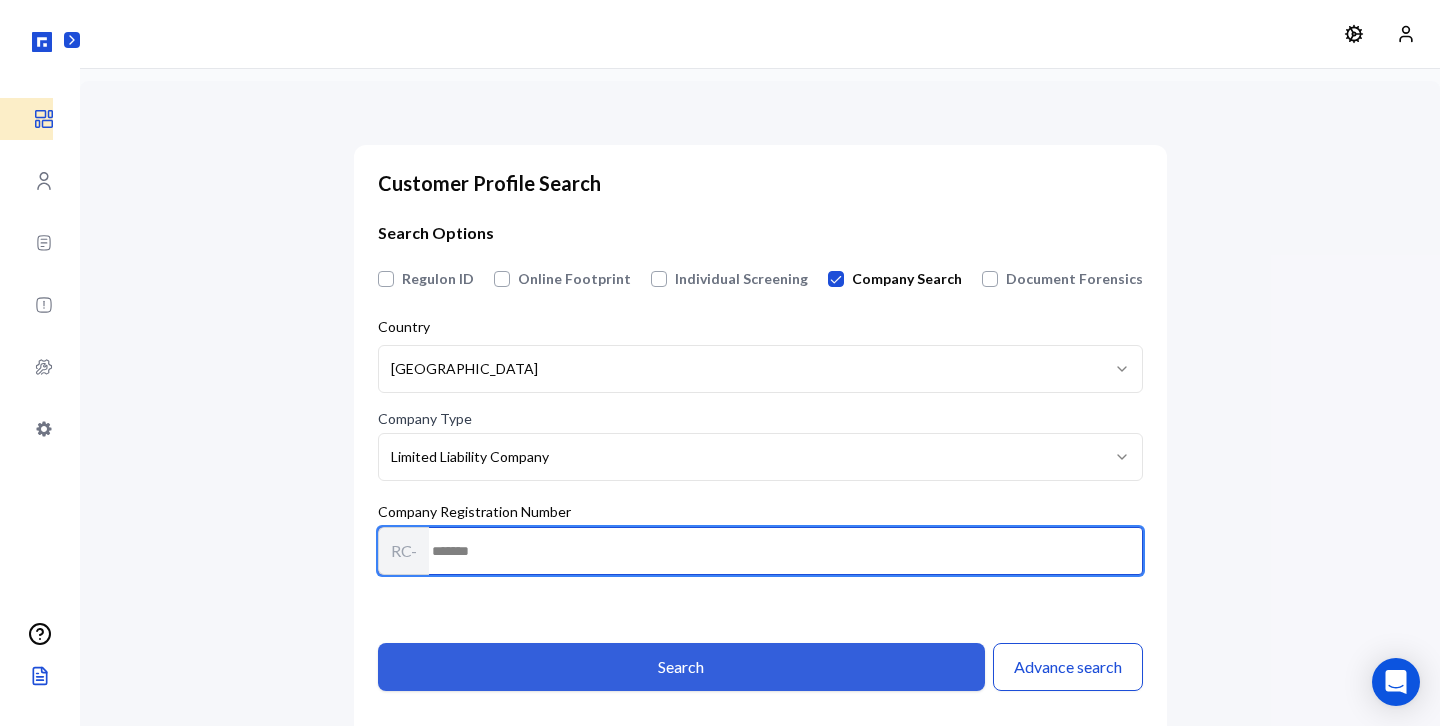 type on "*******" 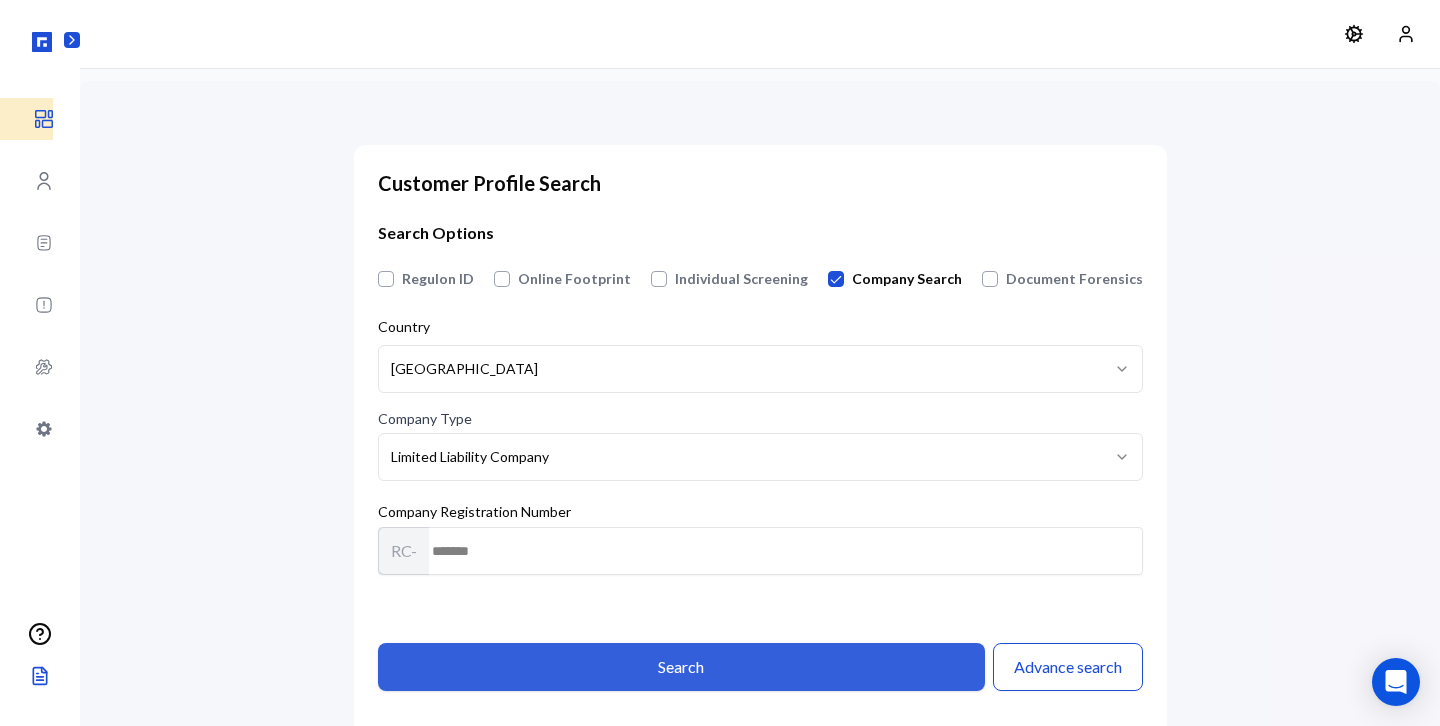 click on "Search" at bounding box center [681, 667] 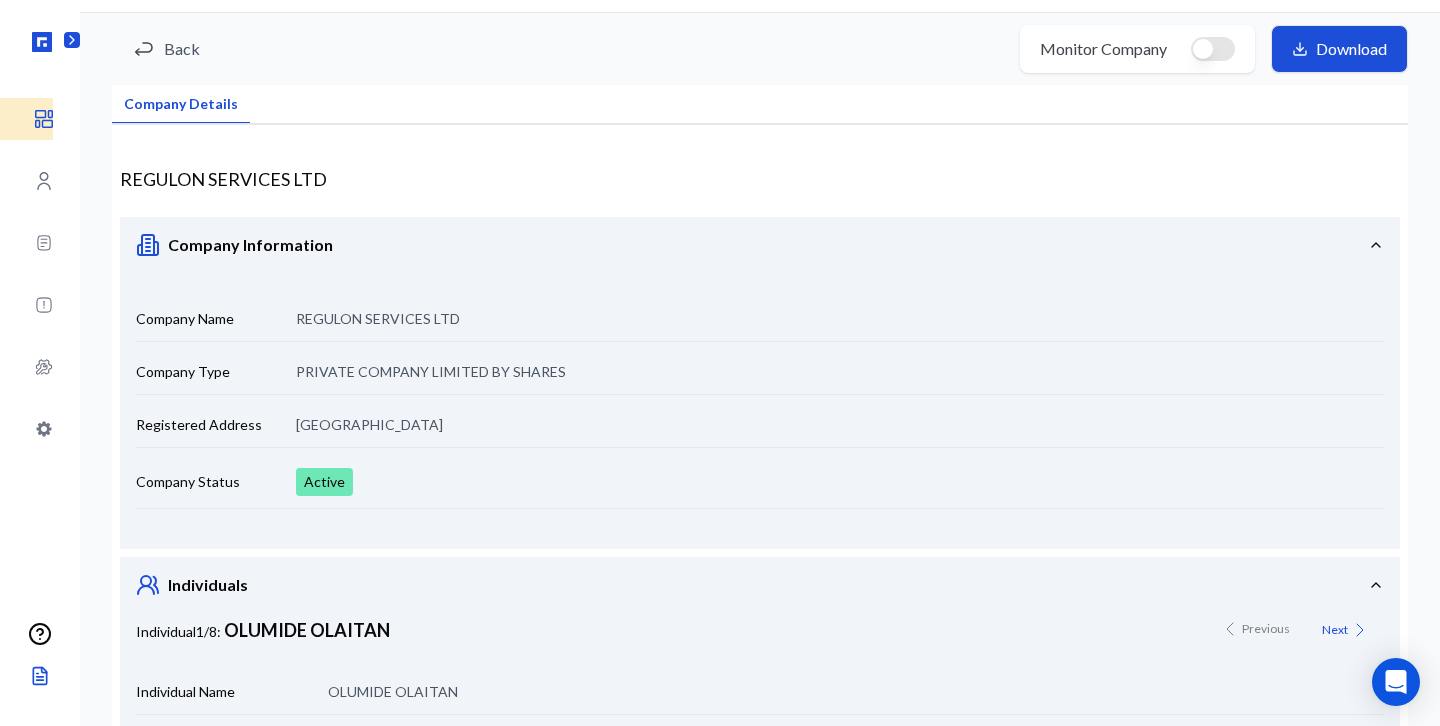 scroll, scrollTop: 36, scrollLeft: 0, axis: vertical 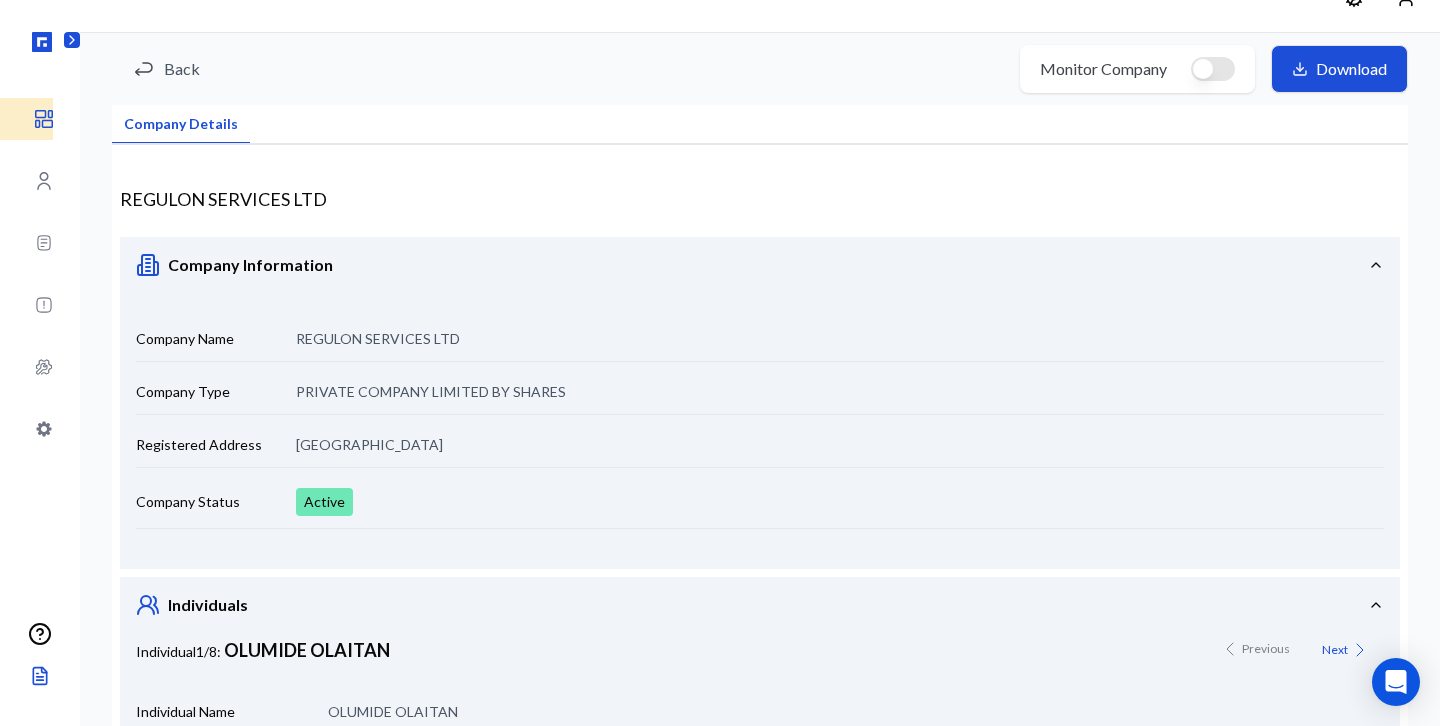 click on "Back Monitor Company Download Company Details REGULON SERVICES LTD Company Information Company Name REGULON SERVICES LTD Company Type PRIVATE COMPANY LIMITED BY SHARES Registered Address VICTORIA GARDEN CITY Company Status active Individuals Individual  1/8  :   [PERSON_NAME]  Previous Next  Individual Name [PERSON_NAME] Gender [DEMOGRAPHIC_DATA] Date of Birth [DEMOGRAPHIC_DATA] Residential Address  [GEOGRAPHIC_DATA]  Phone Number [PHONE_NUMBER] Nationality [DEMOGRAPHIC_DATA] Individual Screening PEP Sanctions Adverse Media" at bounding box center (760, 667) 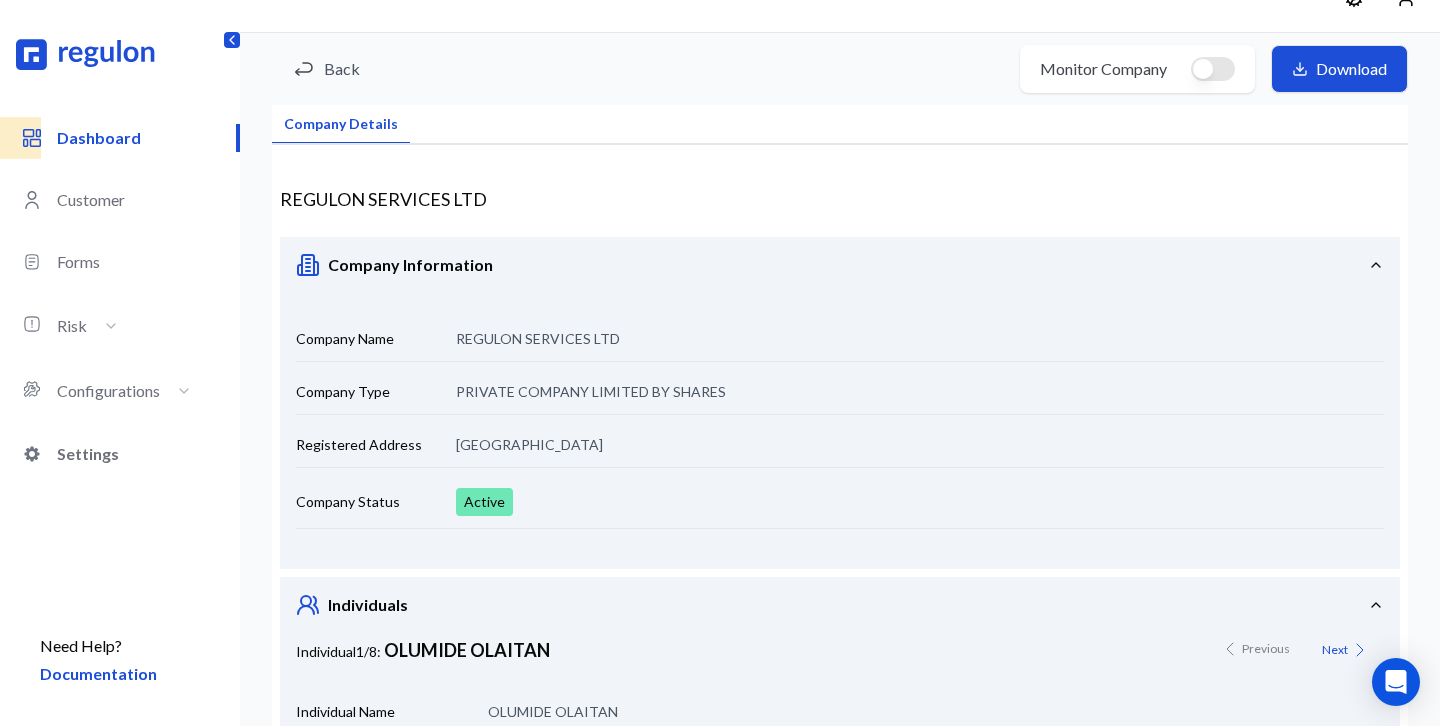 click on "Settings" at bounding box center (148, 454) 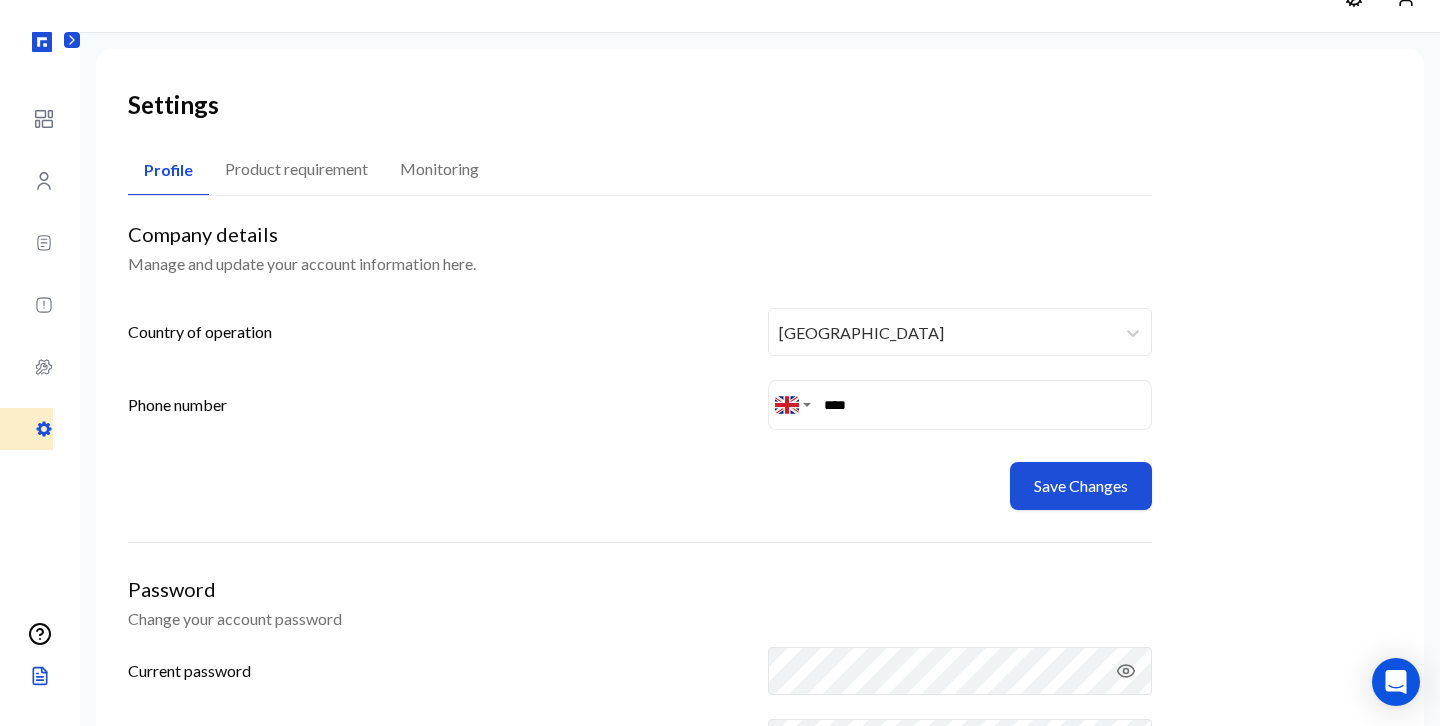 click on "Settings Profile Product requirement Monitoring Company details Manage and update your account information here. Country of operation [GEOGRAPHIC_DATA] Phone number [GEOGRAPHIC_DATA] + 93 [GEOGRAPHIC_DATA] + 355 [GEOGRAPHIC_DATA] + 213 [GEOGRAPHIC_DATA] + 376 [GEOGRAPHIC_DATA] + 244 [GEOGRAPHIC_DATA] + 1268 [GEOGRAPHIC_DATA] + 54 [GEOGRAPHIC_DATA] + 374 [GEOGRAPHIC_DATA] + 297 [GEOGRAPHIC_DATA] + 61 [GEOGRAPHIC_DATA] + 43 [GEOGRAPHIC_DATA] + 994 [GEOGRAPHIC_DATA] + 1242 [GEOGRAPHIC_DATA] + 973 [GEOGRAPHIC_DATA] + 880 [GEOGRAPHIC_DATA] + 1246 [GEOGRAPHIC_DATA] + 375 [GEOGRAPHIC_DATA] + 32 [GEOGRAPHIC_DATA] + 501 [GEOGRAPHIC_DATA] + 229 [GEOGRAPHIC_DATA] + 975 [GEOGRAPHIC_DATA] + 591 [GEOGRAPHIC_DATA] + 387 [GEOGRAPHIC_DATA] + 267 [GEOGRAPHIC_DATA] + 55 [GEOGRAPHIC_DATA] + 246 [GEOGRAPHIC_DATA] + 673 [GEOGRAPHIC_DATA] + 359 [GEOGRAPHIC_DATA] + 226 [GEOGRAPHIC_DATA] + 257 [GEOGRAPHIC_DATA] + 855 [GEOGRAPHIC_DATA] + 237 [GEOGRAPHIC_DATA] + 1 [GEOGRAPHIC_DATA] + 238 [GEOGRAPHIC_DATA] [GEOGRAPHIC_DATA] + 599 [GEOGRAPHIC_DATA] + 1 [GEOGRAPHIC_DATA] + 236 [GEOGRAPHIC_DATA] + 235 [GEOGRAPHIC_DATA] + 56 [GEOGRAPHIC_DATA] + 86 [GEOGRAPHIC_DATA] + 57 [GEOGRAPHIC_DATA] + 269 [GEOGRAPHIC_DATA] + 243 [GEOGRAPHIC_DATA] + 242 [GEOGRAPHIC_DATA] + 506 [GEOGRAPHIC_DATA] + 225 [GEOGRAPHIC_DATA] + 385 [GEOGRAPHIC_DATA] + 53 [GEOGRAPHIC_DATA] + 599 [GEOGRAPHIC_DATA] + 357 [GEOGRAPHIC_DATA] + 420 [GEOGRAPHIC_DATA] + 45 [GEOGRAPHIC_DATA] + 253 [GEOGRAPHIC_DATA] + 1767 + 1 +" at bounding box center (760, 476) 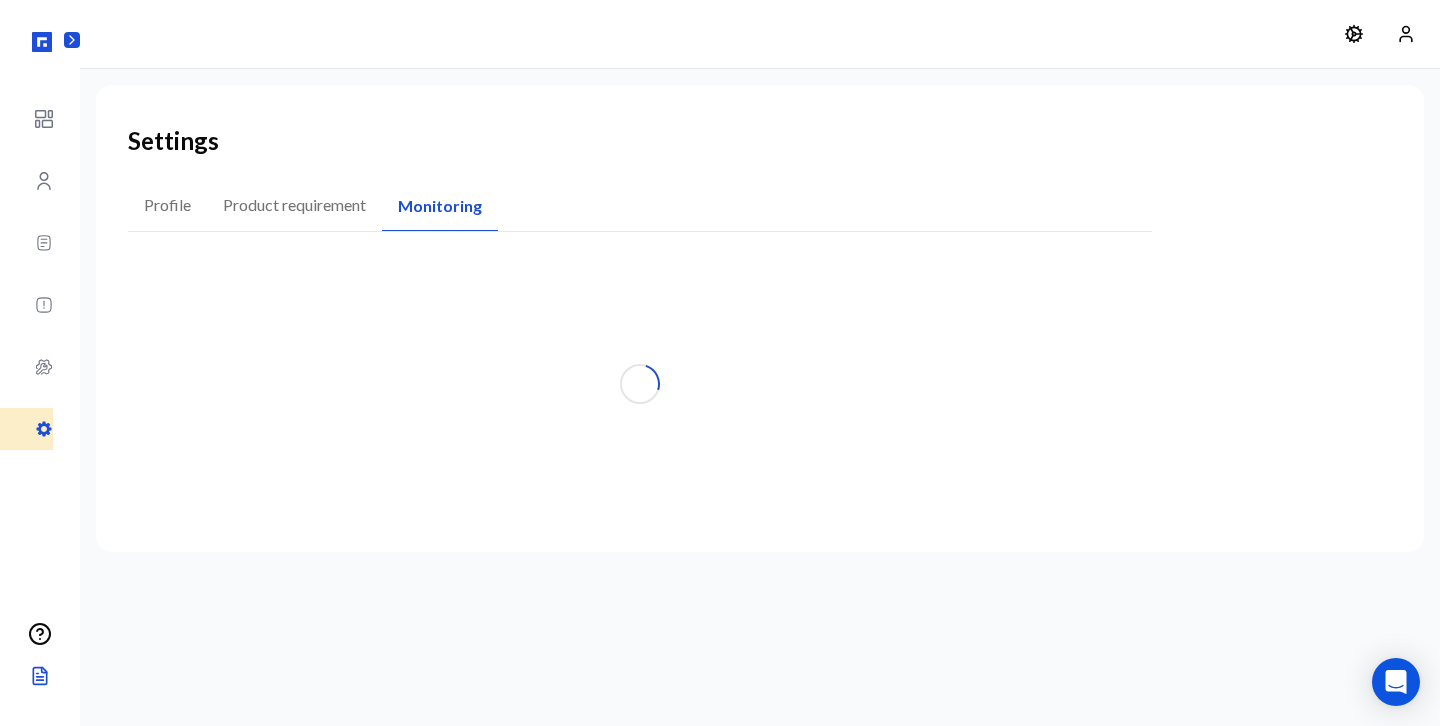 scroll, scrollTop: 0, scrollLeft: 0, axis: both 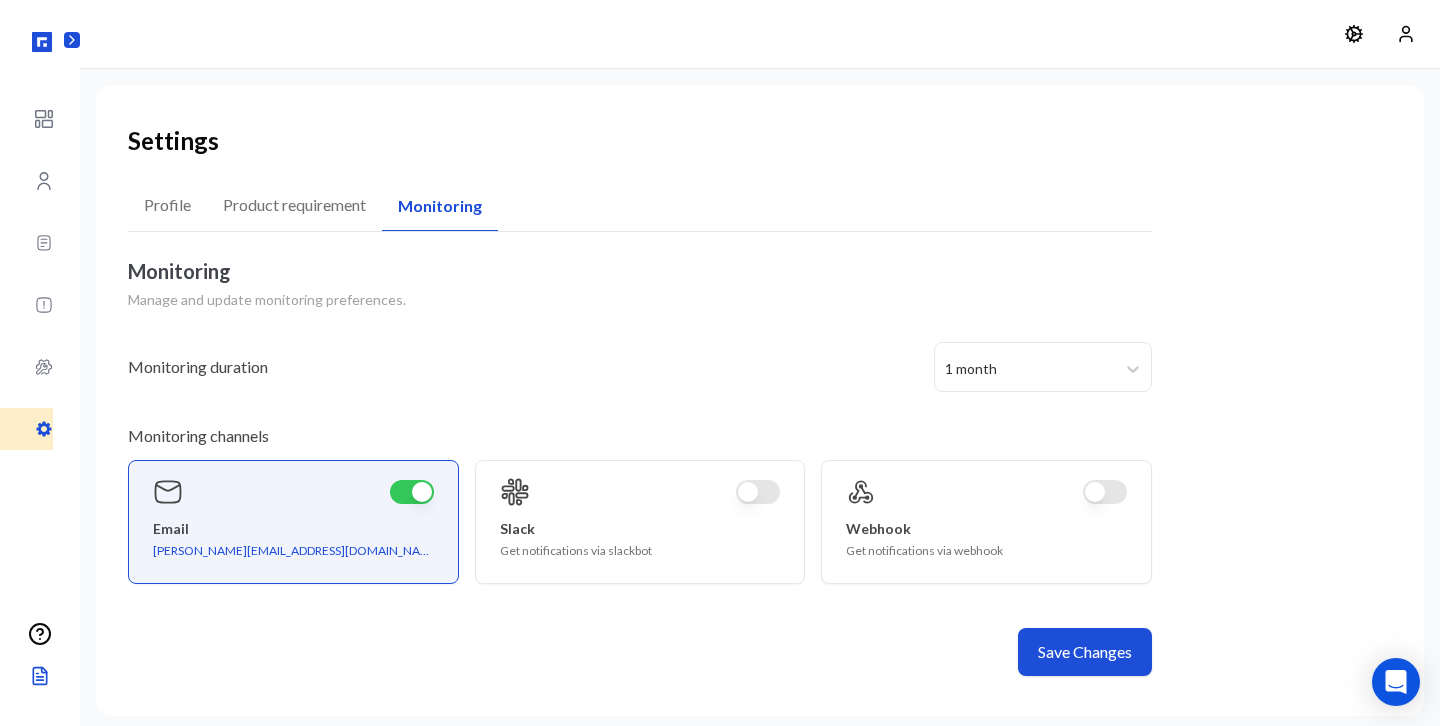 click on "1 month" at bounding box center (1025, 369) 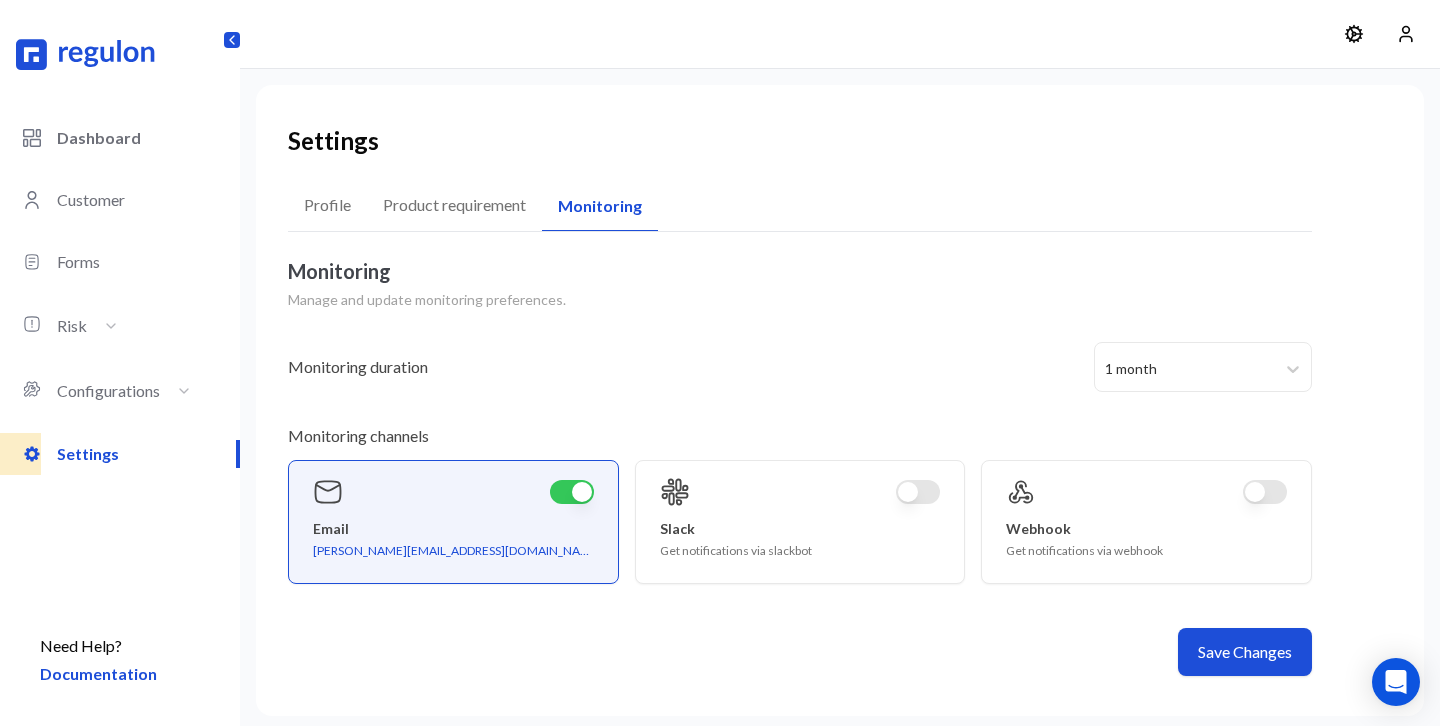 click on "Dashboard" at bounding box center [148, 138] 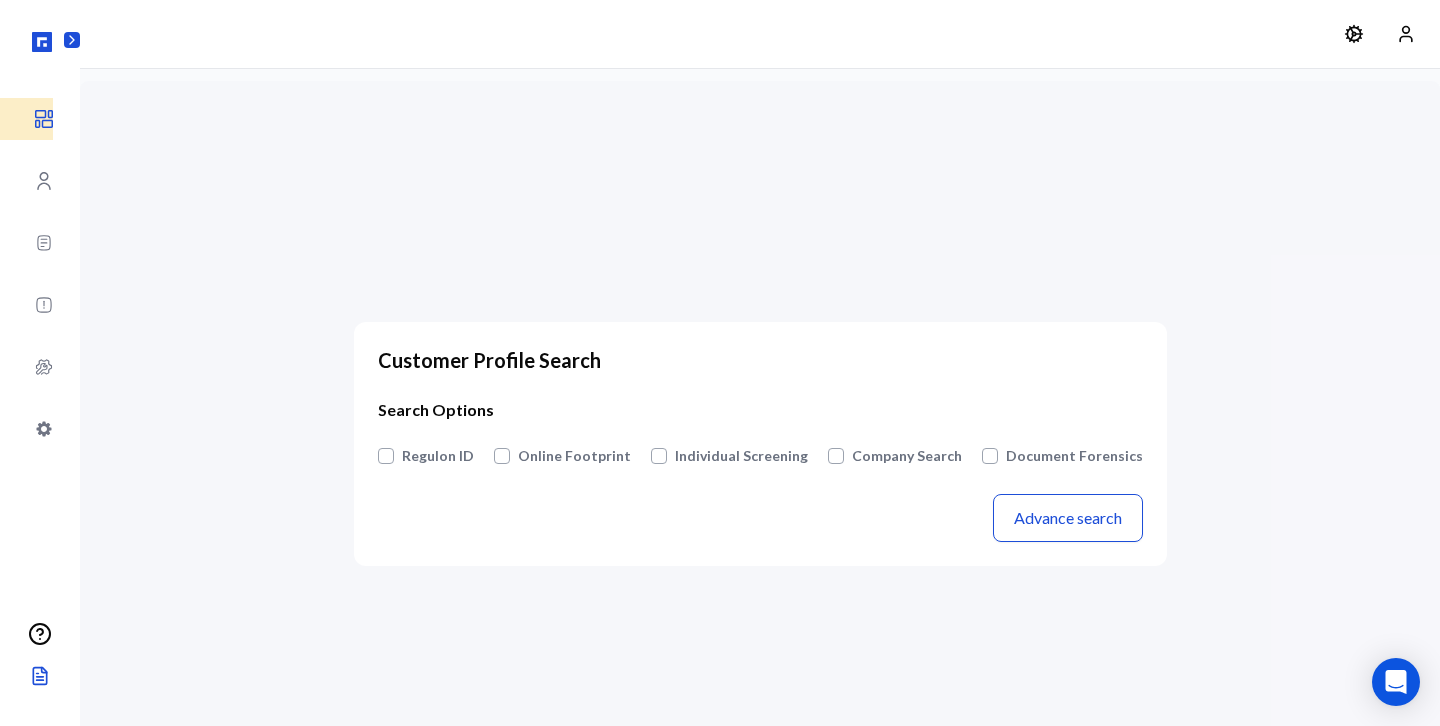 click on "Online Footprint" at bounding box center [574, 456] 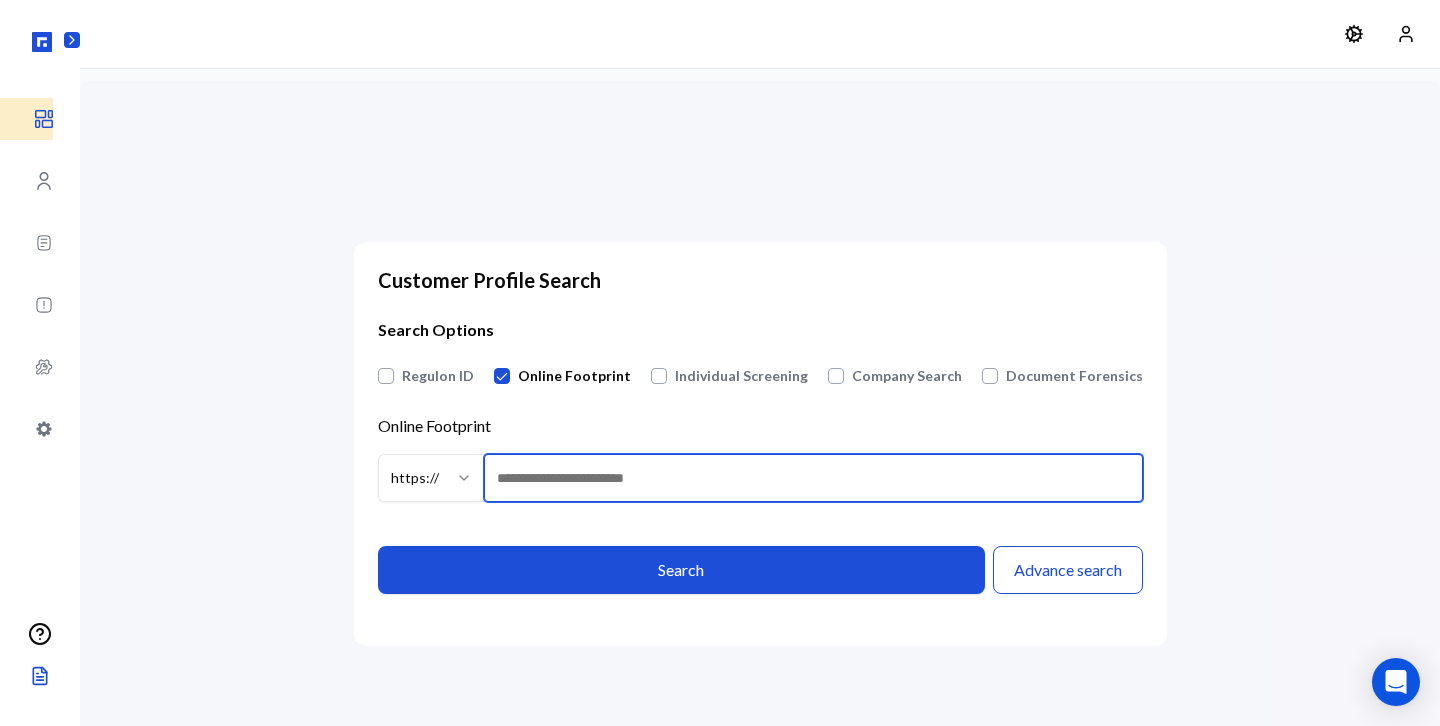 click on "Online Footprint https:// ******* ********" at bounding box center (813, 478) 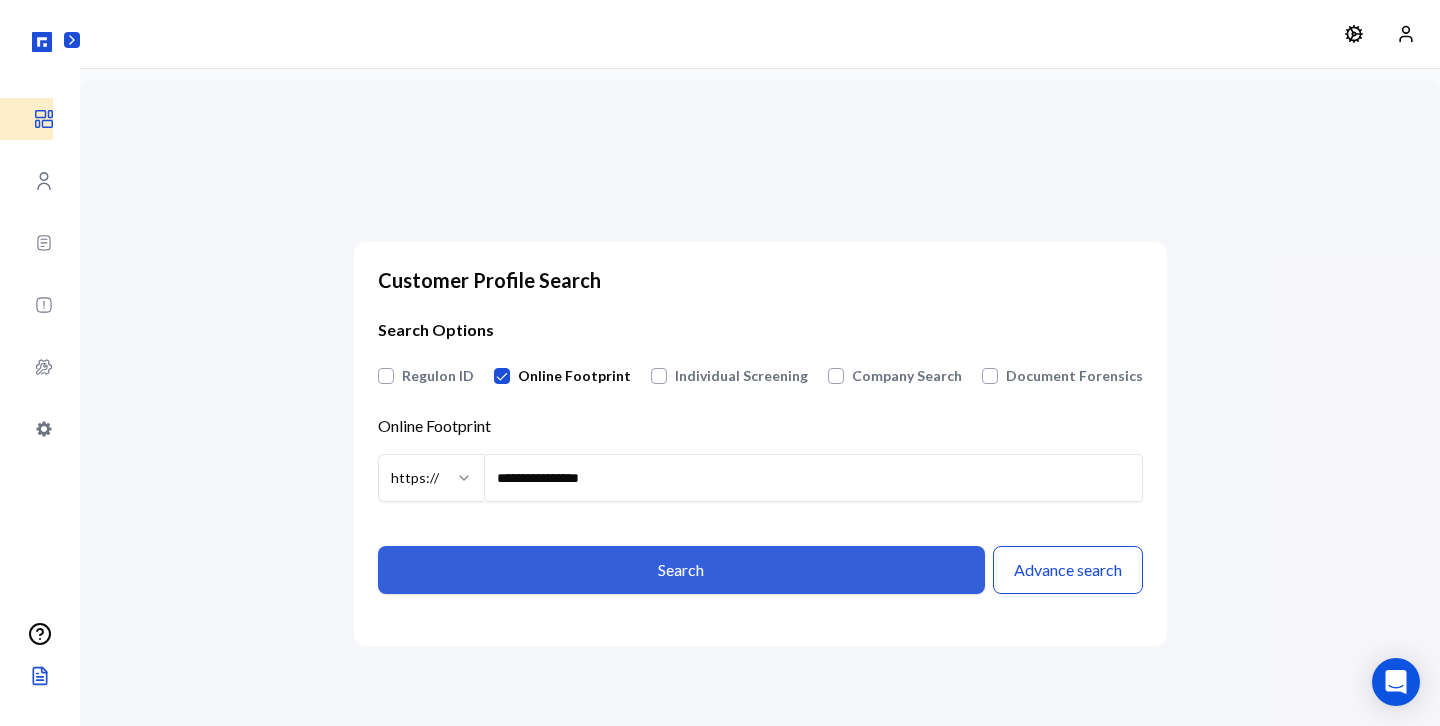 click on "Search" at bounding box center (681, 570) 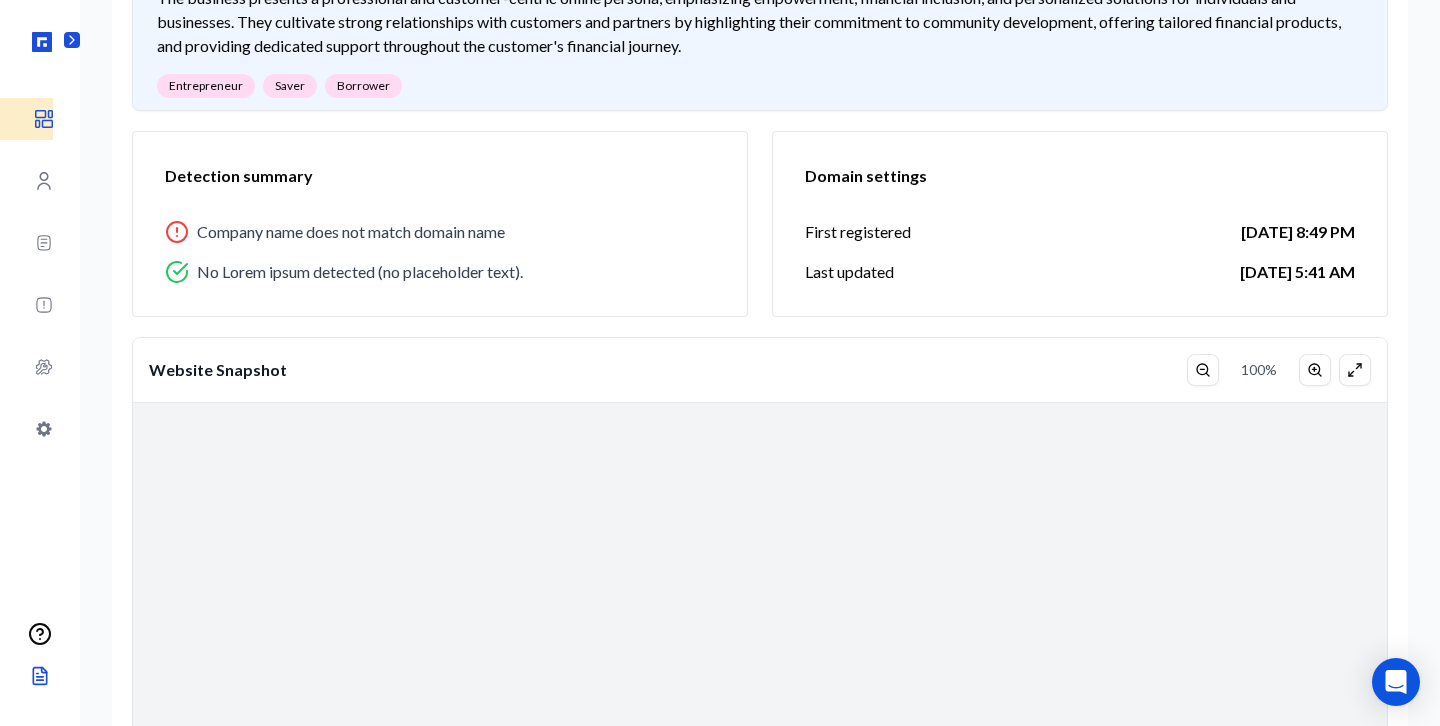 scroll, scrollTop: 968, scrollLeft: 0, axis: vertical 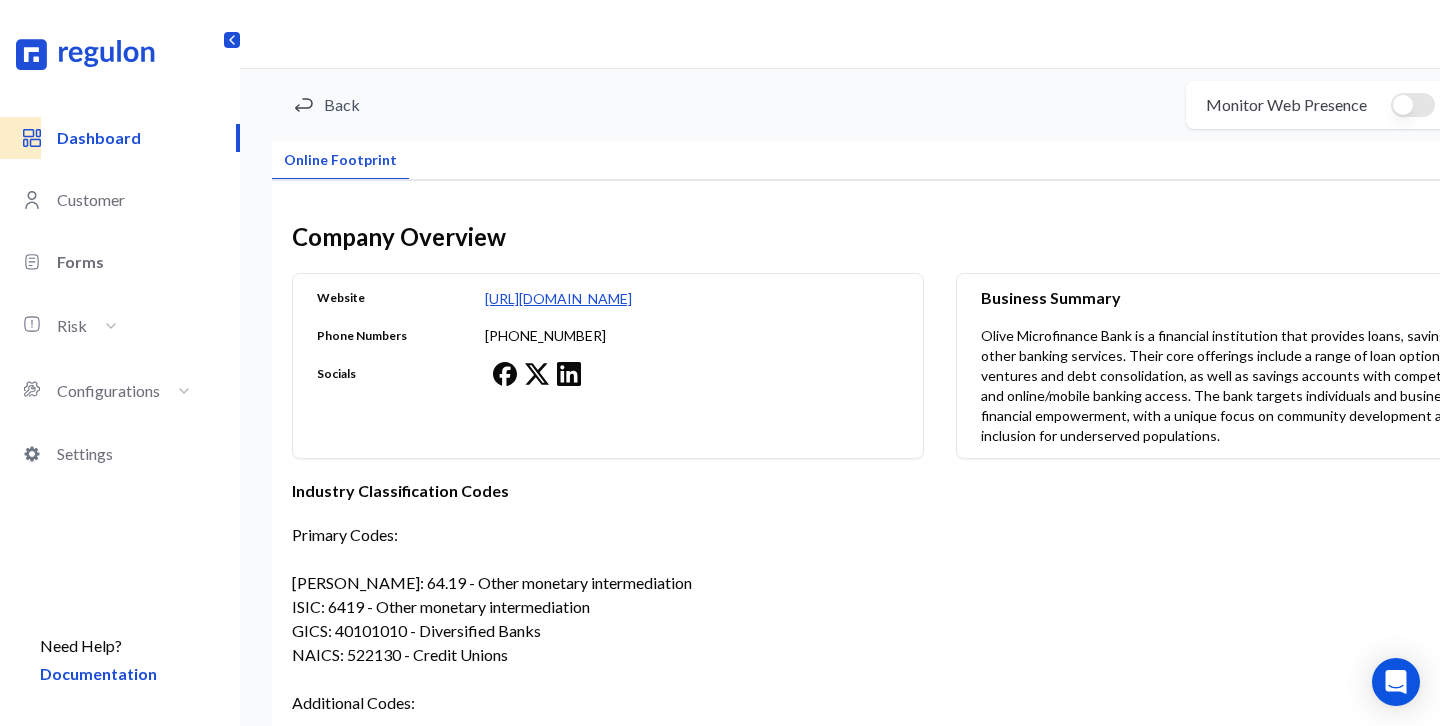click on "Forms" at bounding box center (148, 262) 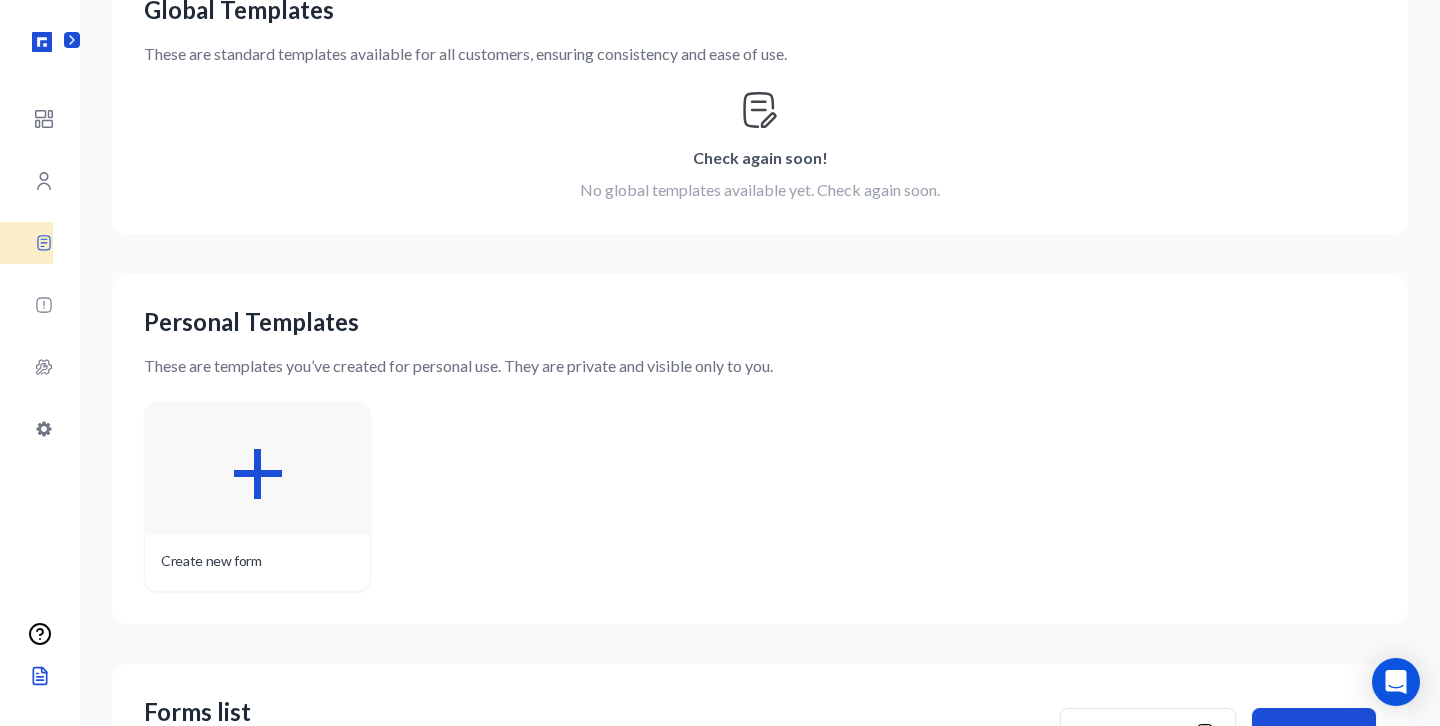 scroll, scrollTop: 164, scrollLeft: 0, axis: vertical 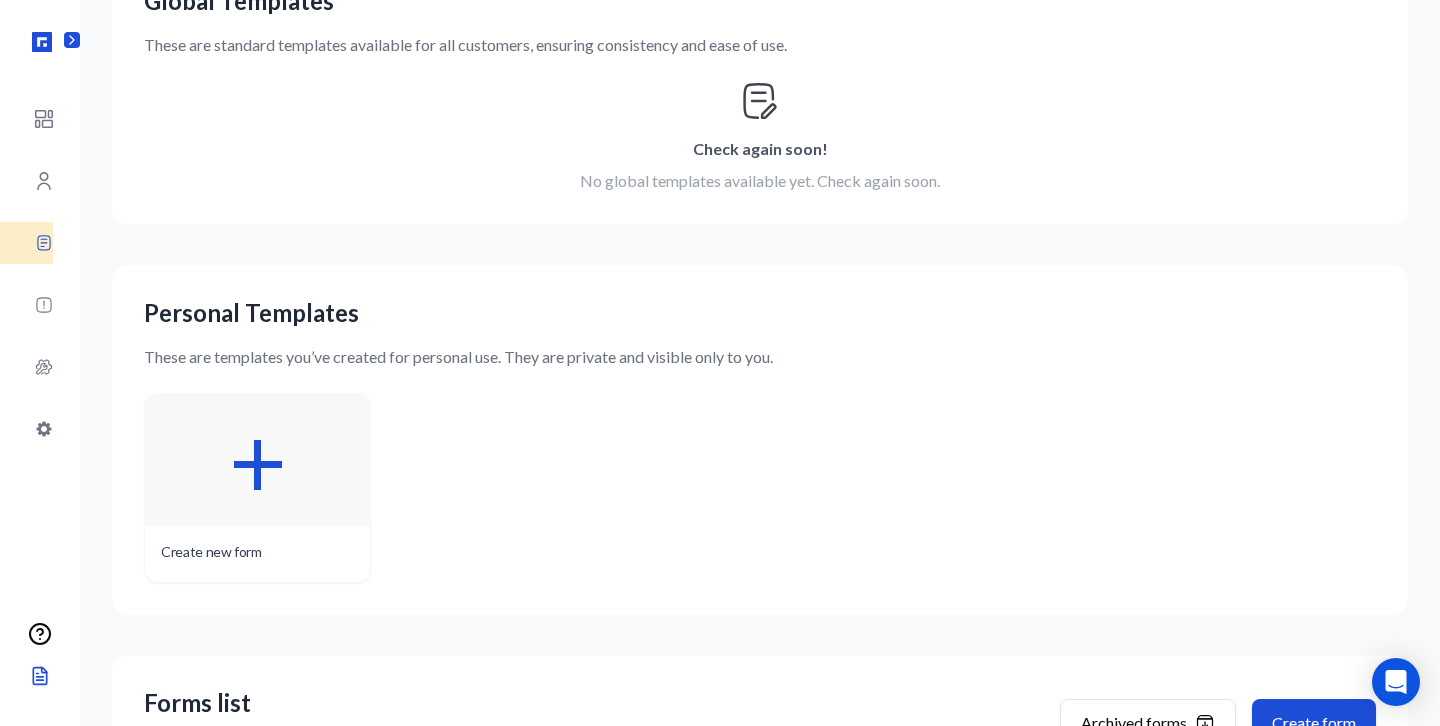 click on "+" at bounding box center (257, 460) 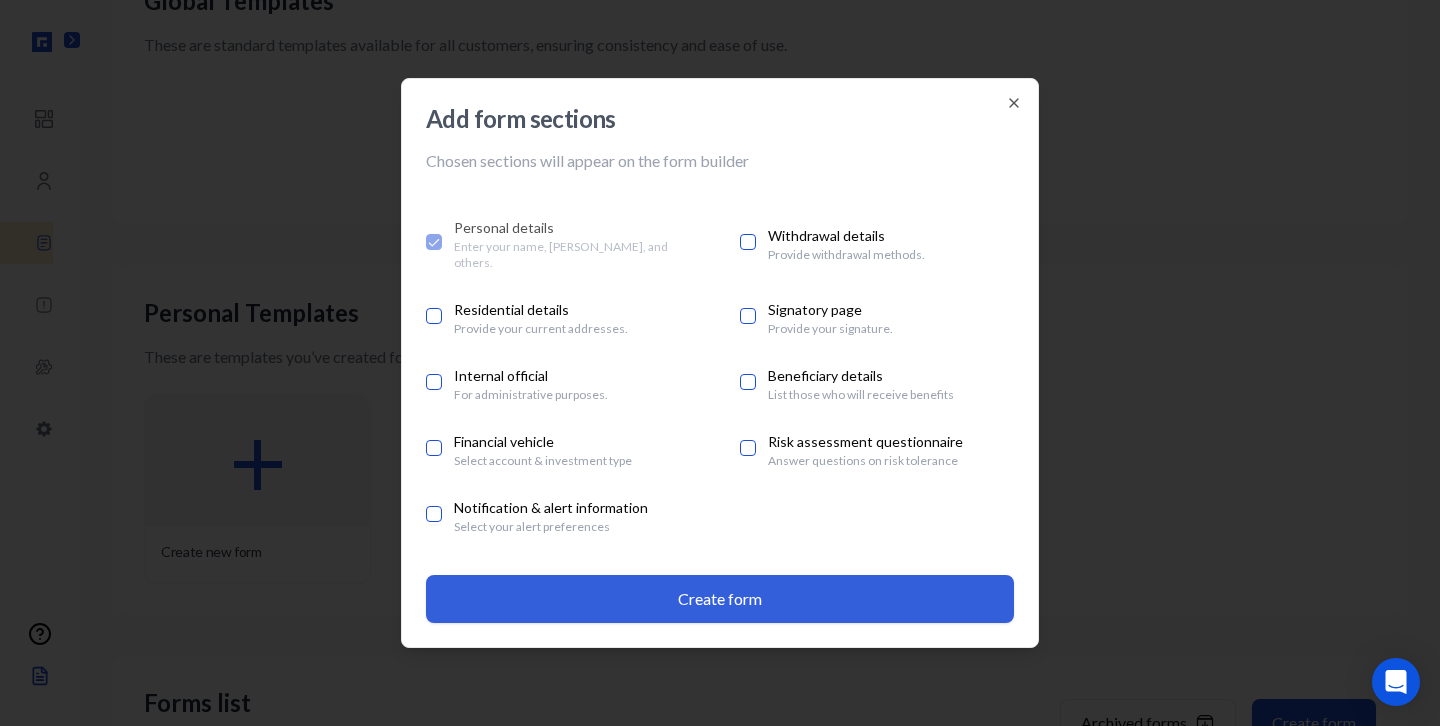 click on "Create form" at bounding box center [720, 599] 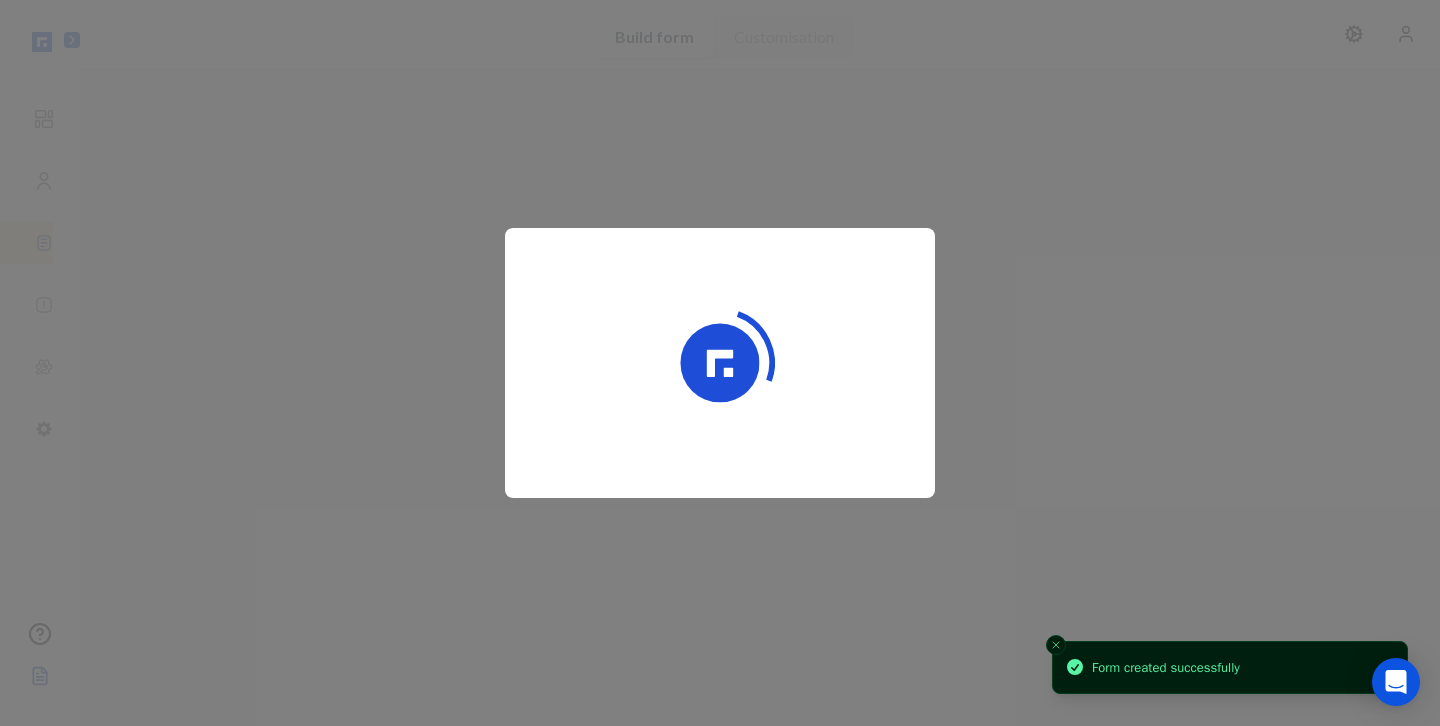 scroll, scrollTop: 0, scrollLeft: 0, axis: both 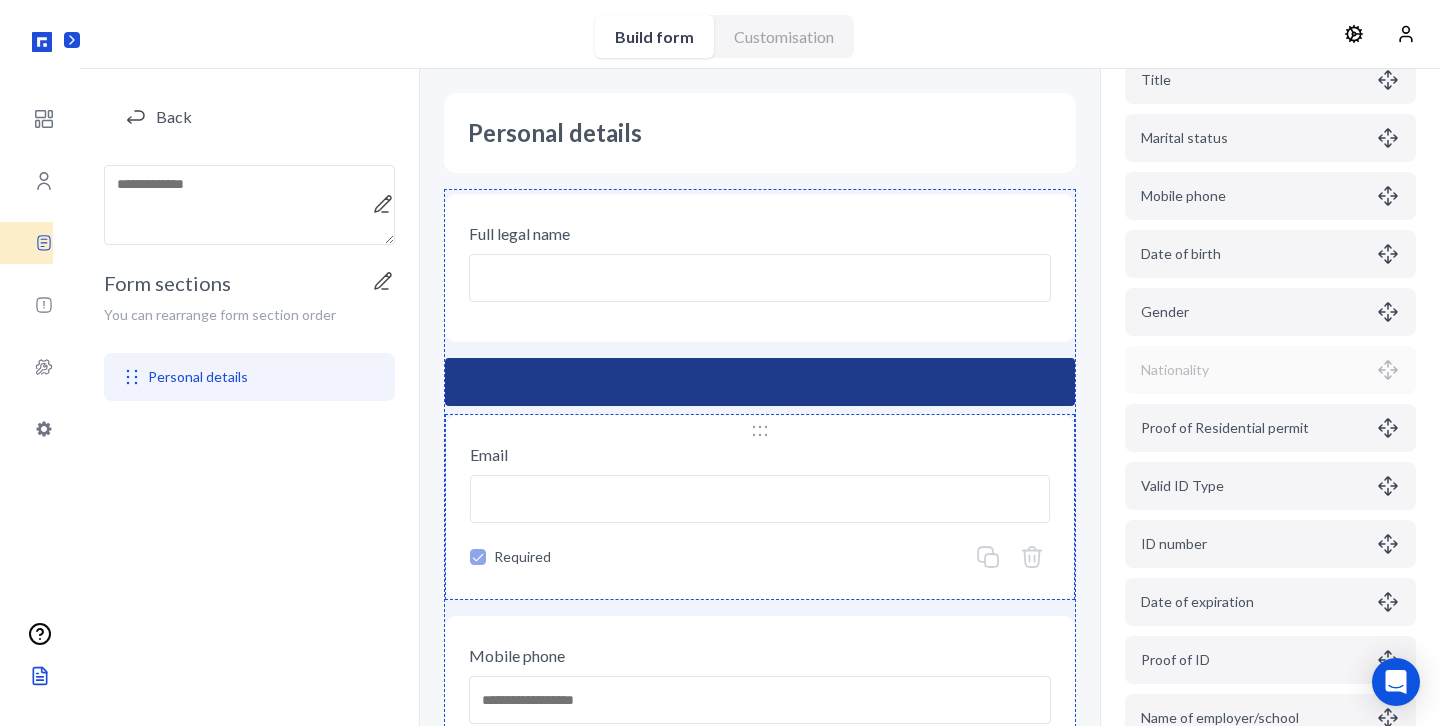 select on "******" 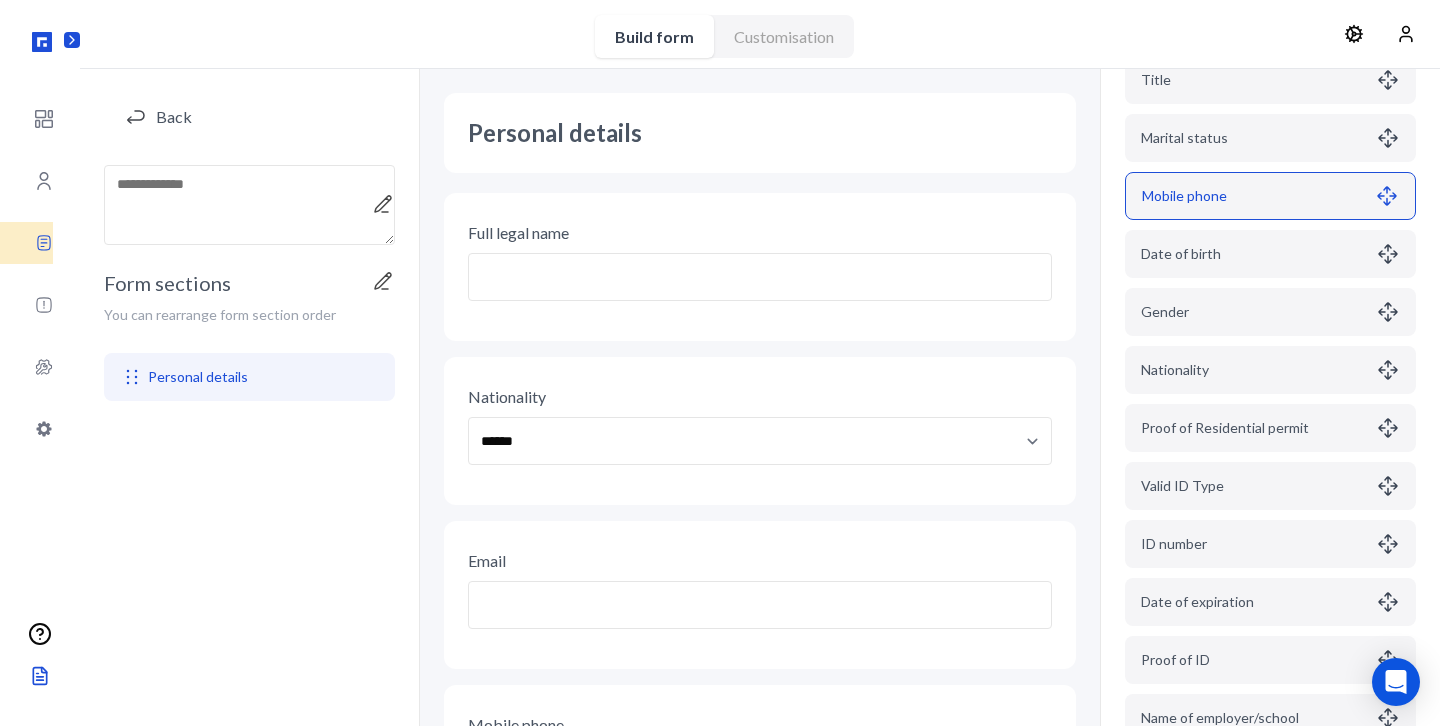 scroll, scrollTop: 0, scrollLeft: 0, axis: both 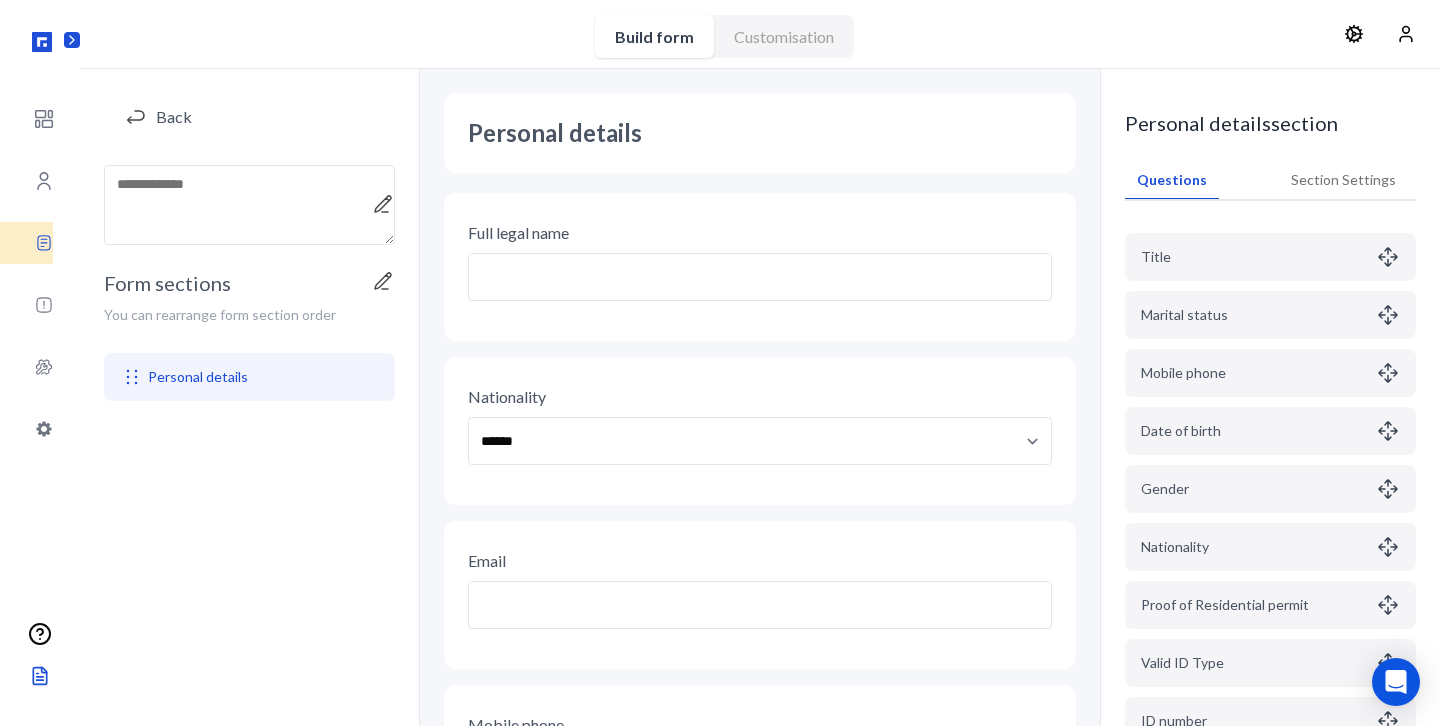 click on "Section Settings" at bounding box center [1343, 180] 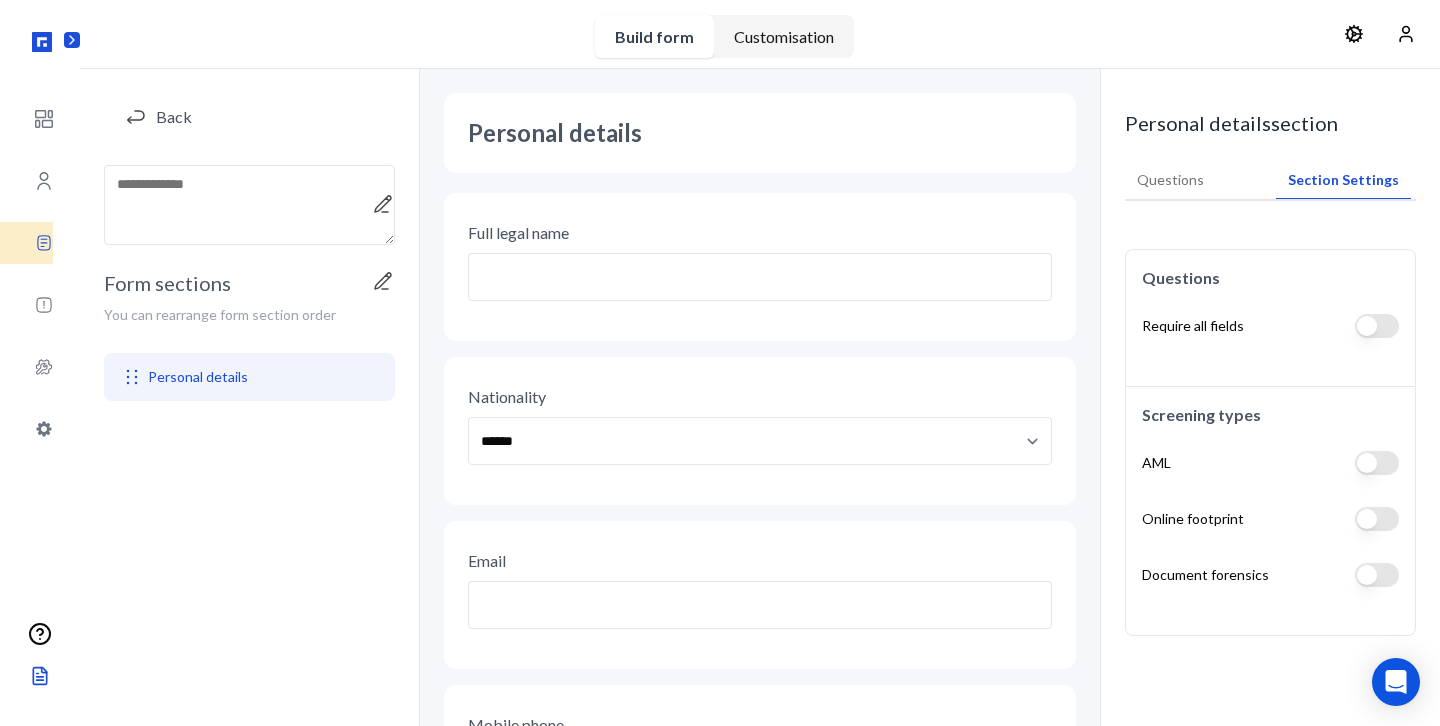 click on "Customisation" at bounding box center (784, 36) 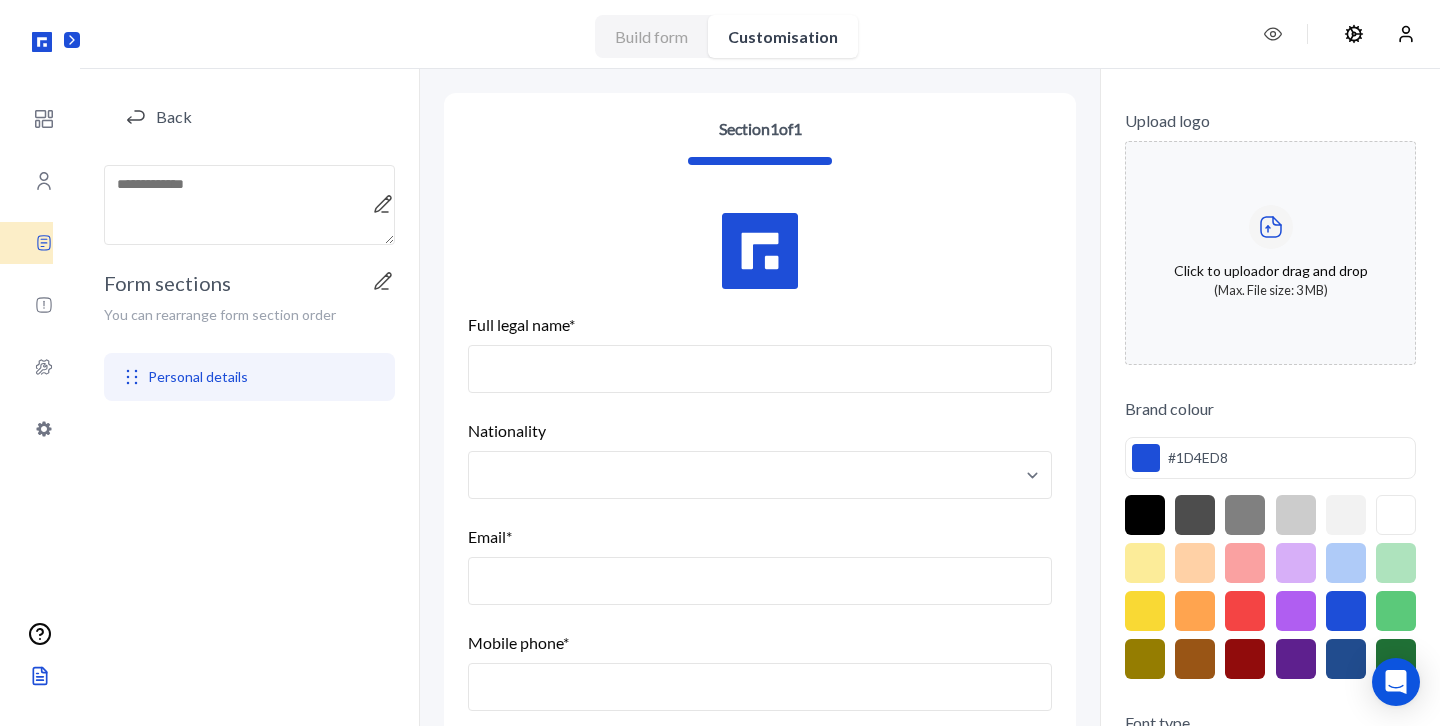 click on "Build form" at bounding box center [651, 36] 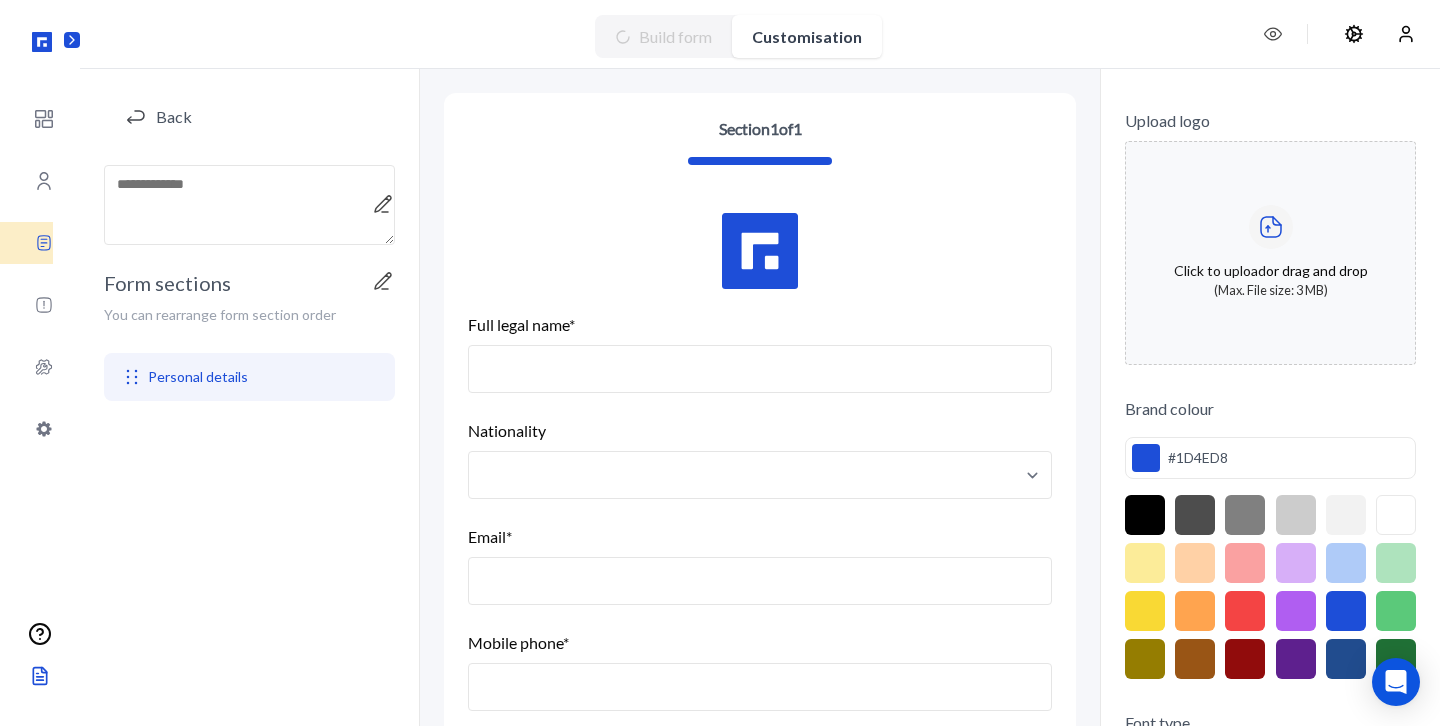 select on "******" 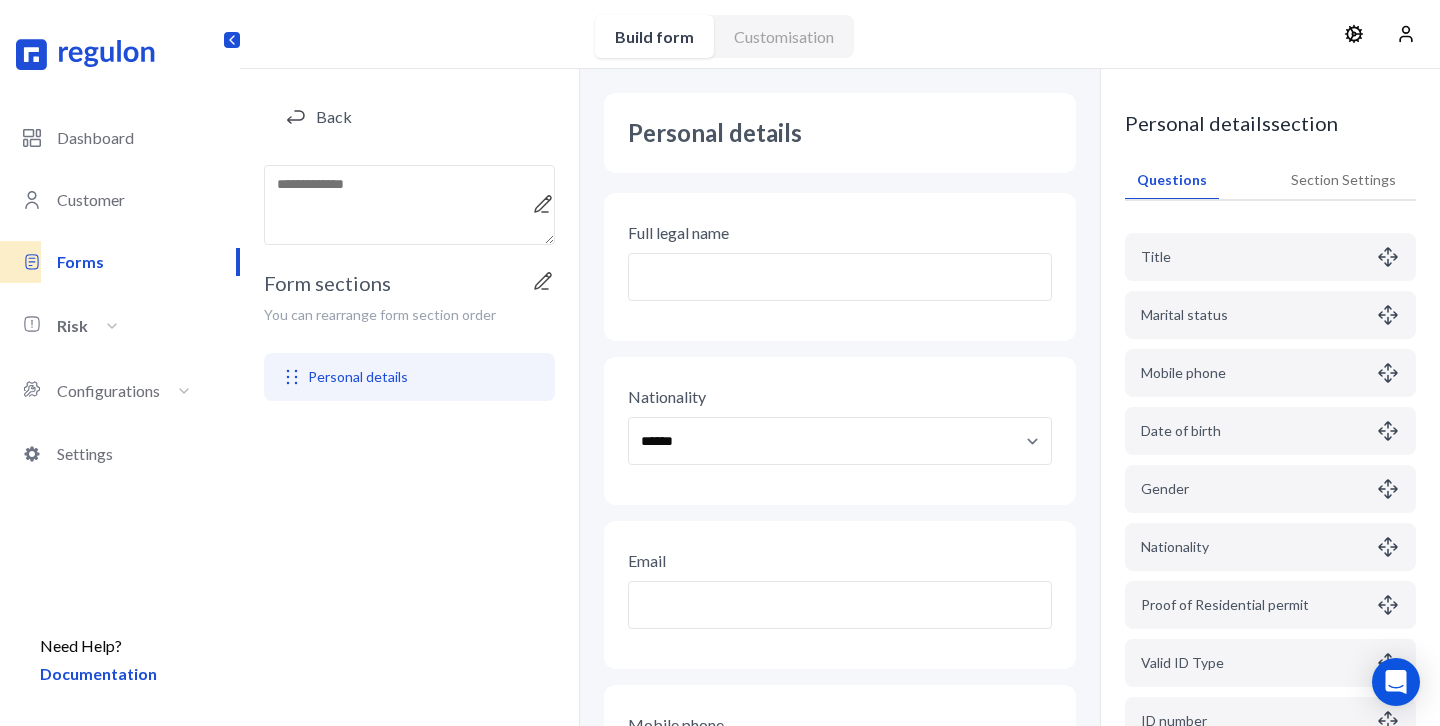 click on "Risk" at bounding box center (88, 325) 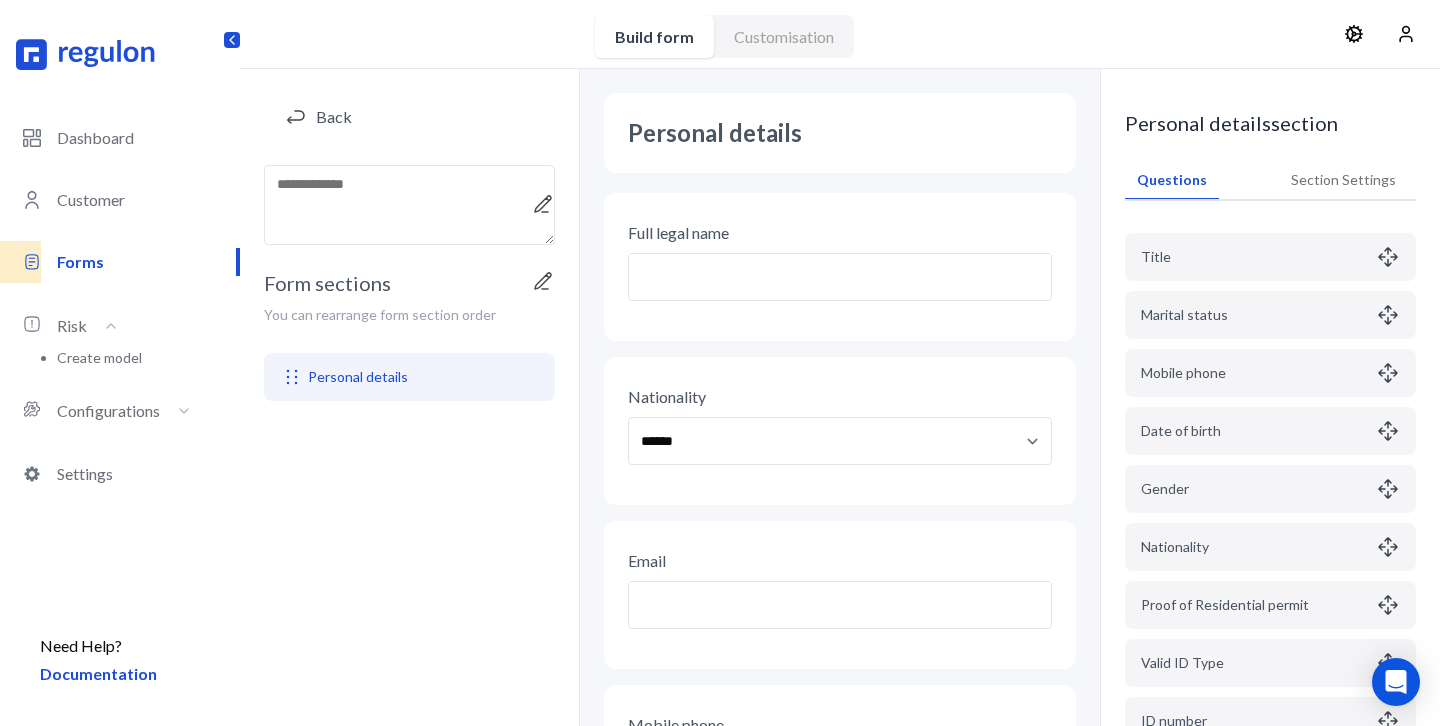 click on "Create model" at bounding box center (99, 357) 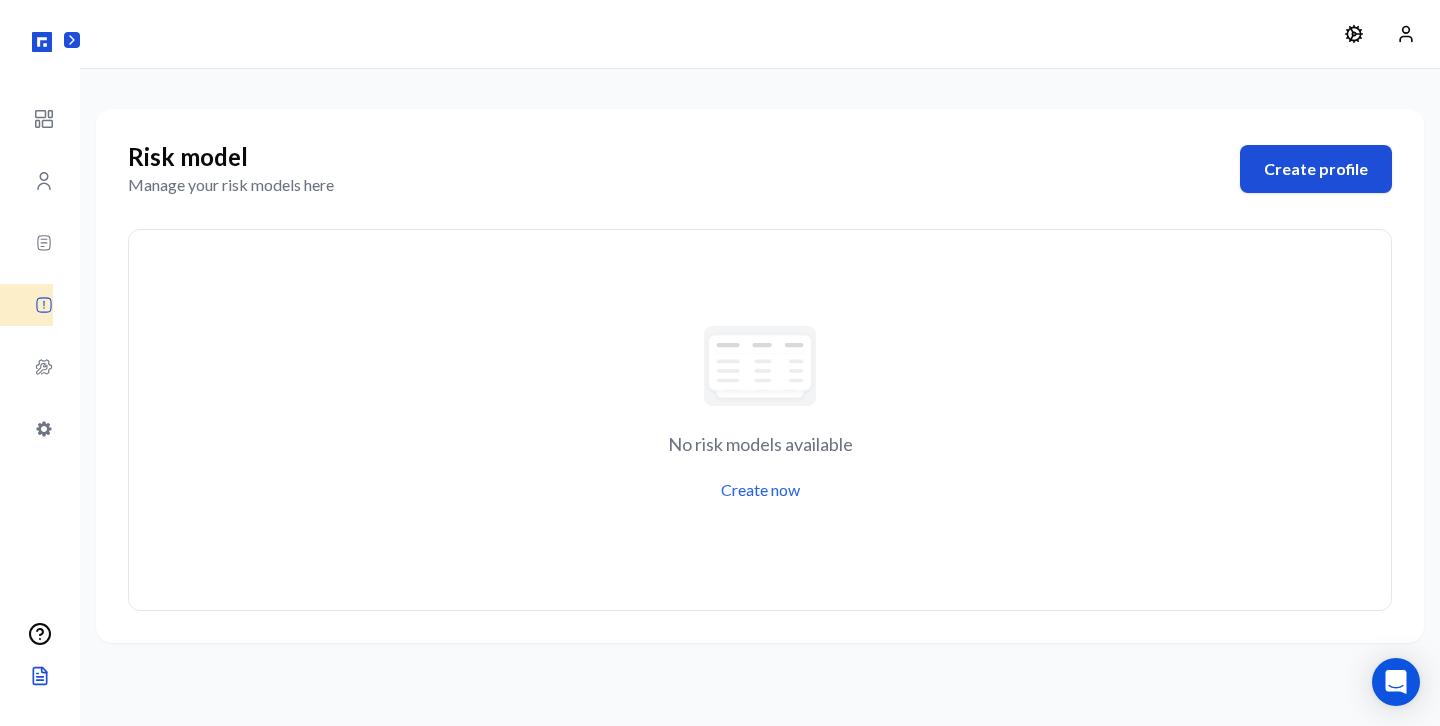 click on "Create profile" at bounding box center (1316, 169) 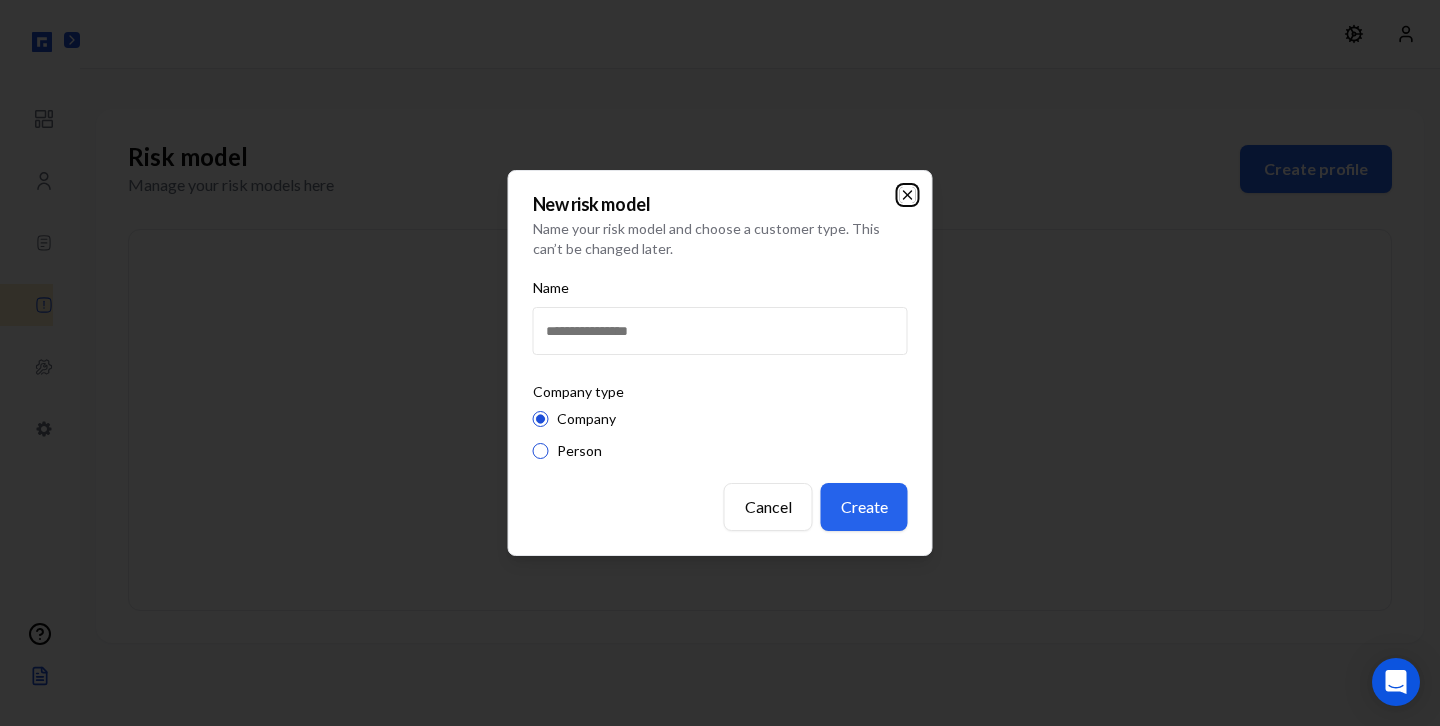 click 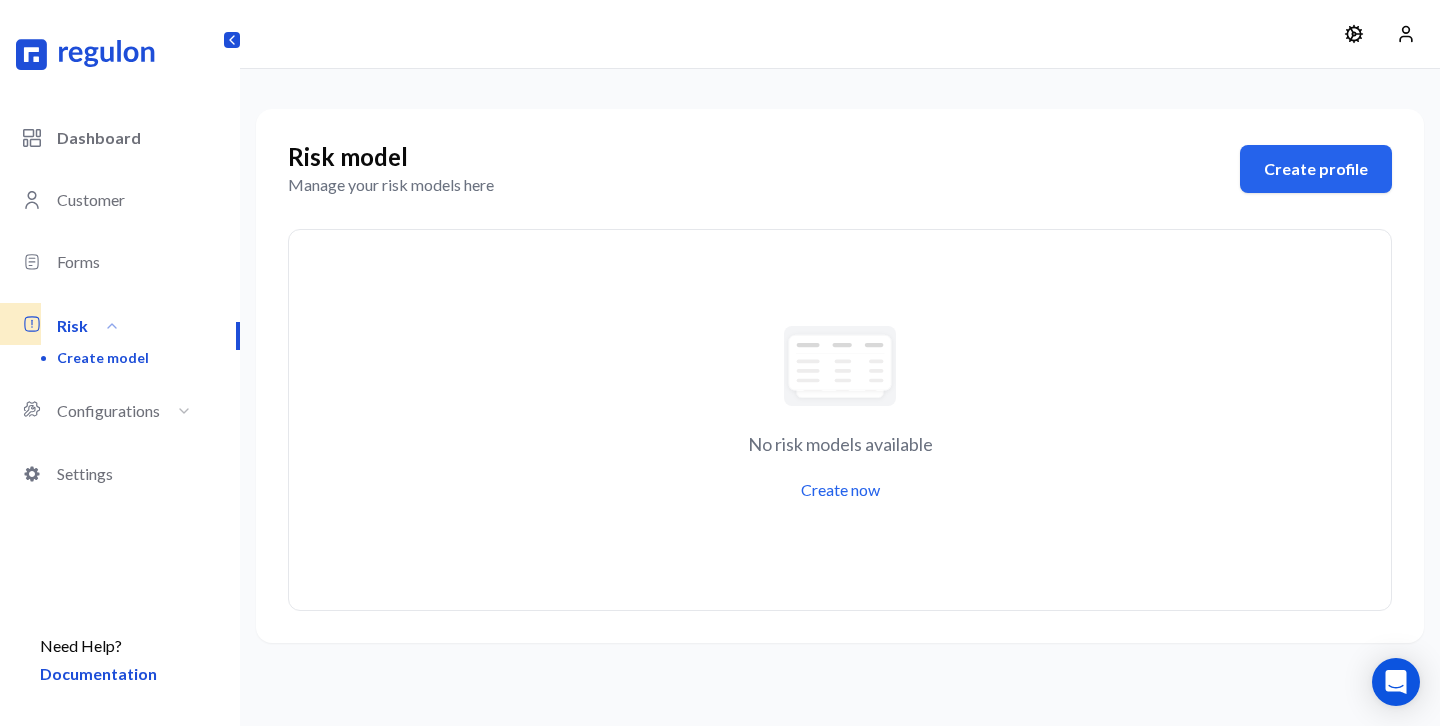 click on "Dashboard" at bounding box center (148, 138) 